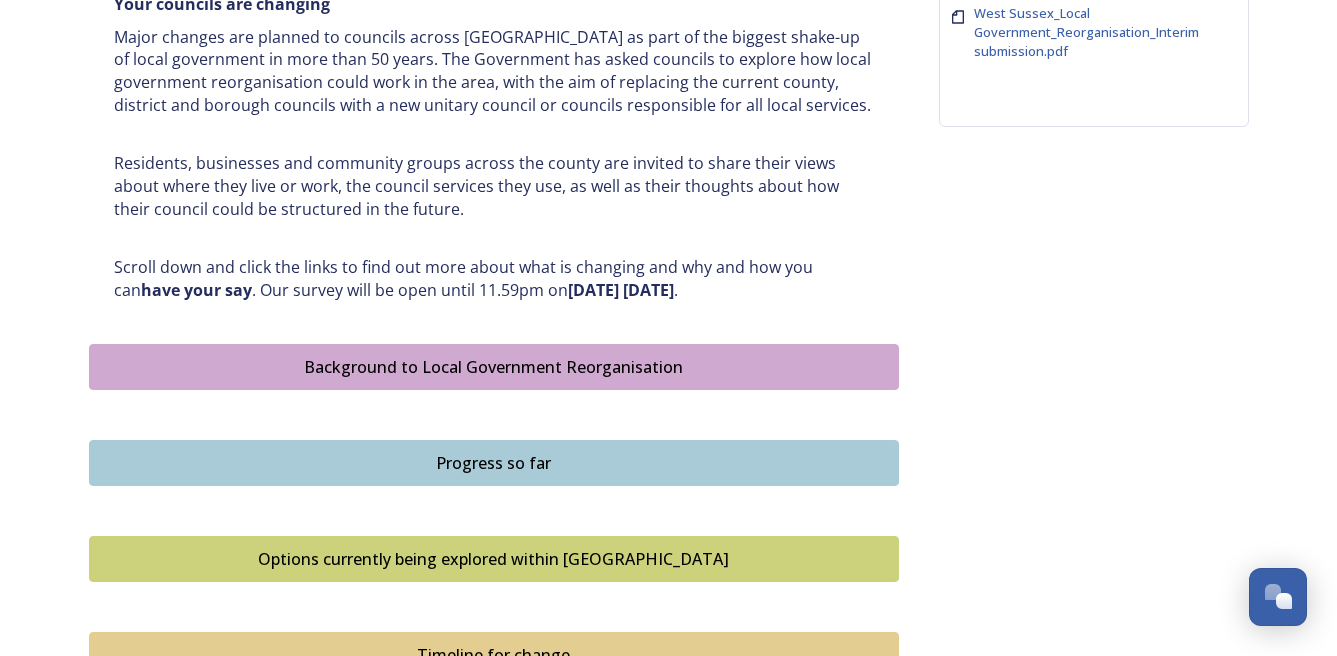 scroll, scrollTop: 900, scrollLeft: 0, axis: vertical 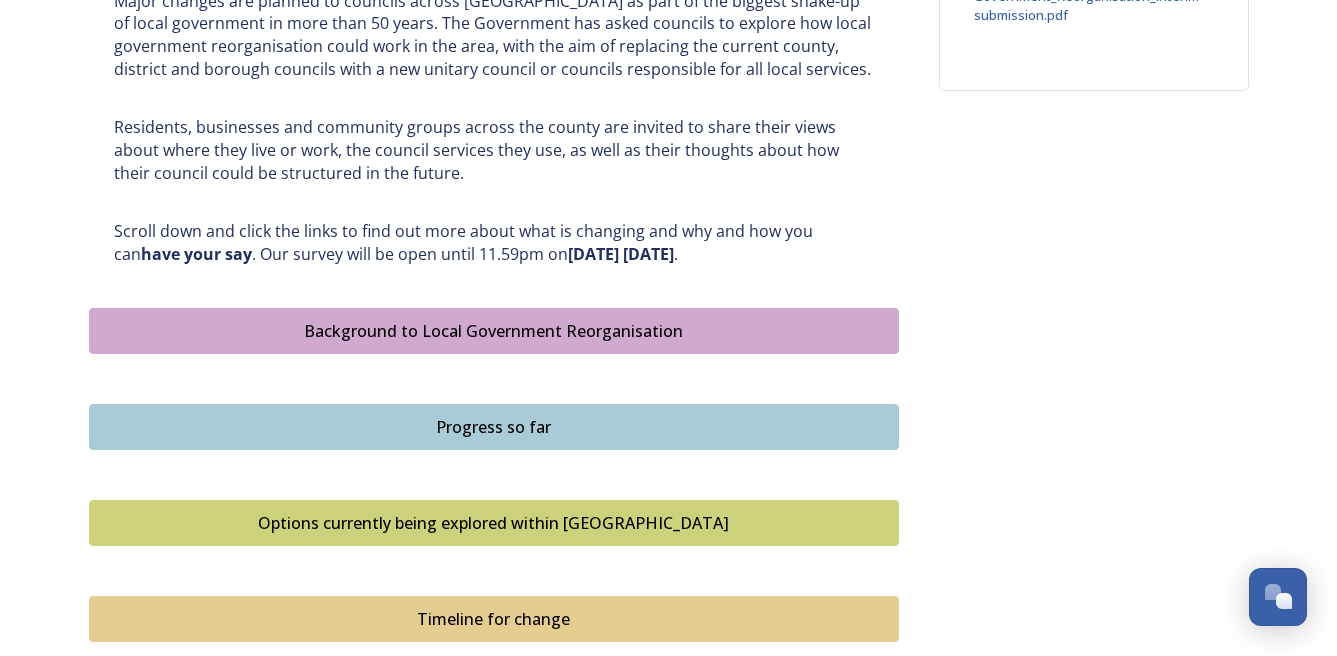 click on "Background to Local Government Reorganisation" at bounding box center [494, 331] 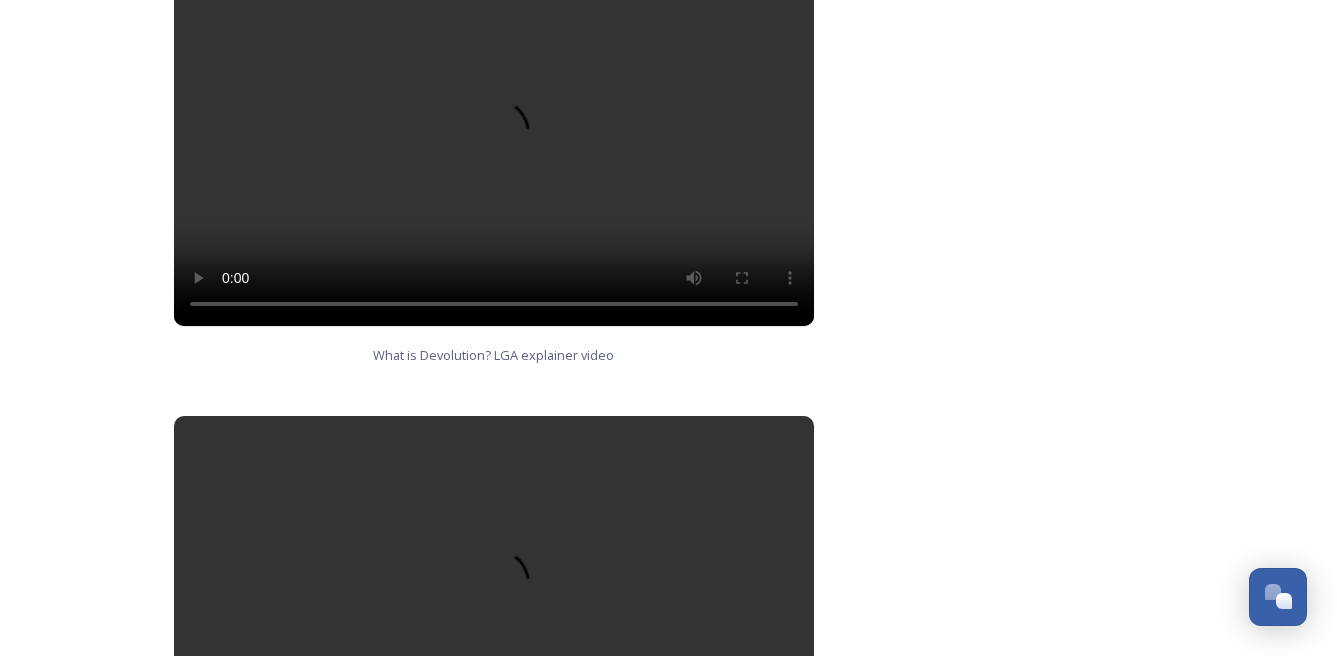 scroll, scrollTop: 1300, scrollLeft: 0, axis: vertical 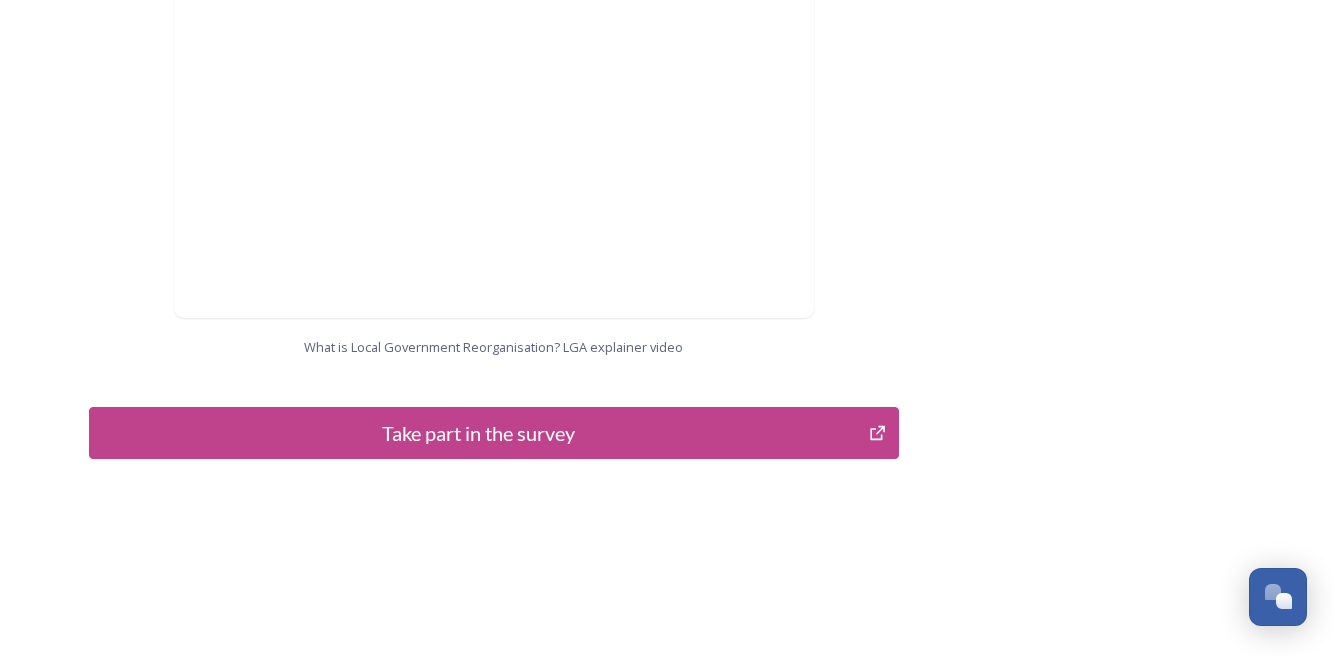 click on "Take part in the survey" at bounding box center (479, 433) 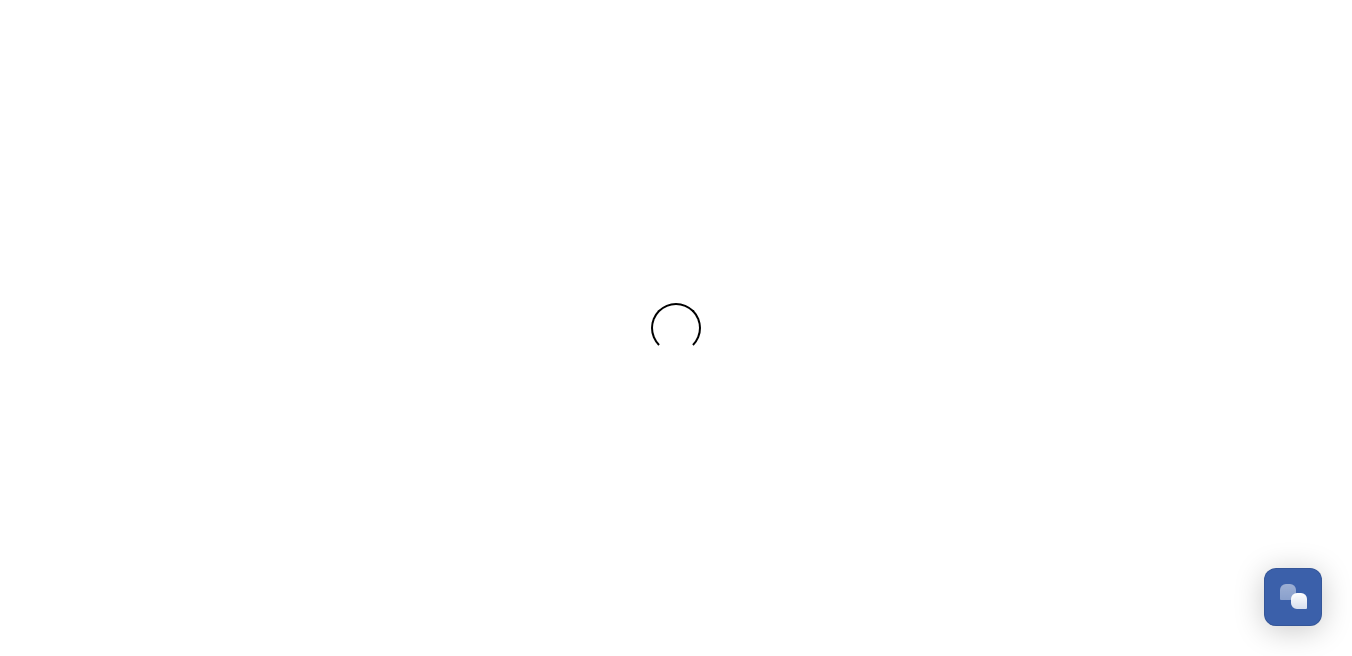 scroll, scrollTop: 0, scrollLeft: 0, axis: both 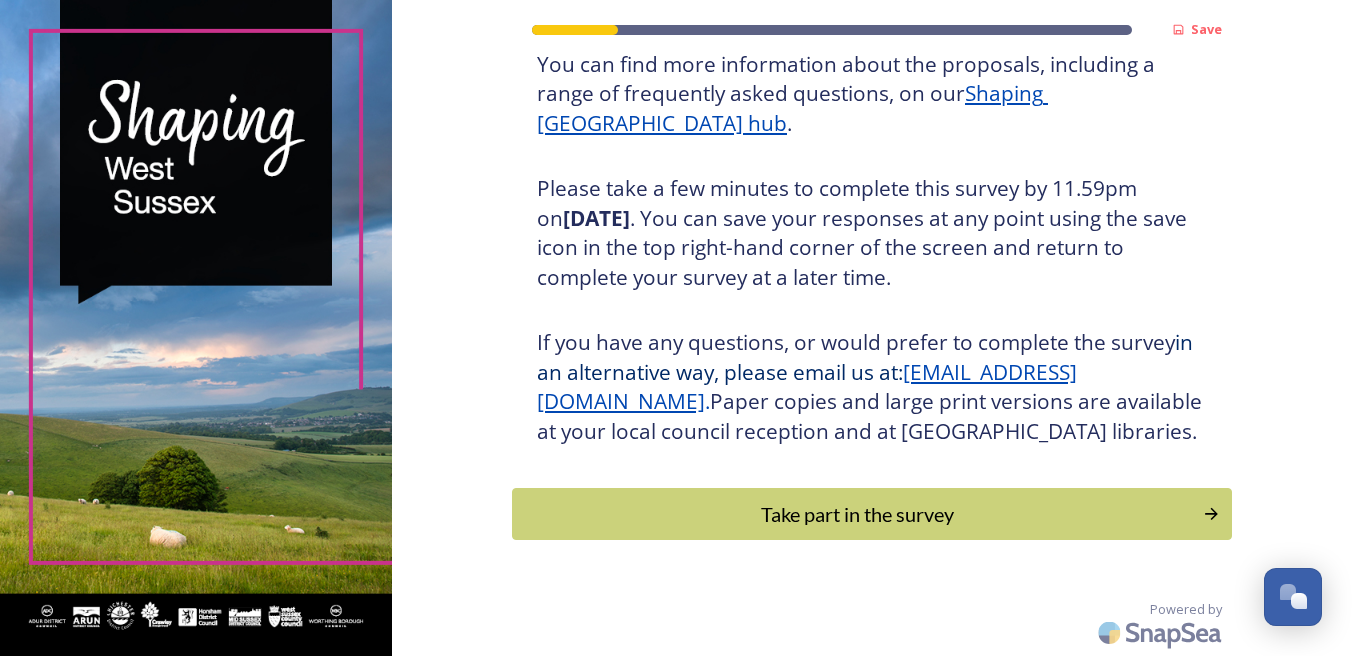 drag, startPoint x: 907, startPoint y: 508, endPoint x: 898, endPoint y: 496, distance: 15 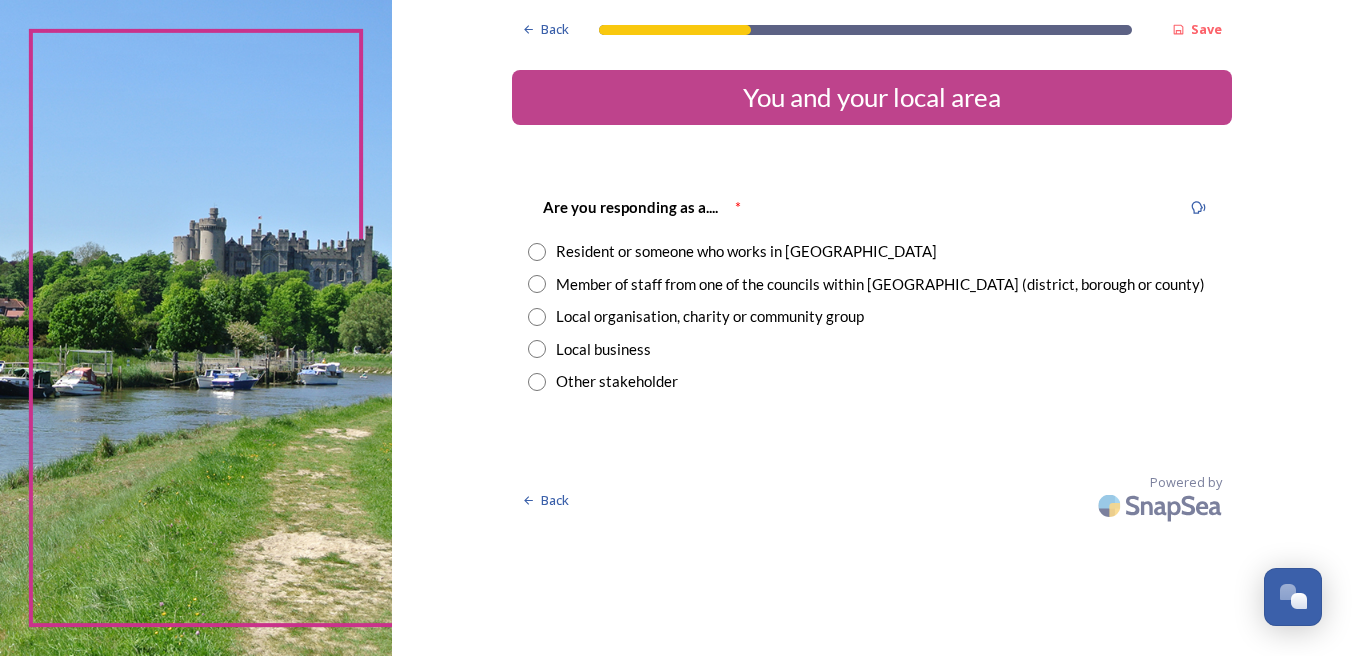 drag, startPoint x: 541, startPoint y: 254, endPoint x: 535, endPoint y: 266, distance: 13.416408 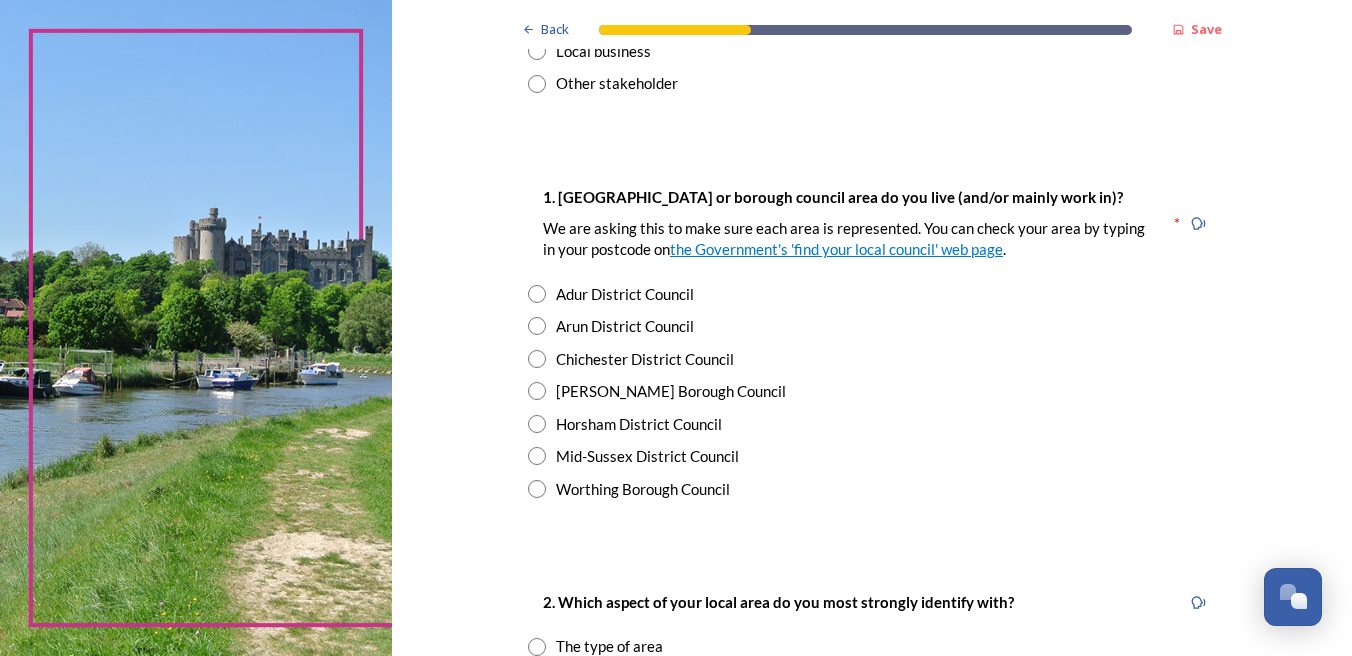 scroll, scrollTop: 300, scrollLeft: 0, axis: vertical 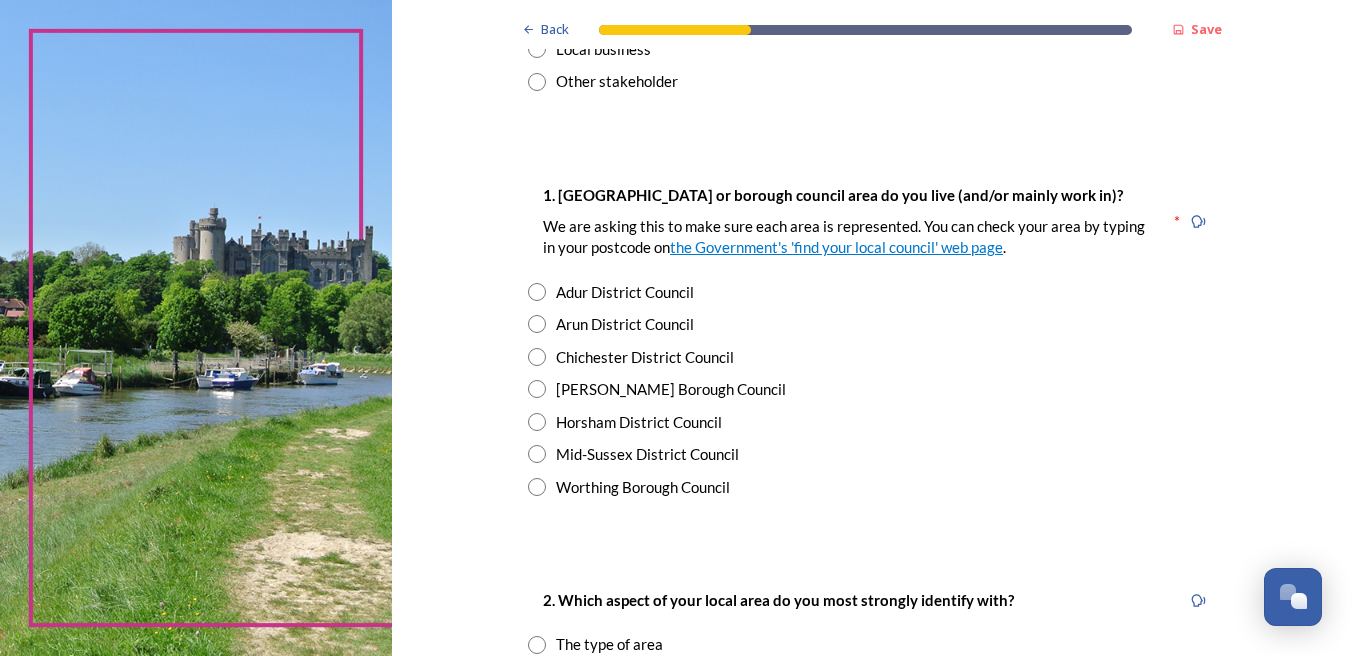 click at bounding box center (537, 389) 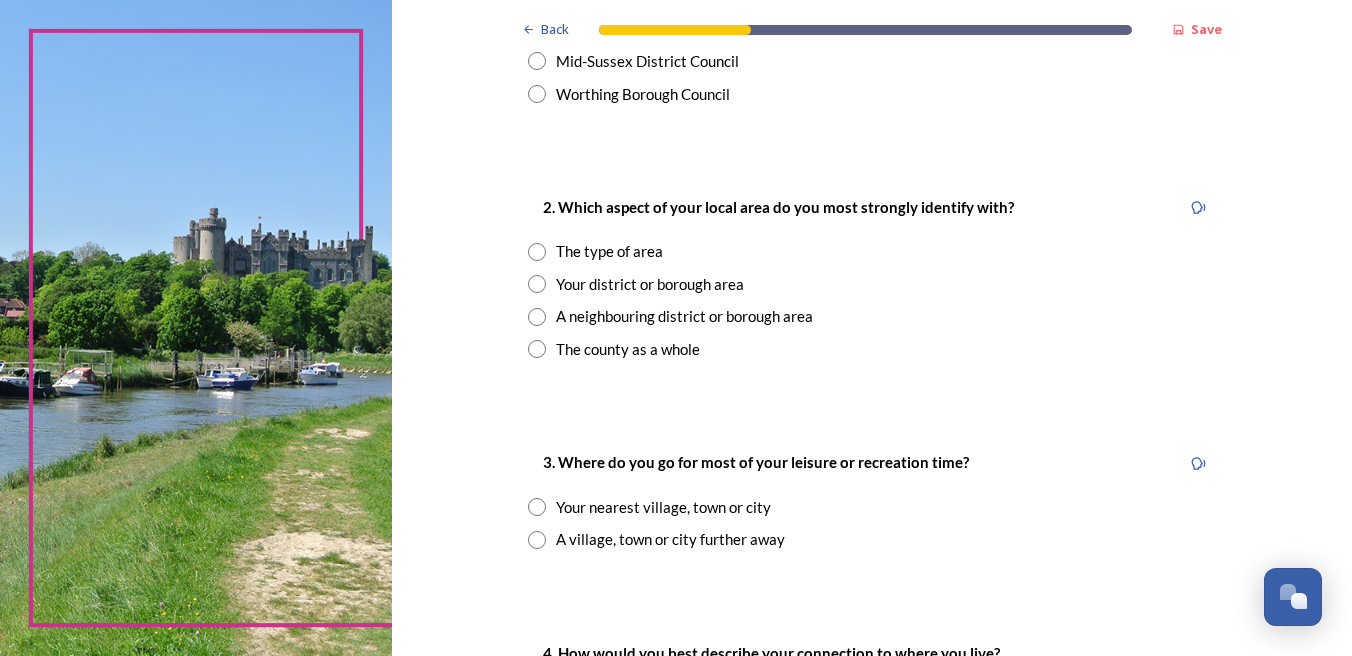 scroll, scrollTop: 700, scrollLeft: 0, axis: vertical 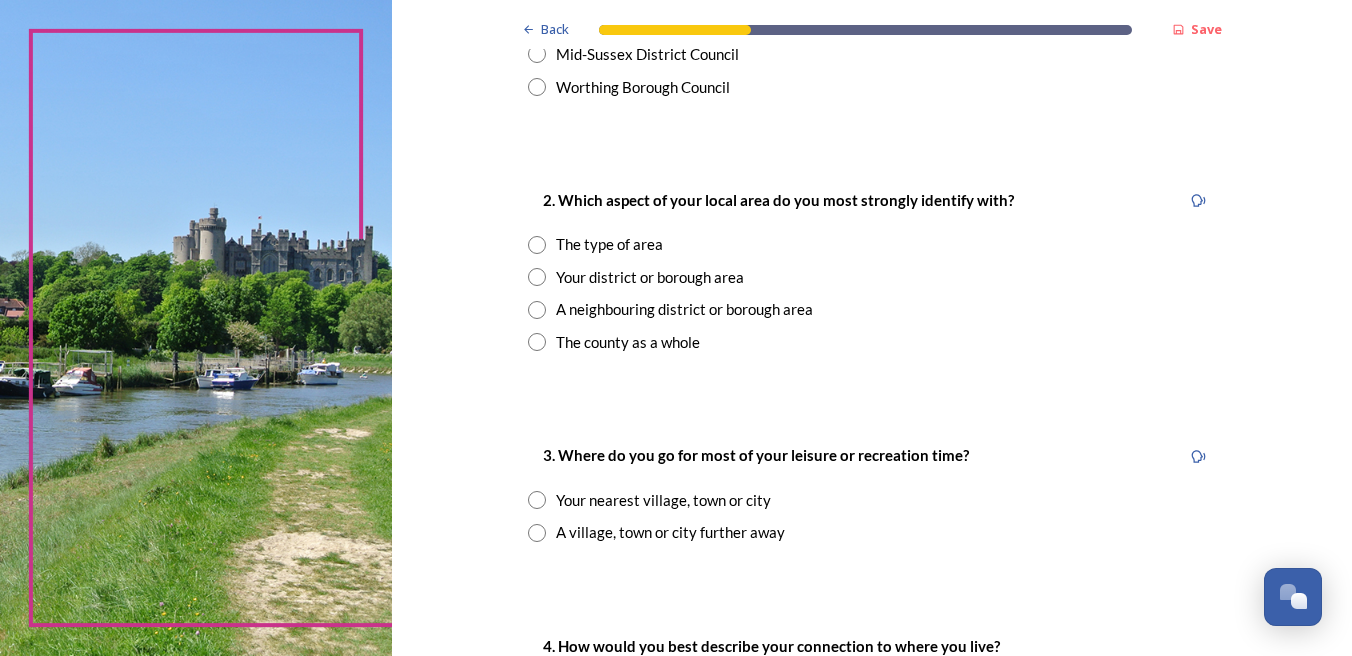 click at bounding box center [537, 277] 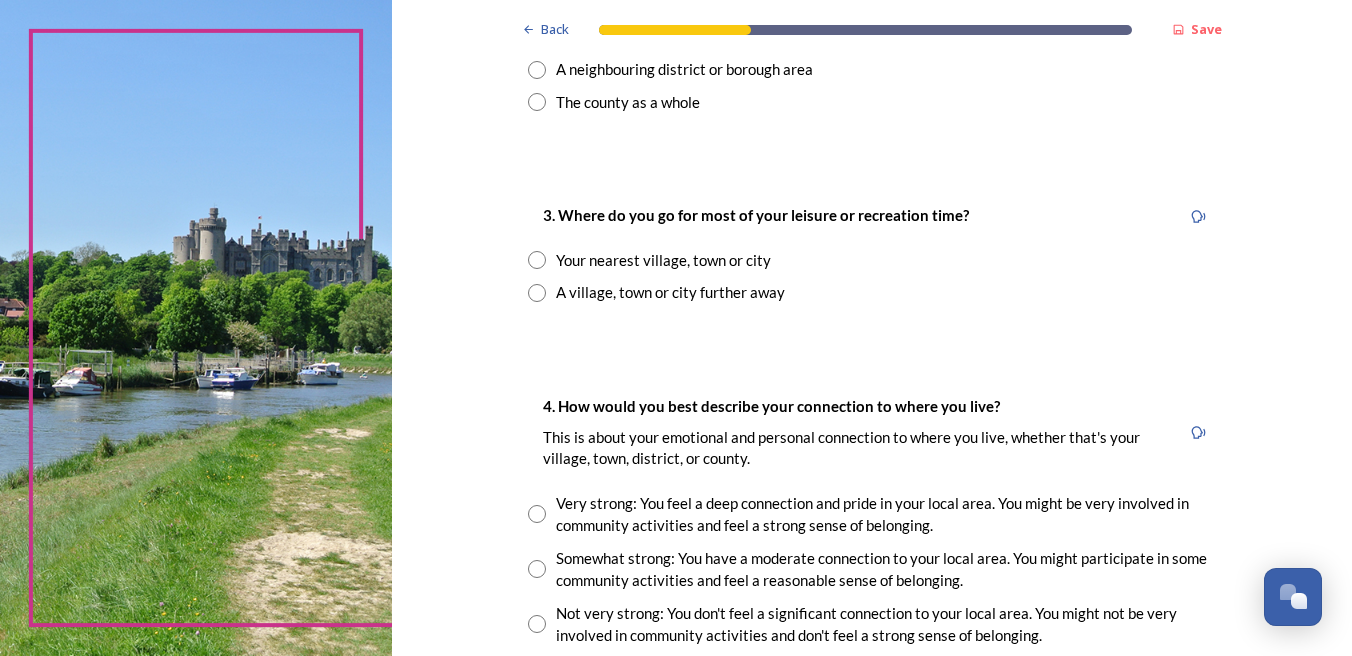 scroll, scrollTop: 1000, scrollLeft: 0, axis: vertical 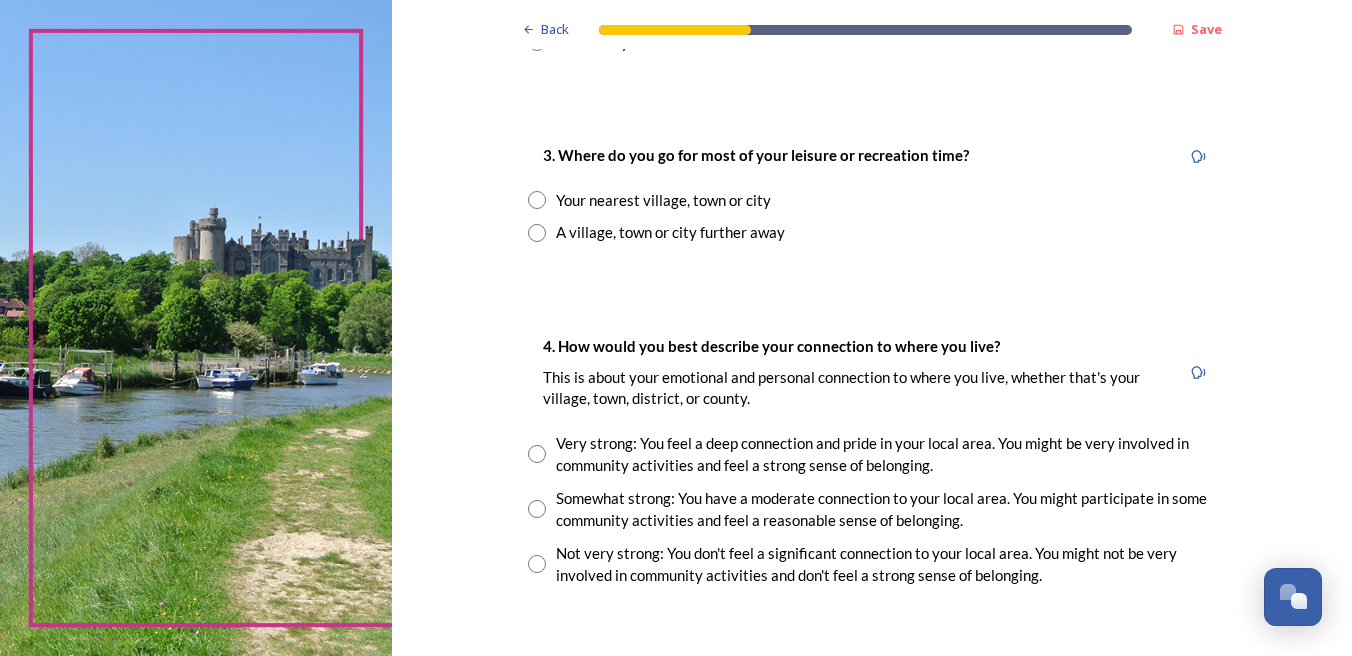 click at bounding box center (537, 200) 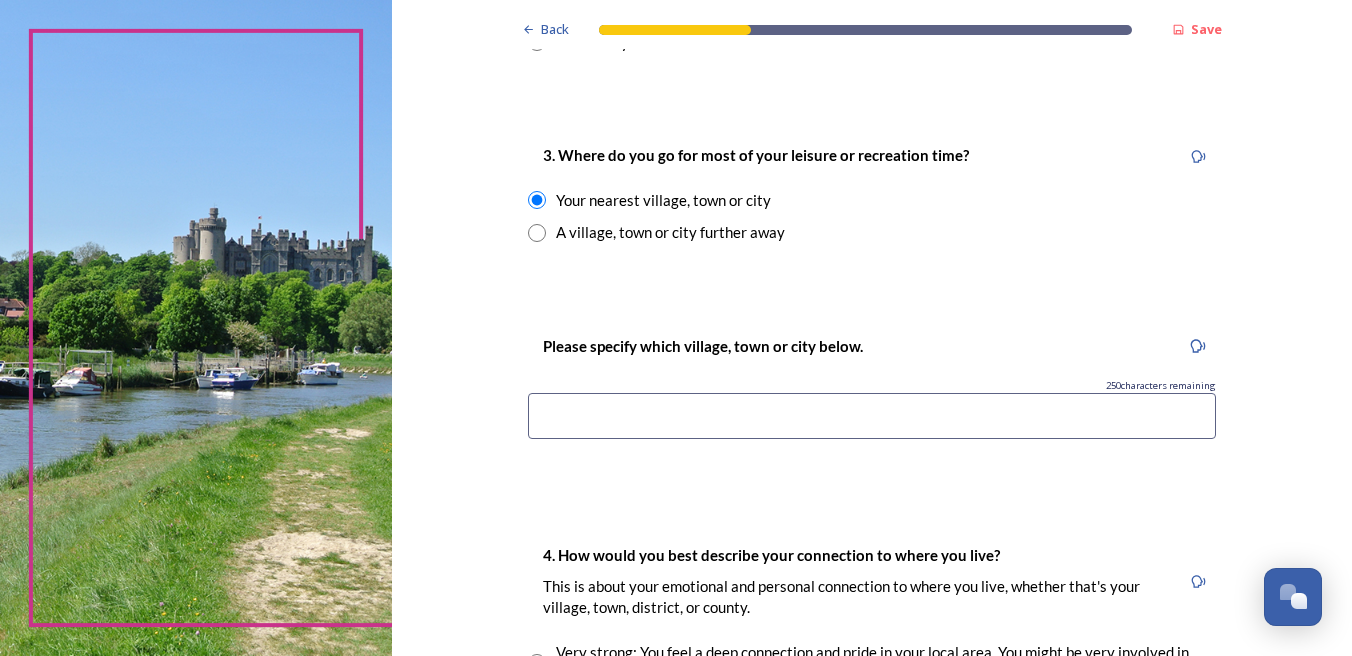 click at bounding box center (872, 416) 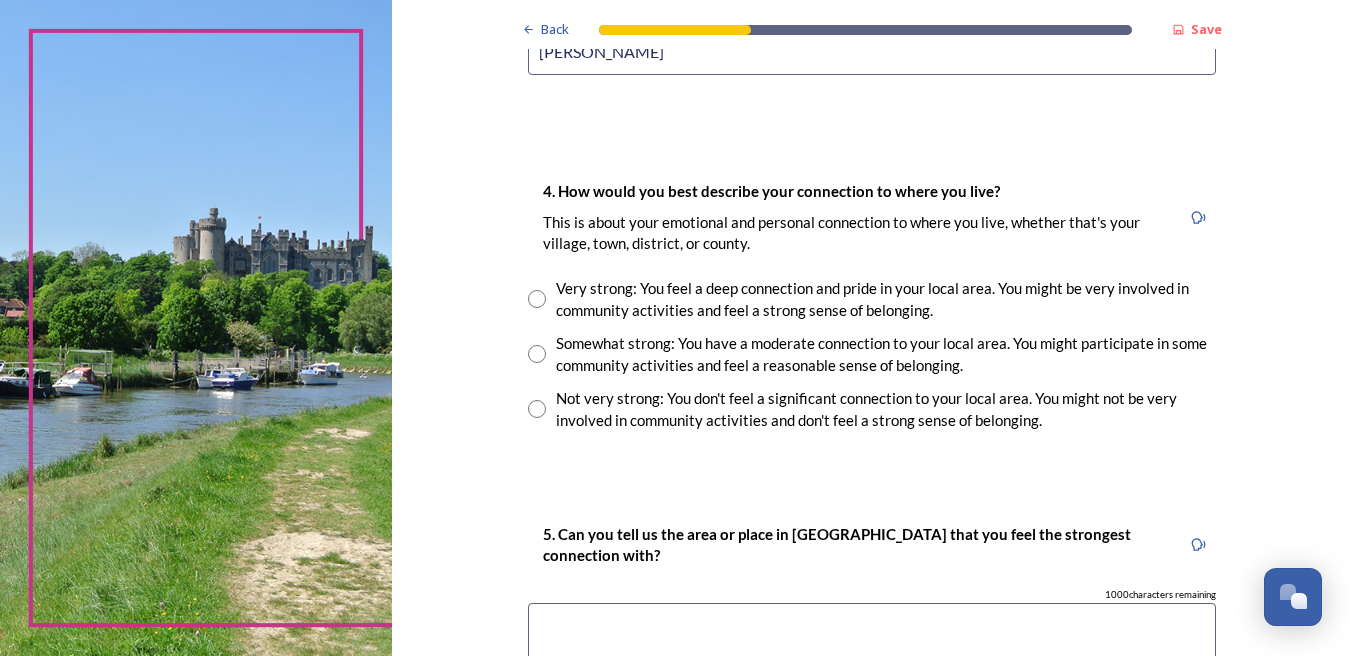 scroll, scrollTop: 1400, scrollLeft: 0, axis: vertical 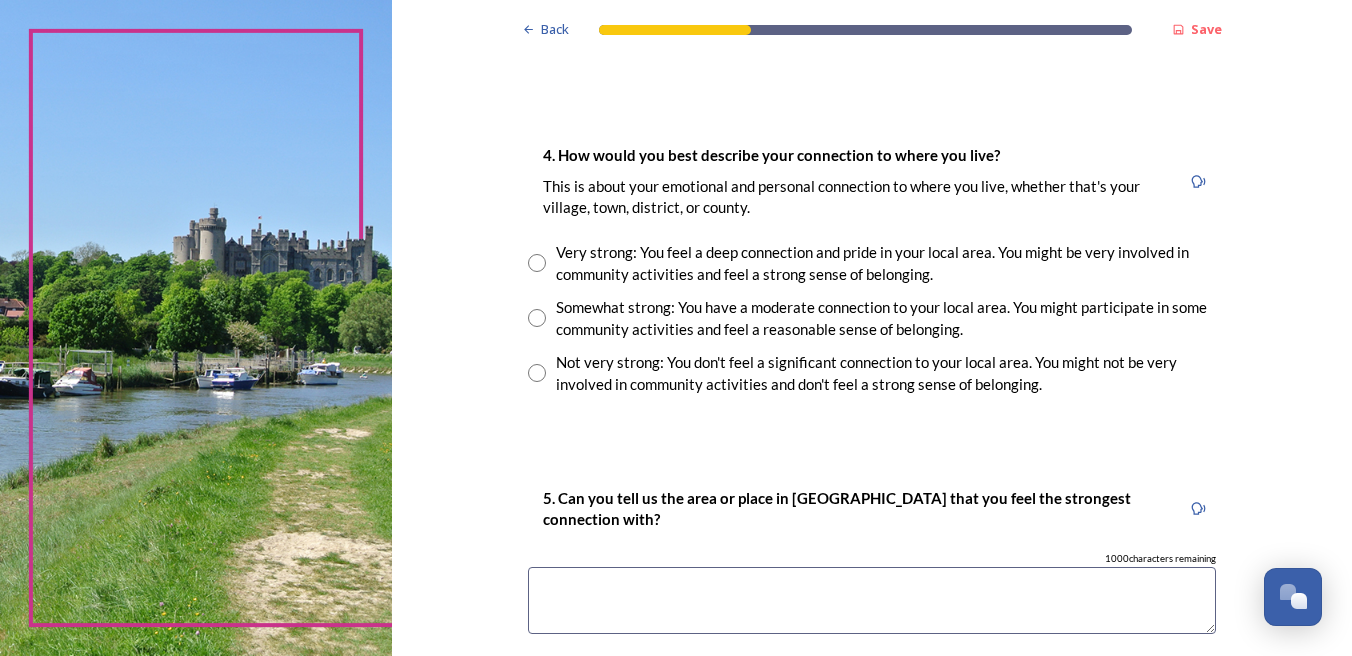 click at bounding box center (537, 263) 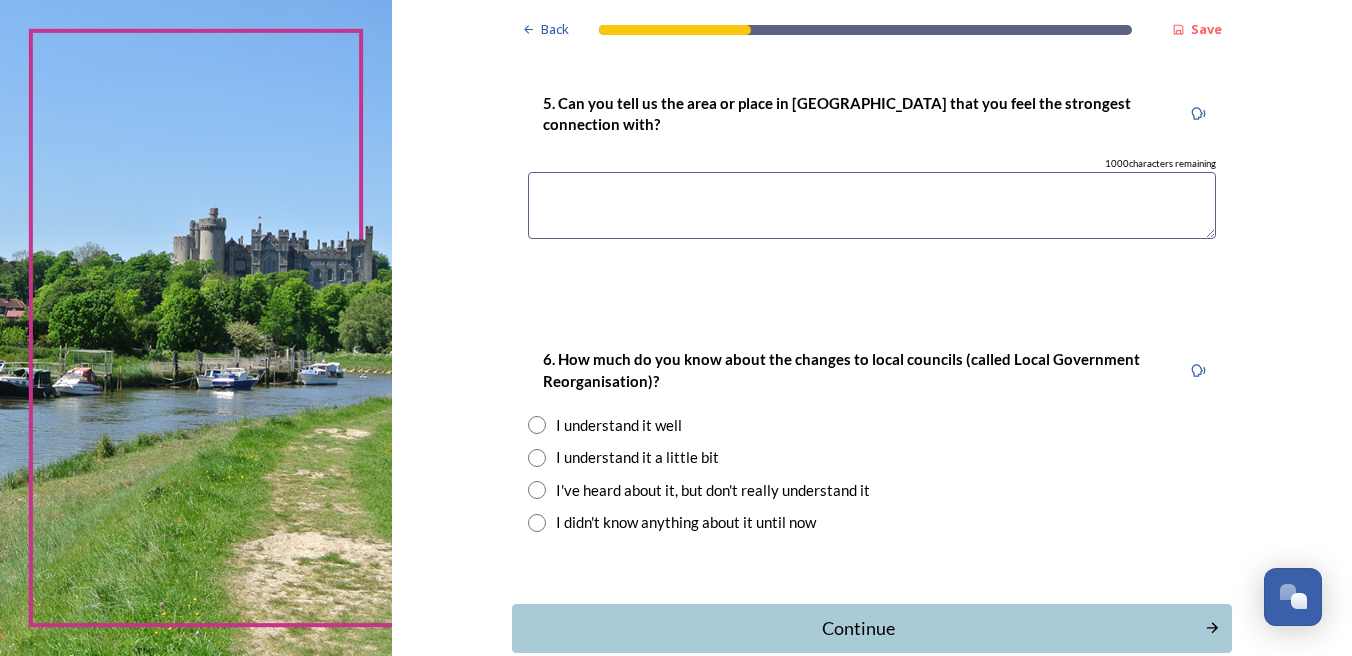 scroll, scrollTop: 1900, scrollLeft: 0, axis: vertical 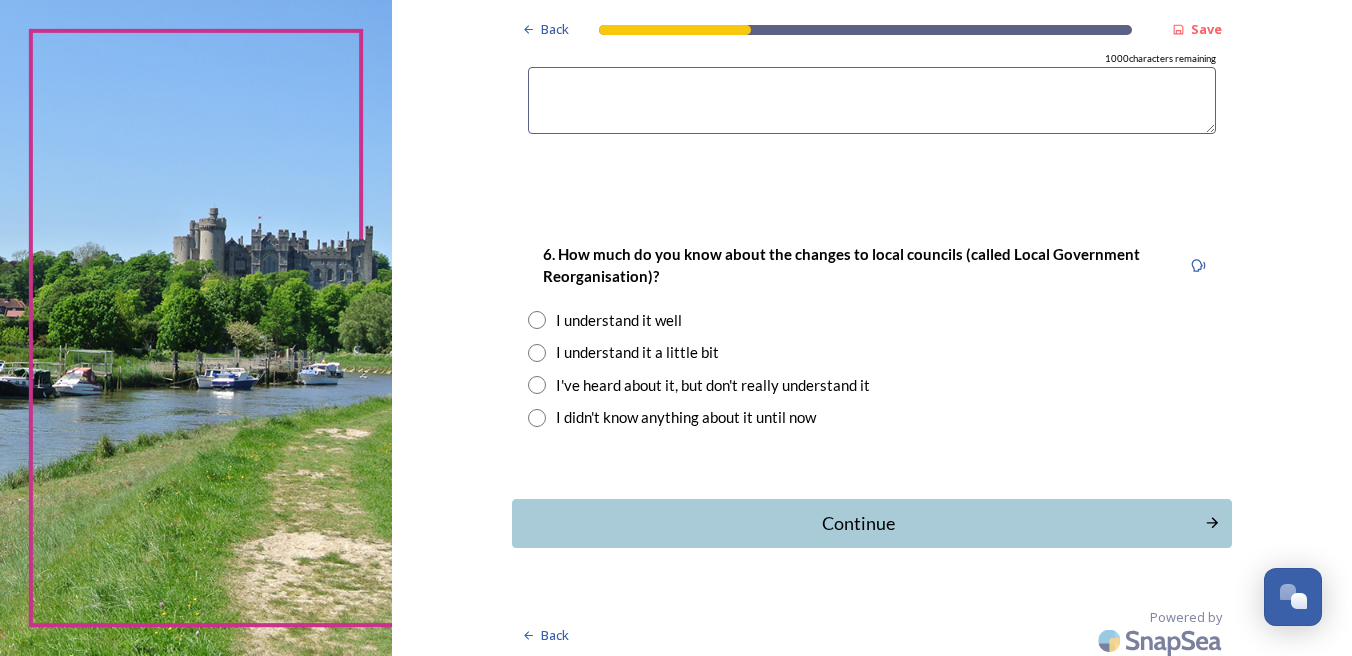 click at bounding box center [537, 320] 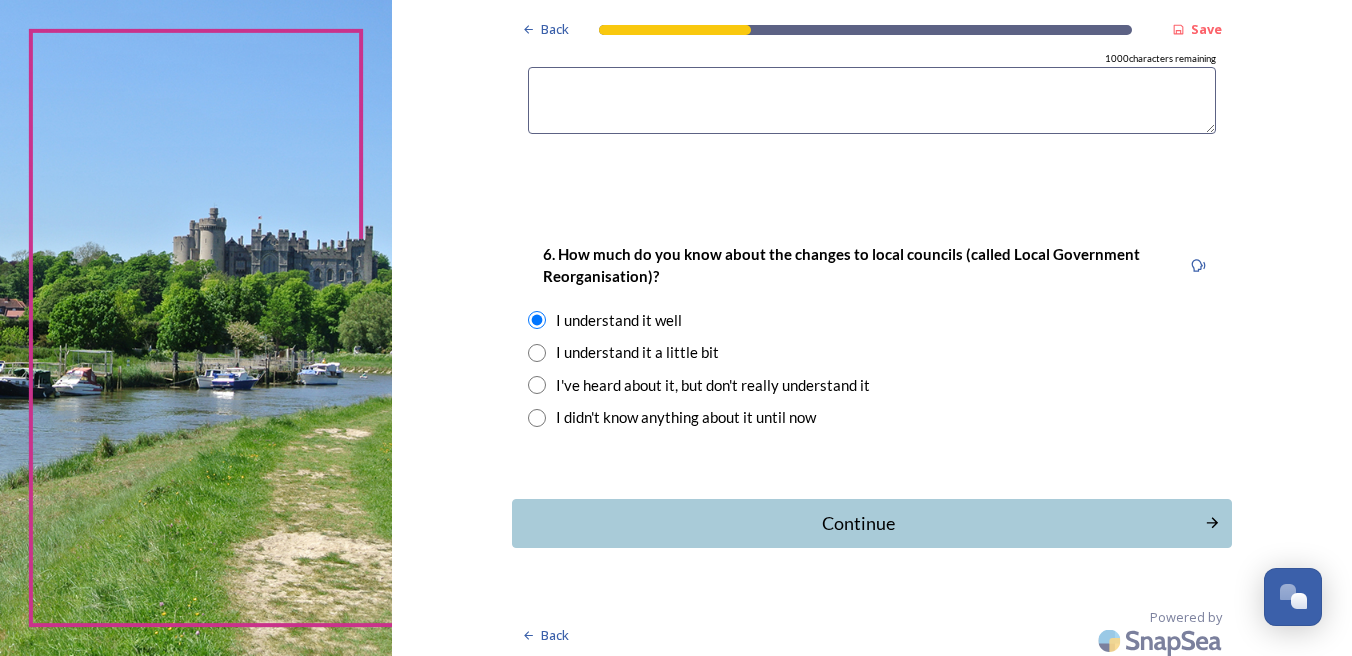 drag, startPoint x: 768, startPoint y: 519, endPoint x: 769, endPoint y: 506, distance: 13.038404 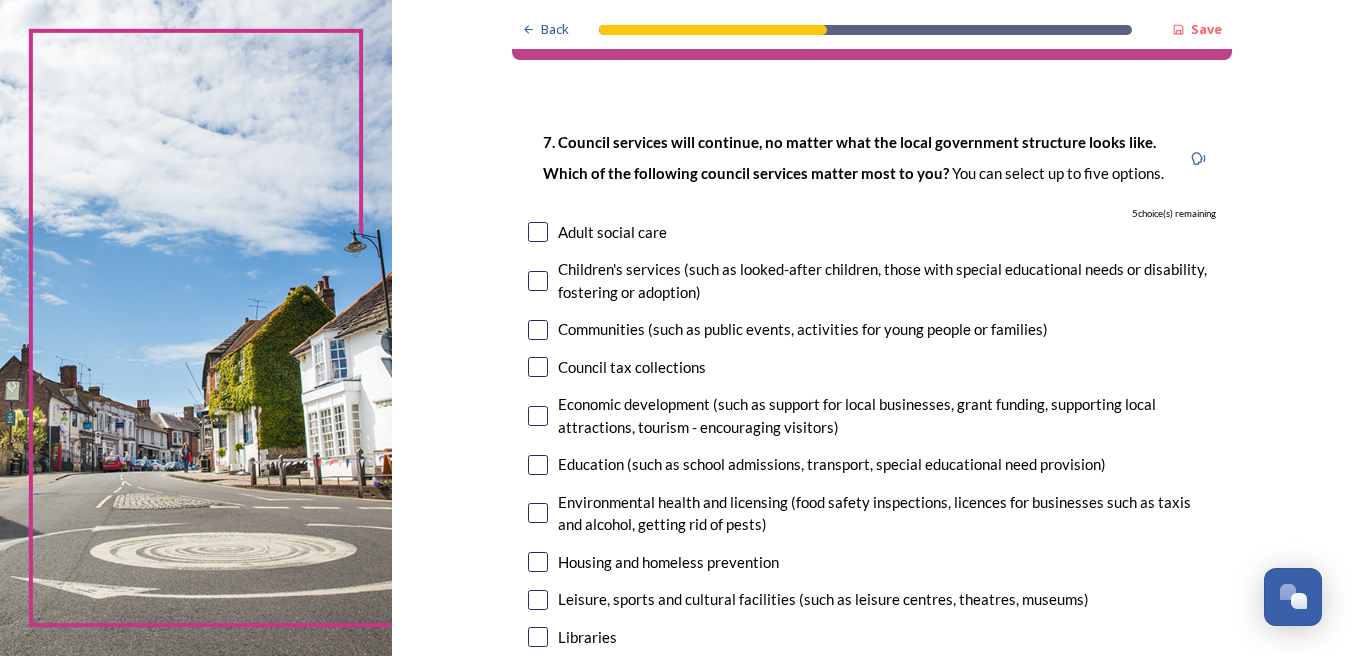 scroll, scrollTop: 100, scrollLeft: 0, axis: vertical 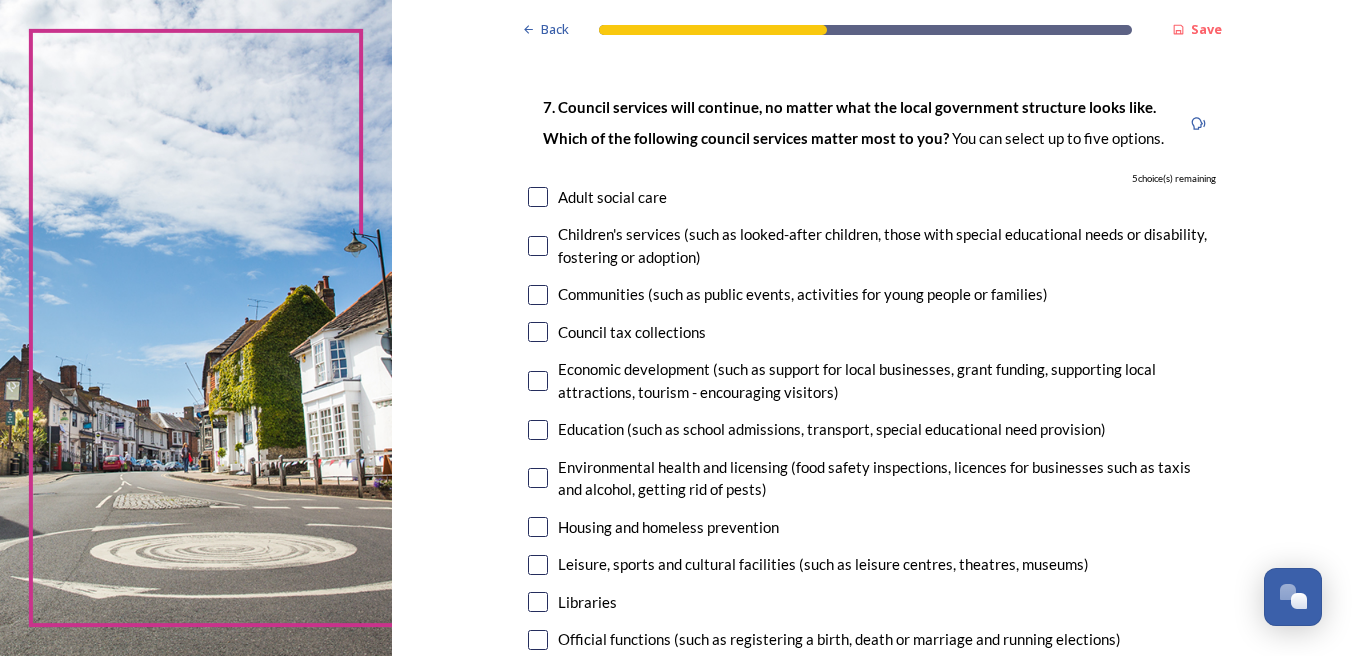 click at bounding box center (538, 197) 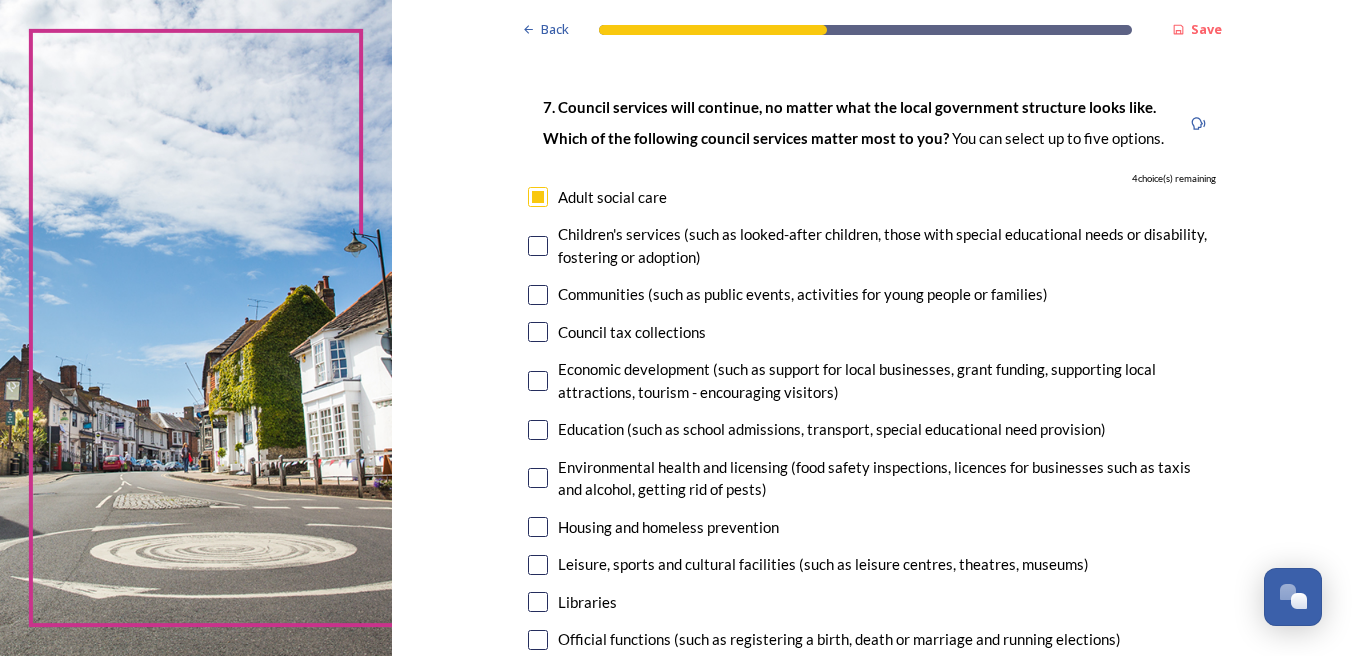 click at bounding box center (538, 246) 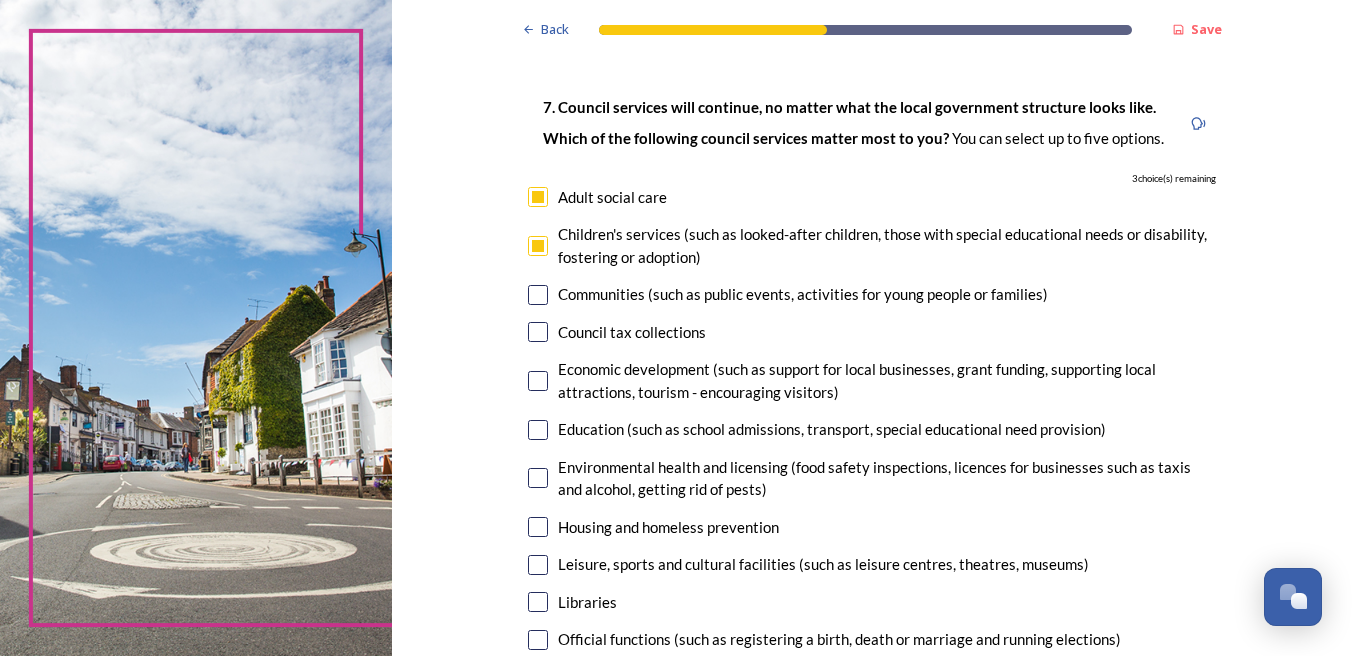 click at bounding box center (538, 295) 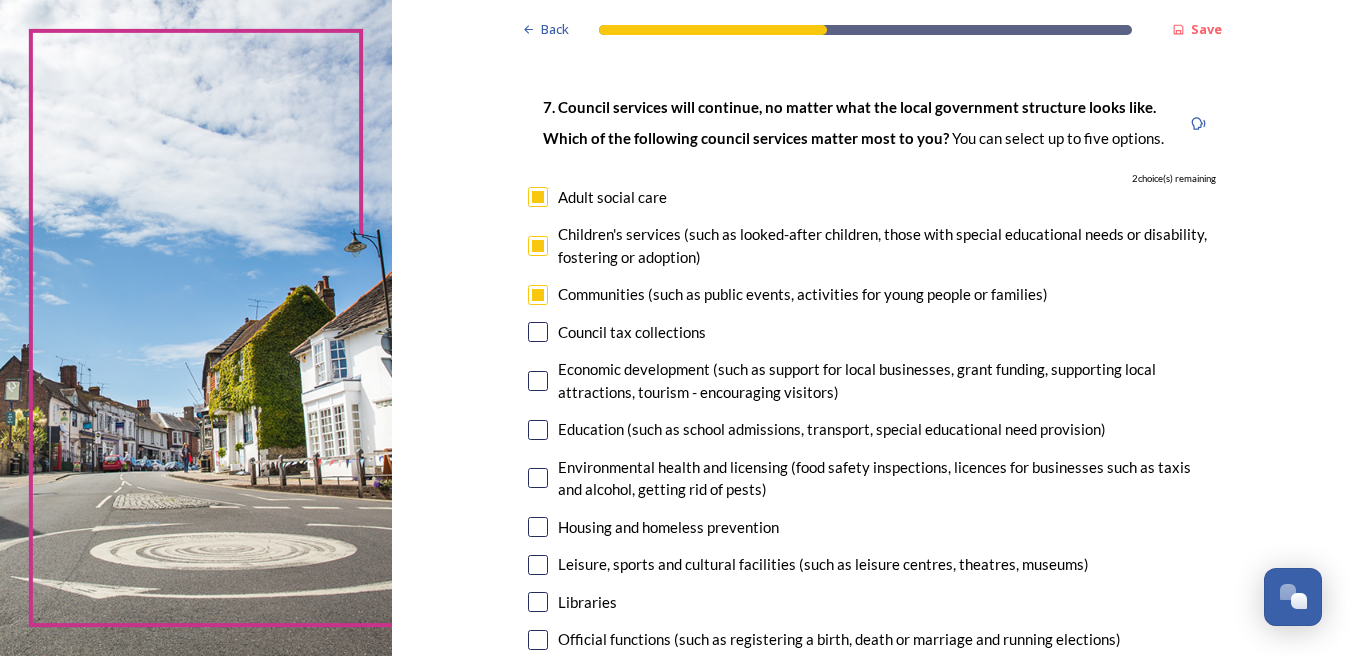 click at bounding box center [538, 332] 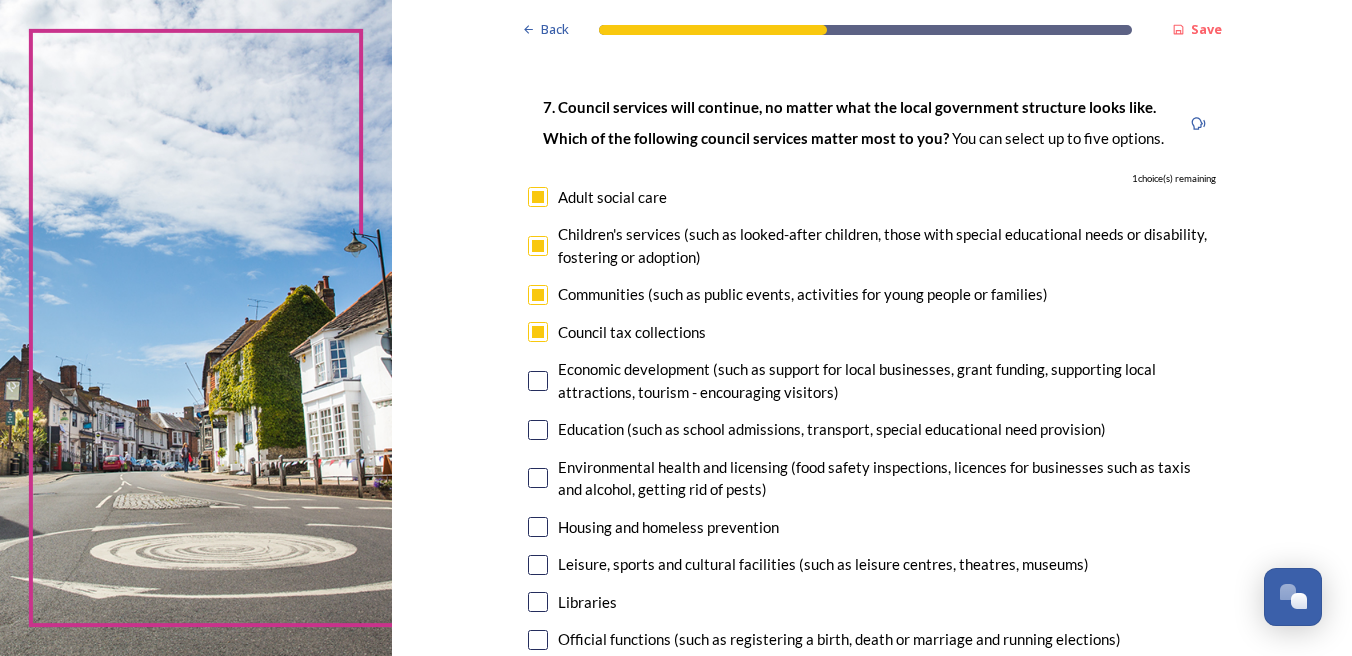 click at bounding box center (538, 381) 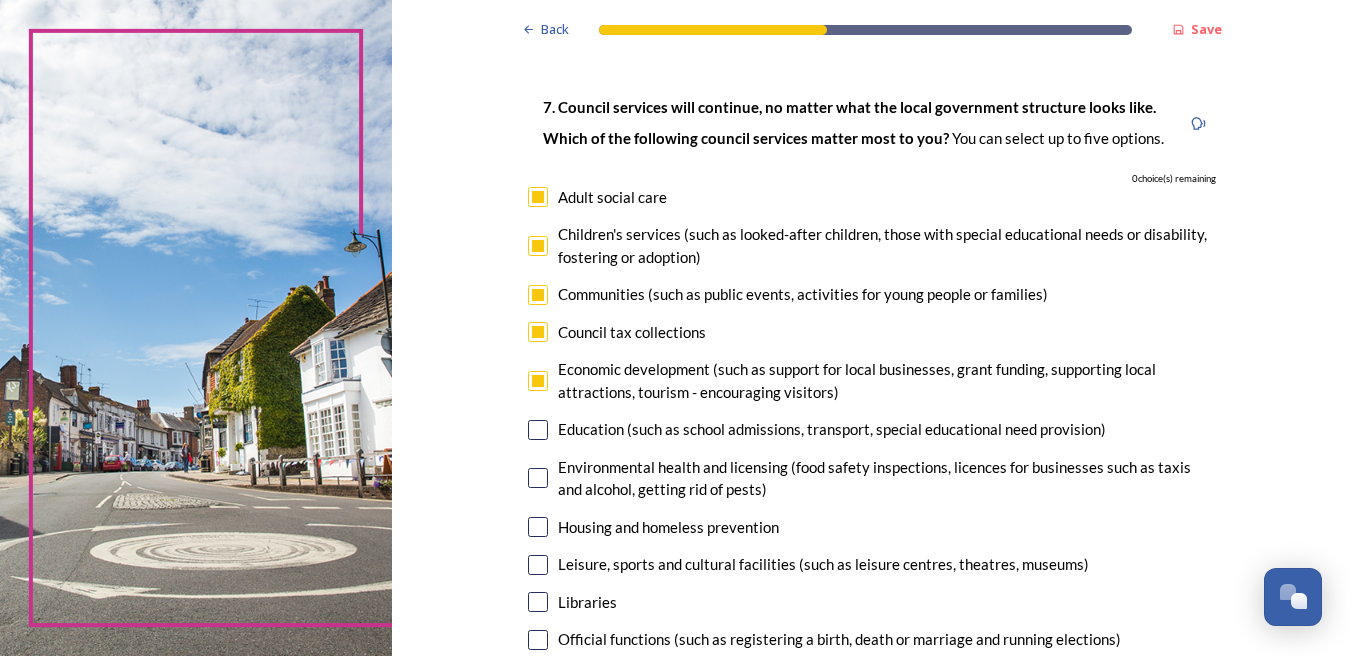 click at bounding box center [538, 430] 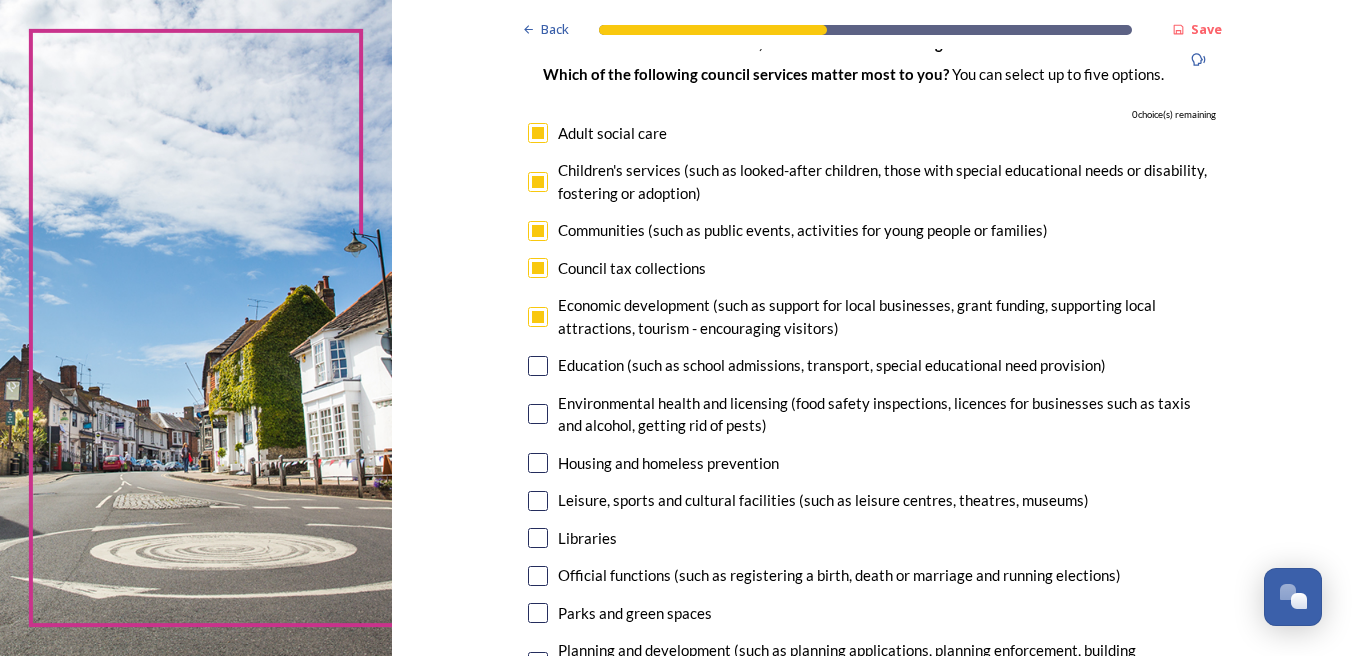 scroll, scrollTop: 200, scrollLeft: 0, axis: vertical 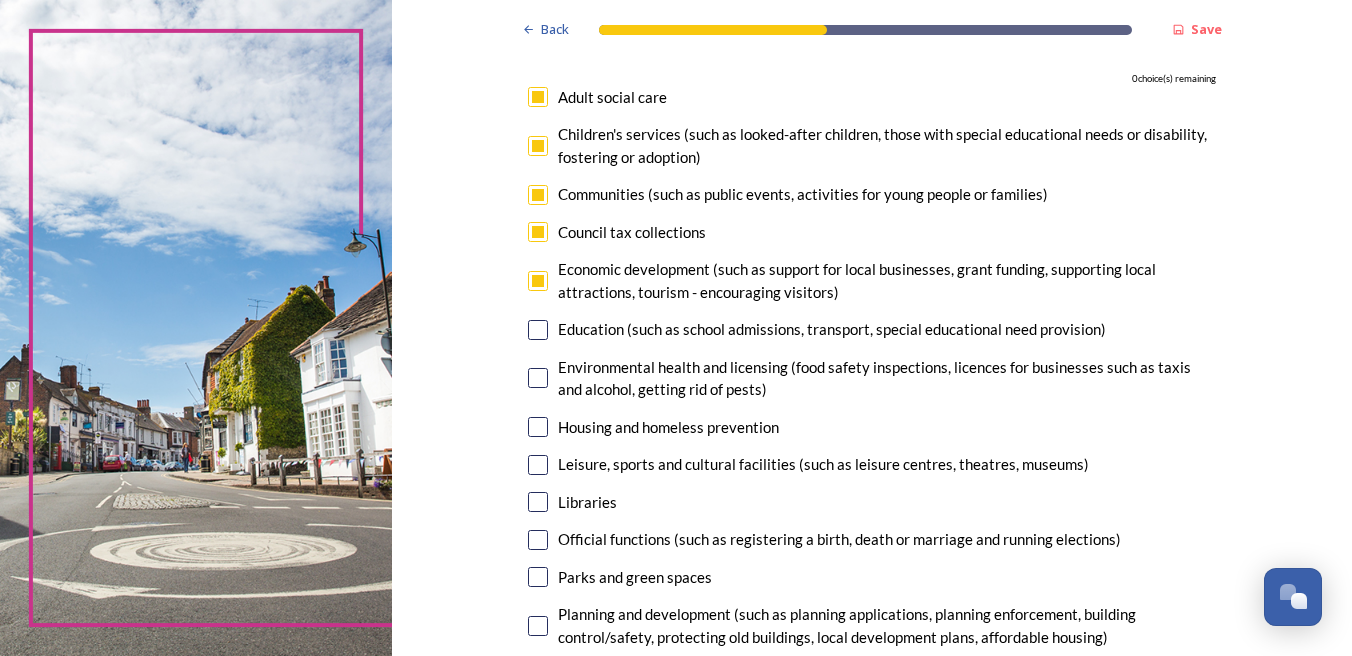 click at bounding box center (538, 330) 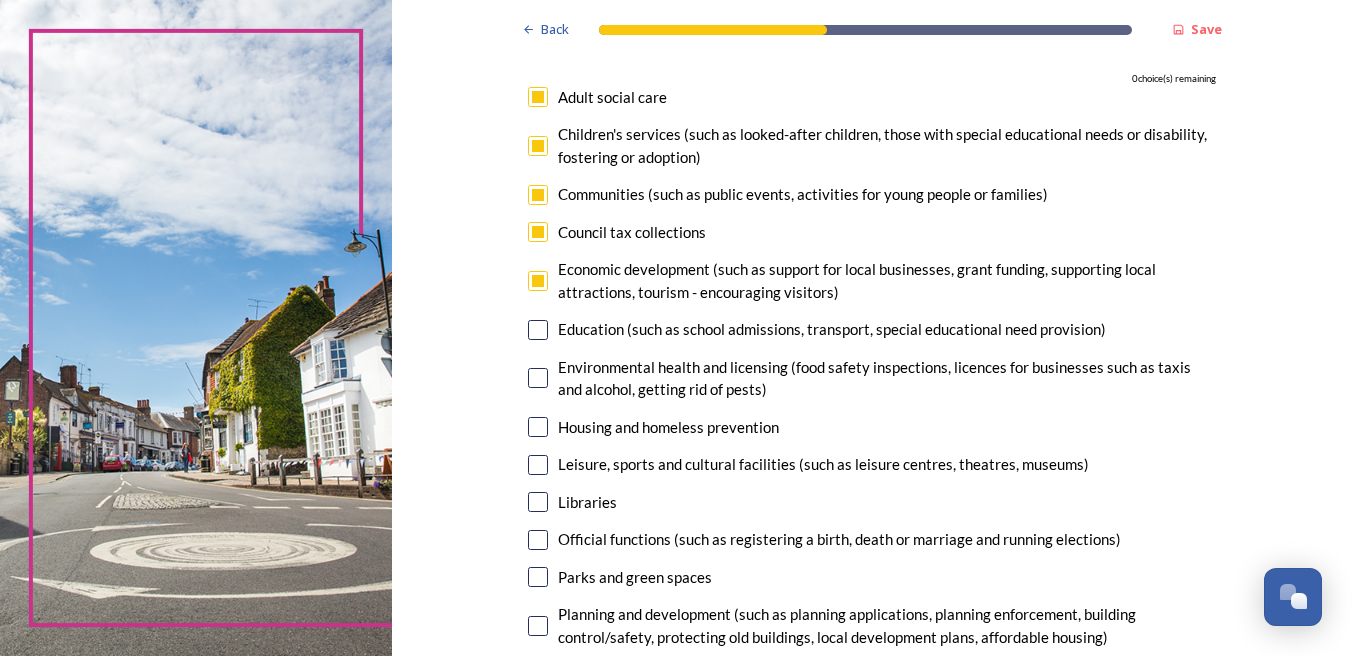 click at bounding box center (538, 330) 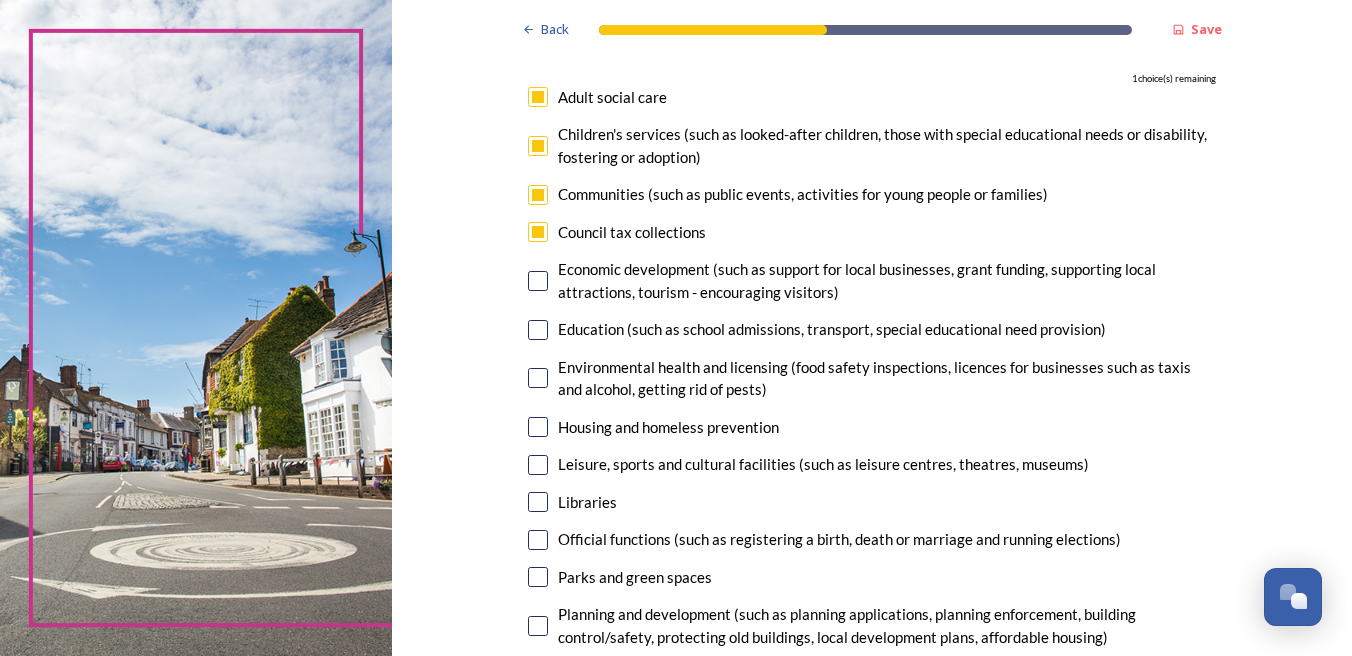 click at bounding box center (538, 232) 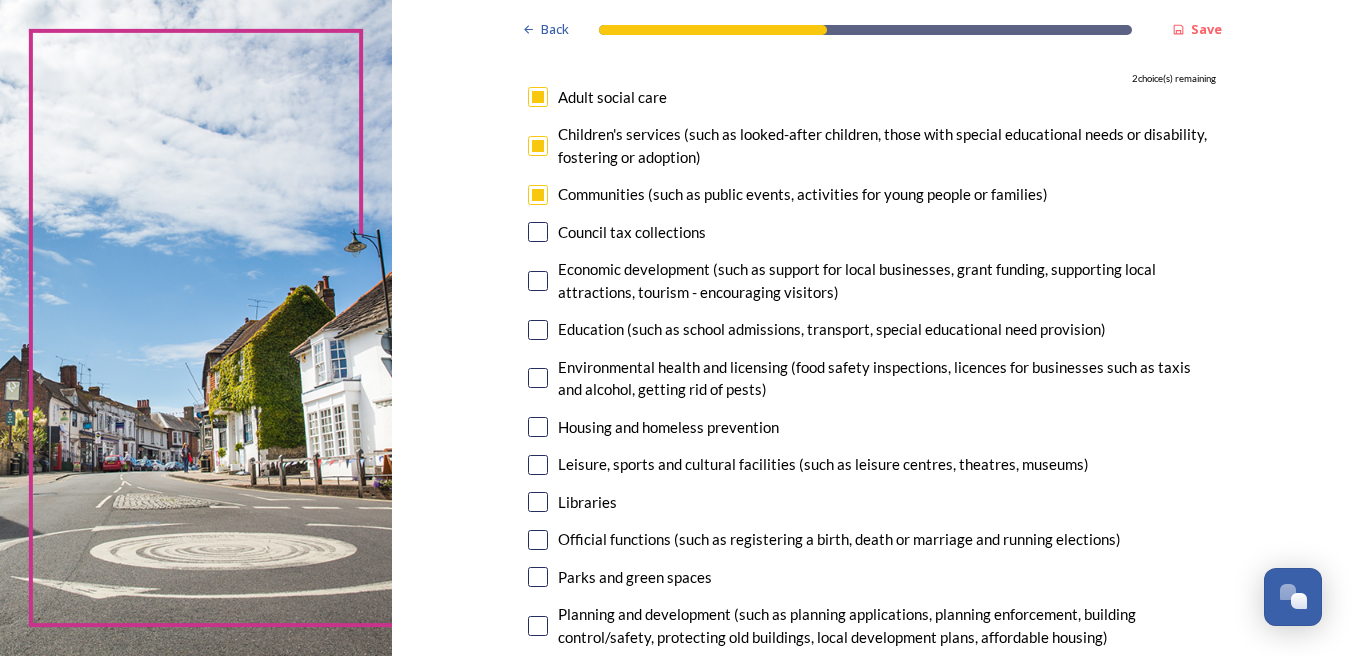 drag, startPoint x: 531, startPoint y: 188, endPoint x: 526, endPoint y: 151, distance: 37.336308 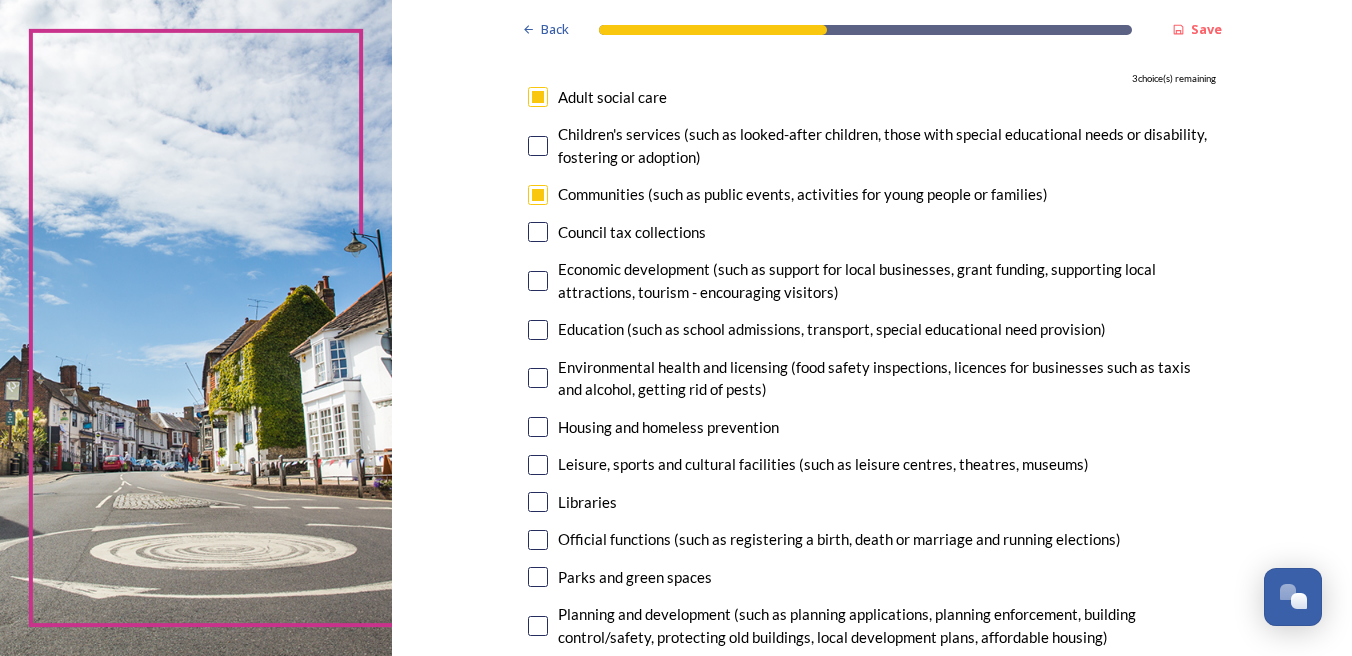 click at bounding box center [538, 97] 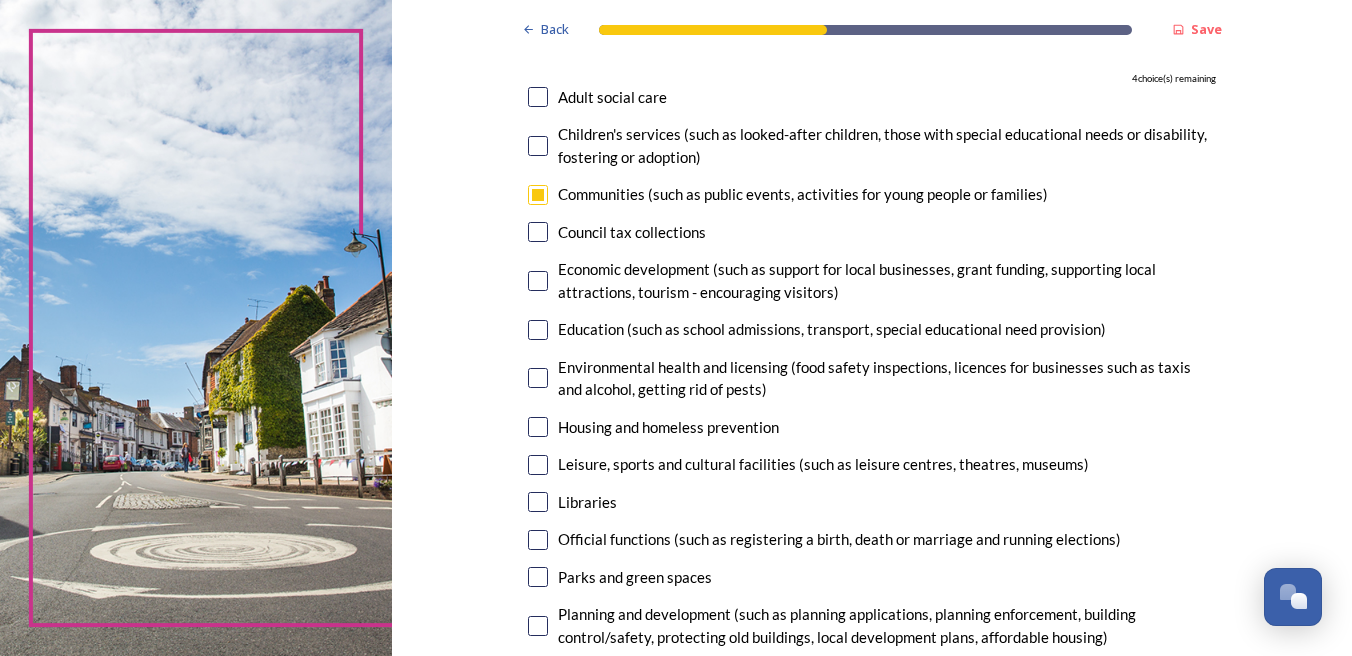 click at bounding box center (538, 195) 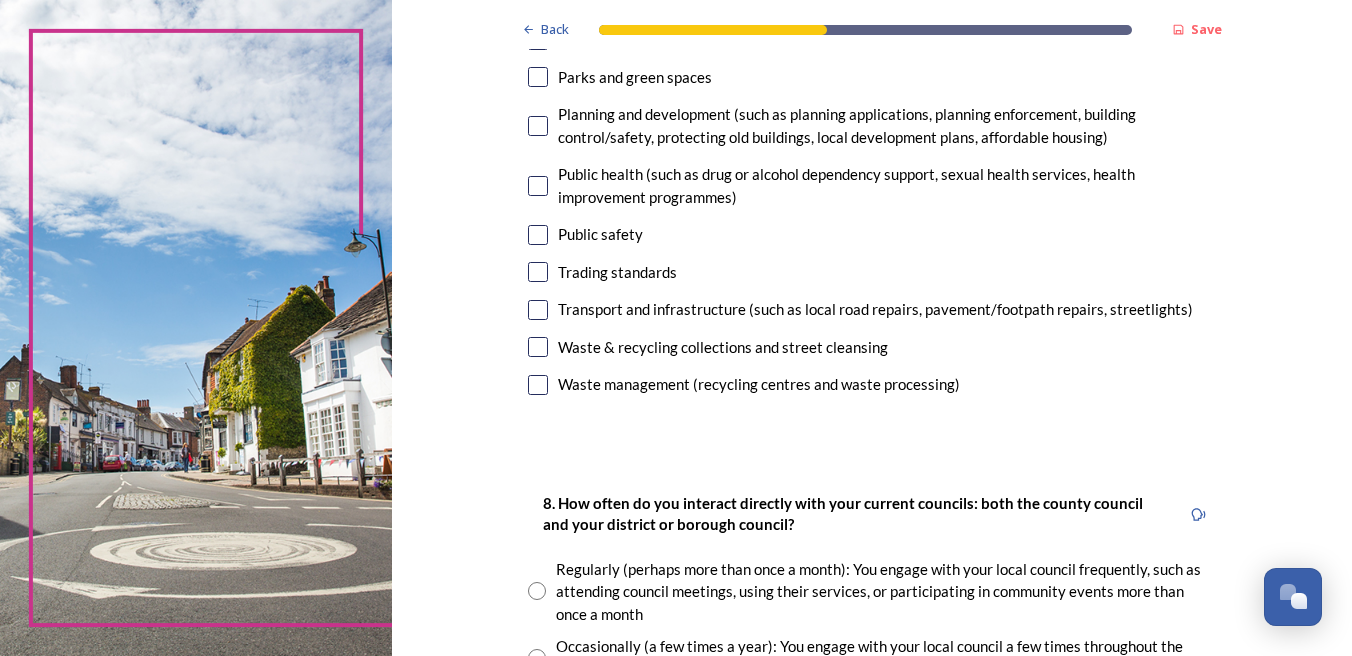 scroll, scrollTop: 600, scrollLeft: 0, axis: vertical 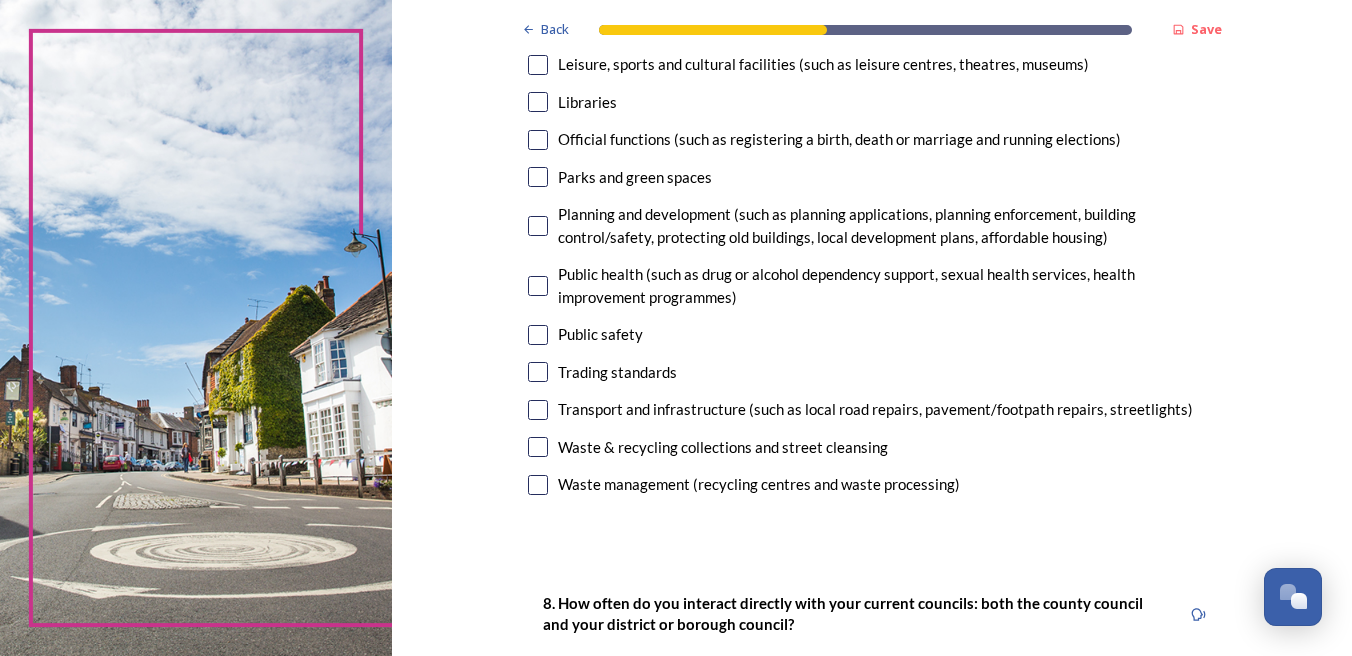 click at bounding box center [538, 335] 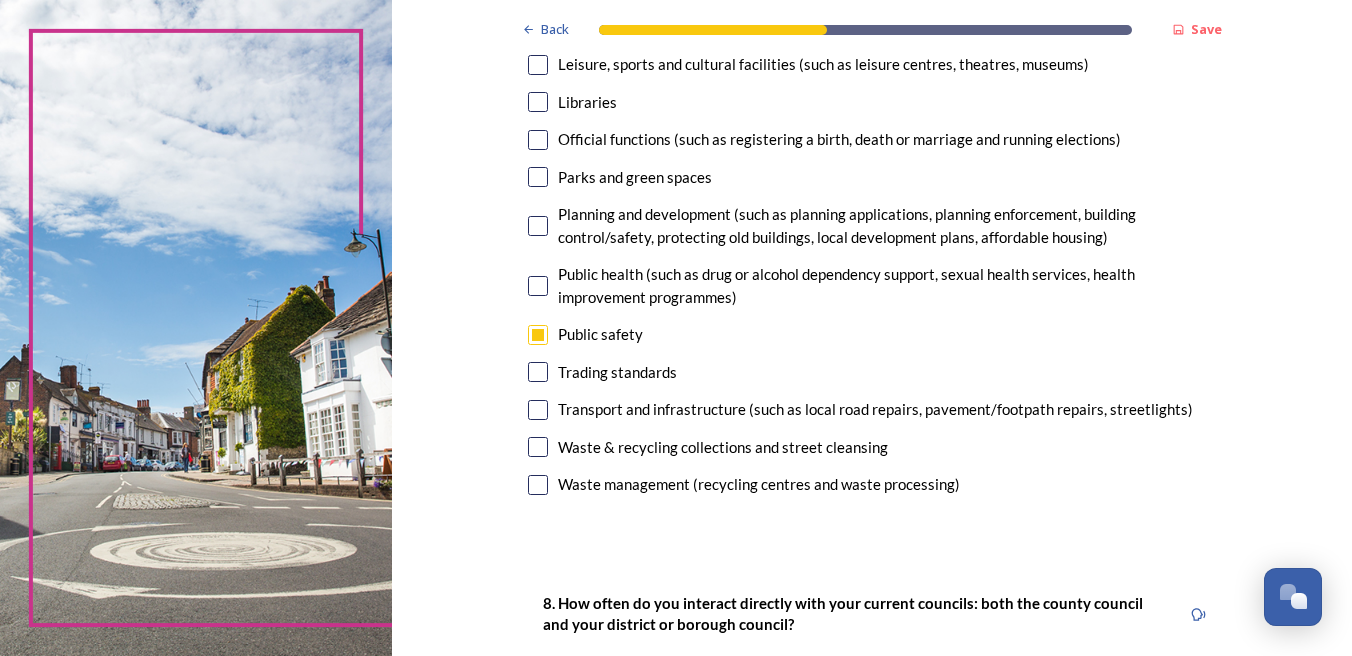 click at bounding box center (538, 286) 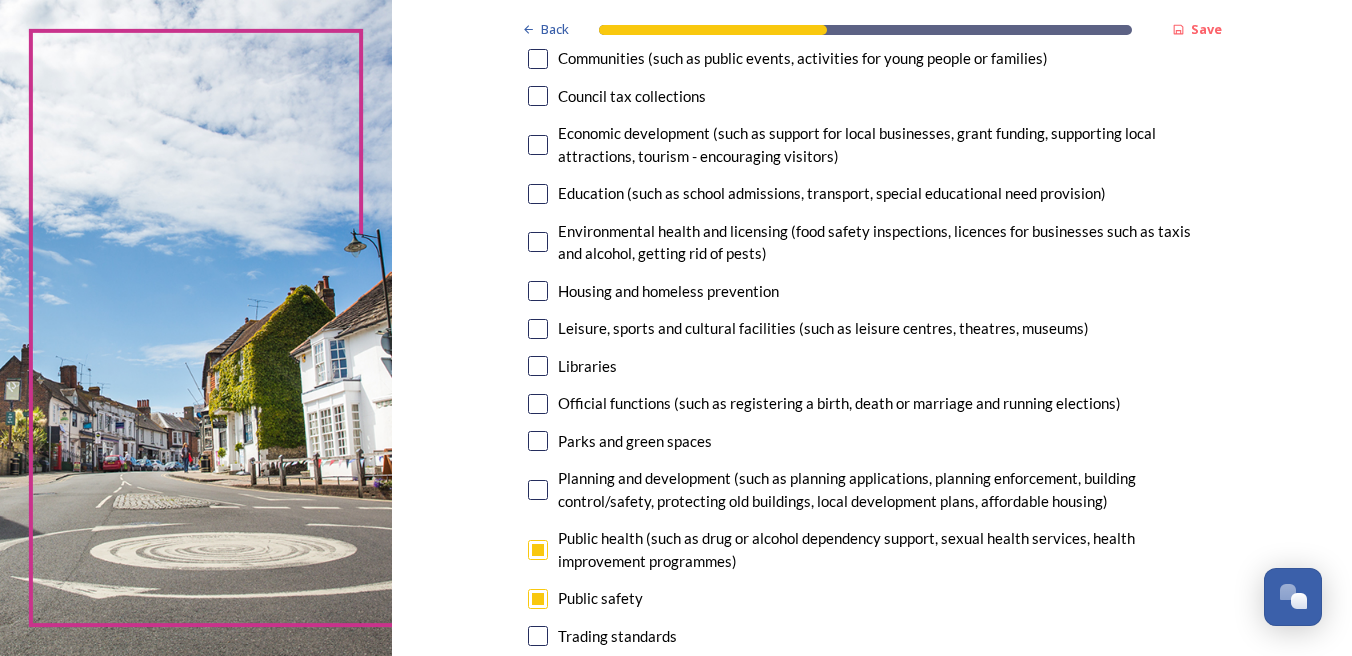 scroll, scrollTop: 300, scrollLeft: 0, axis: vertical 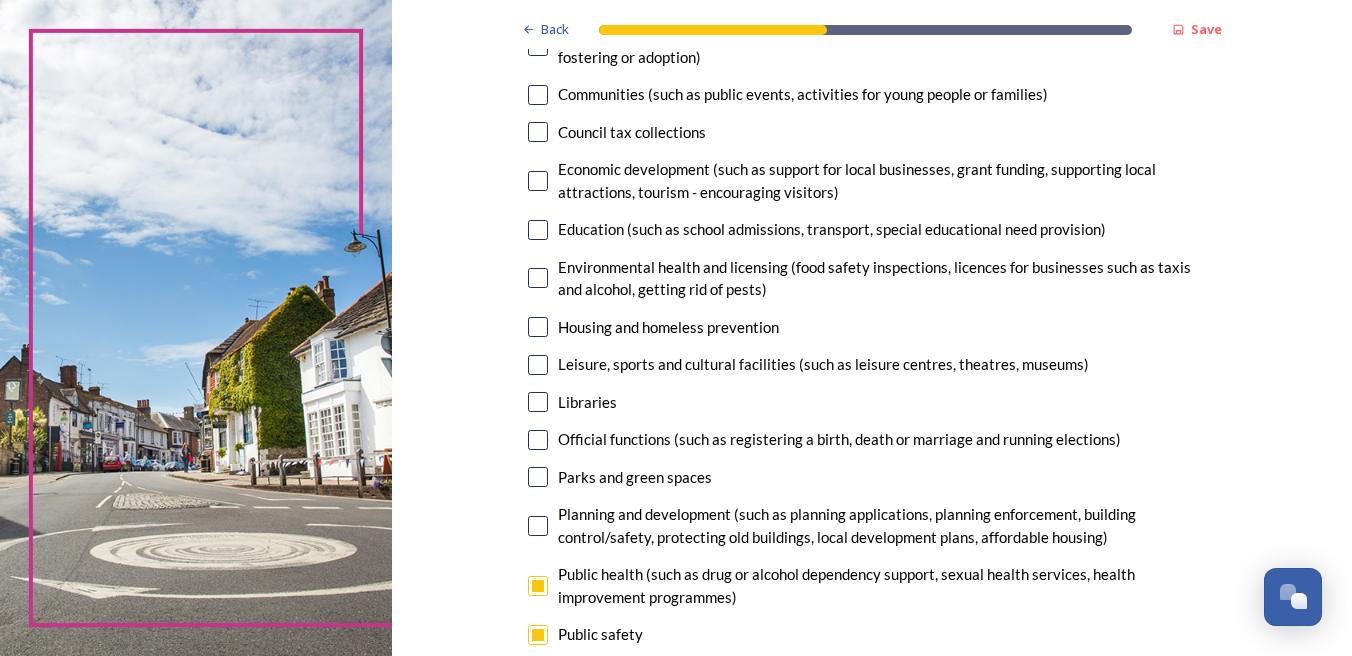 click at bounding box center (538, 327) 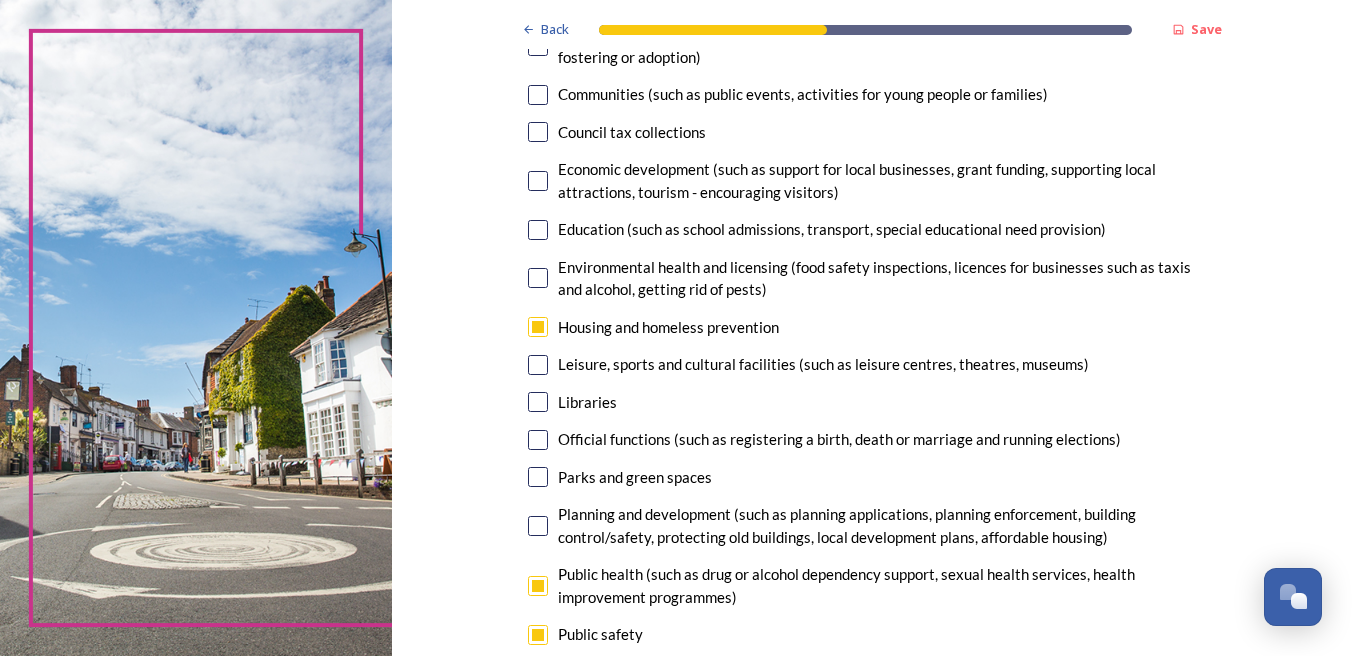 click at bounding box center [538, 278] 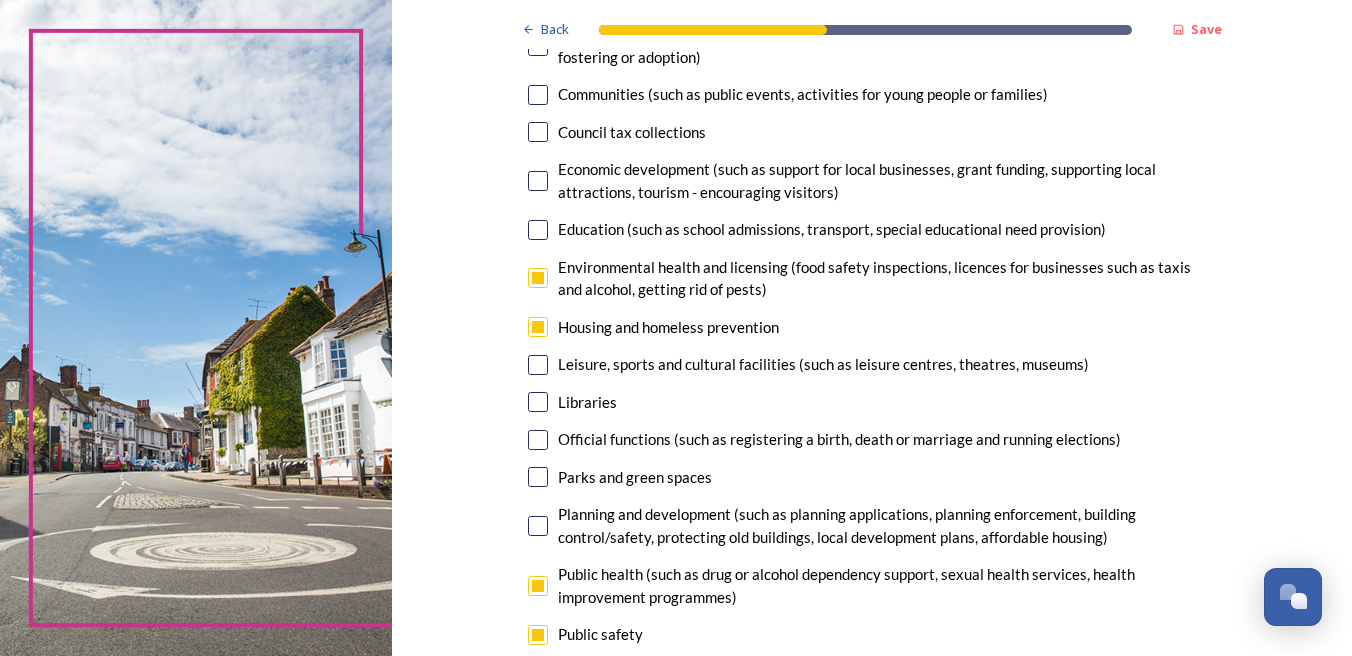 scroll, scrollTop: 100, scrollLeft: 0, axis: vertical 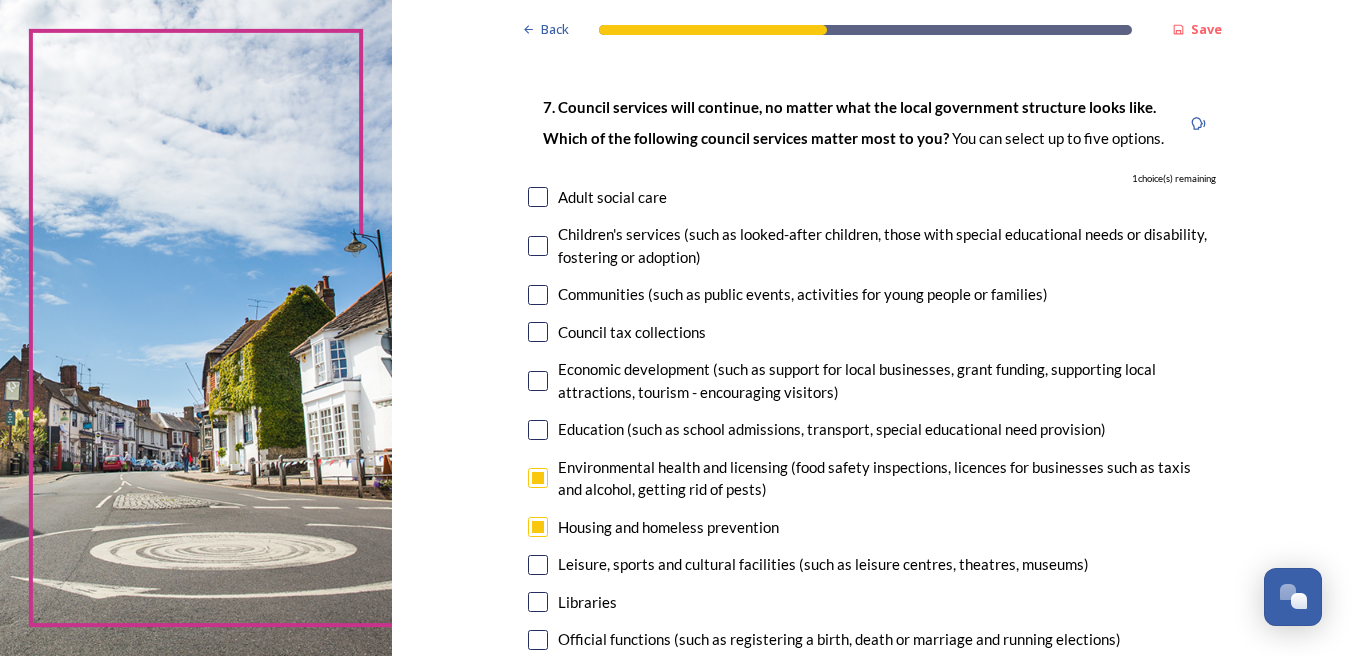click at bounding box center [538, 197] 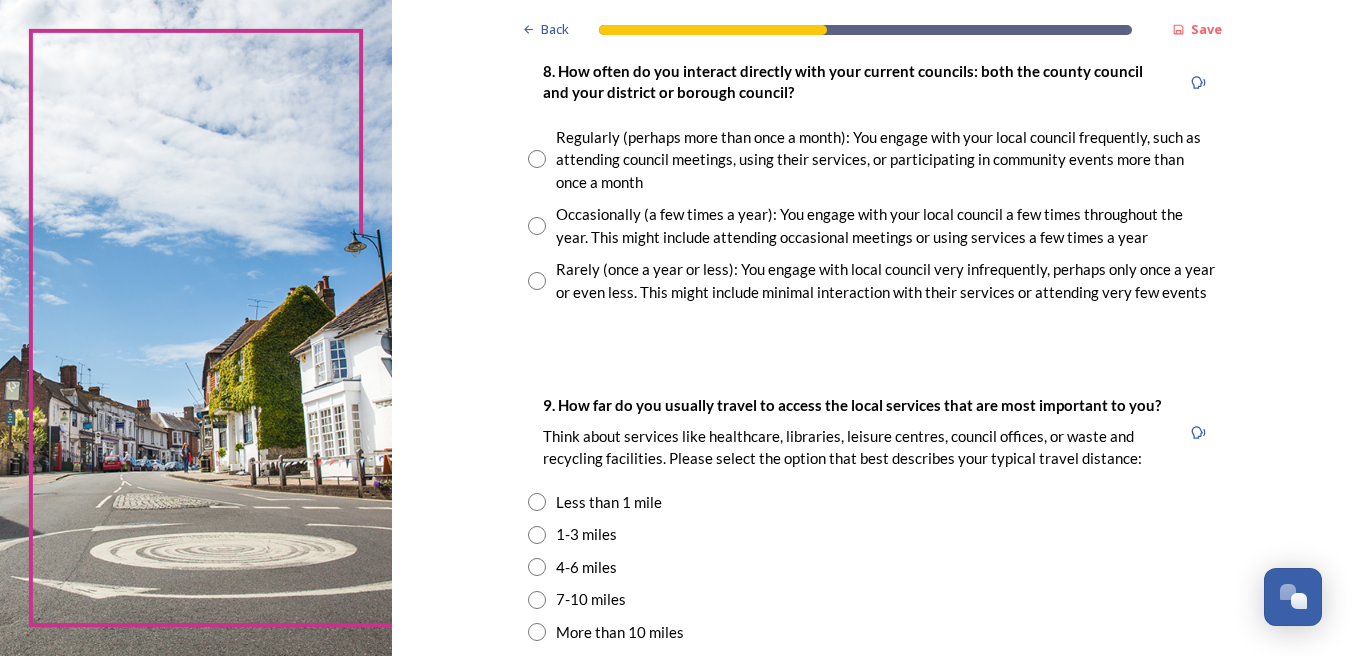 scroll, scrollTop: 1000, scrollLeft: 0, axis: vertical 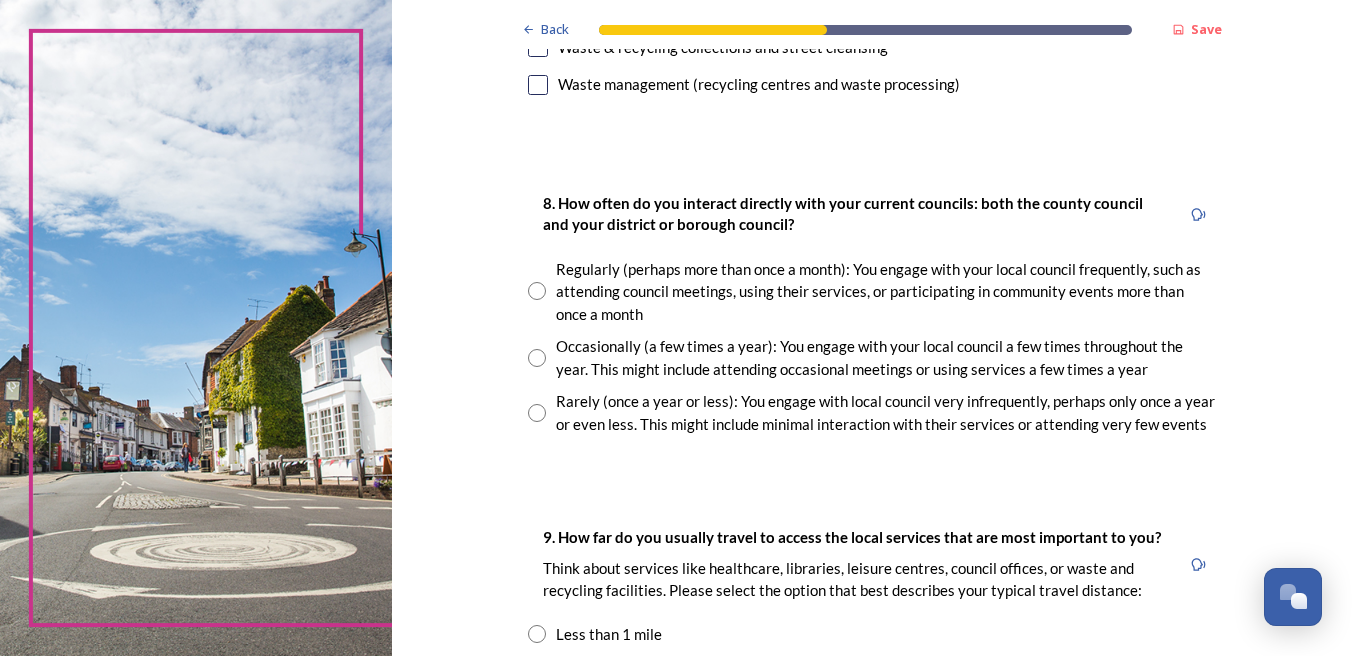 drag, startPoint x: 530, startPoint y: 289, endPoint x: 648, endPoint y: 396, distance: 159.28905 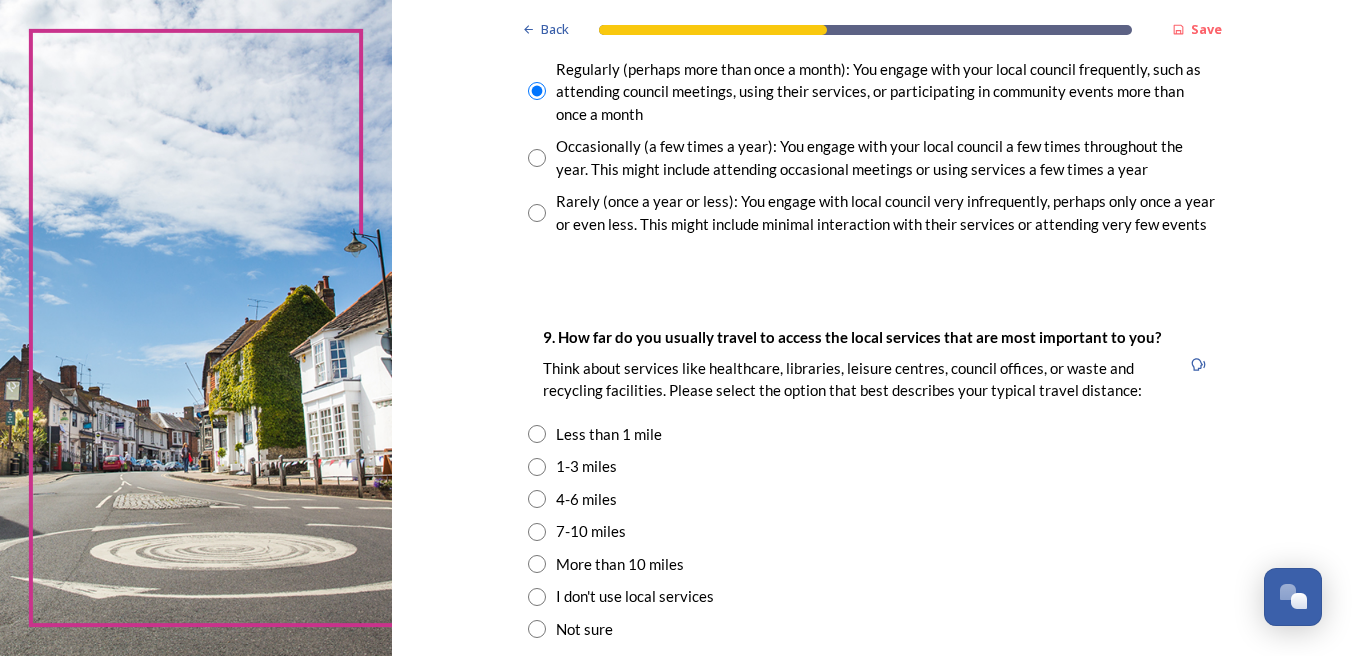 scroll, scrollTop: 1300, scrollLeft: 0, axis: vertical 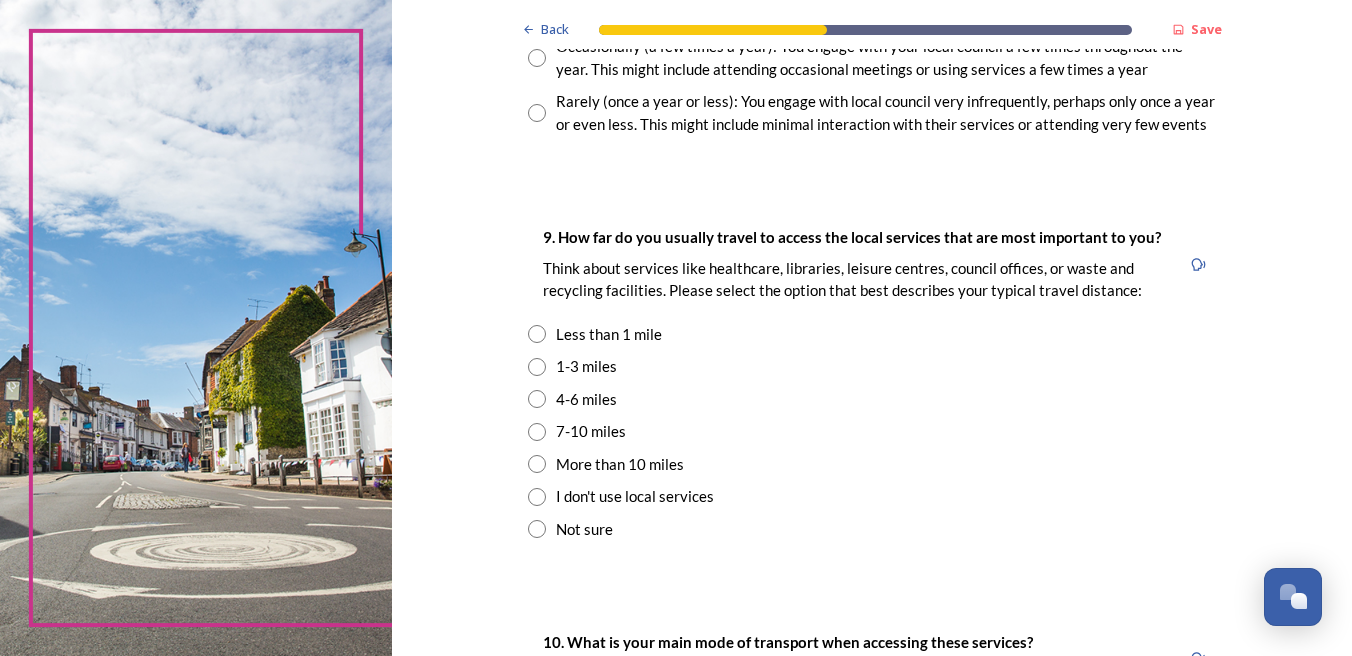 click at bounding box center (537, 399) 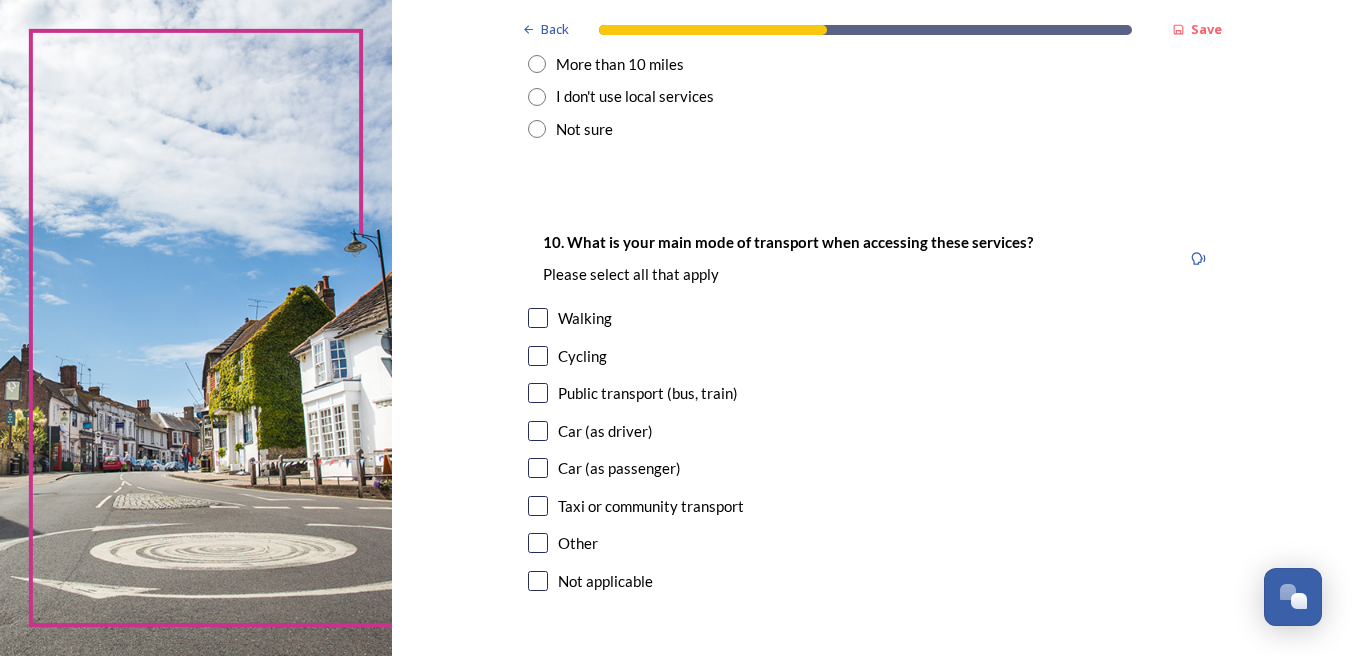 scroll, scrollTop: 1800, scrollLeft: 0, axis: vertical 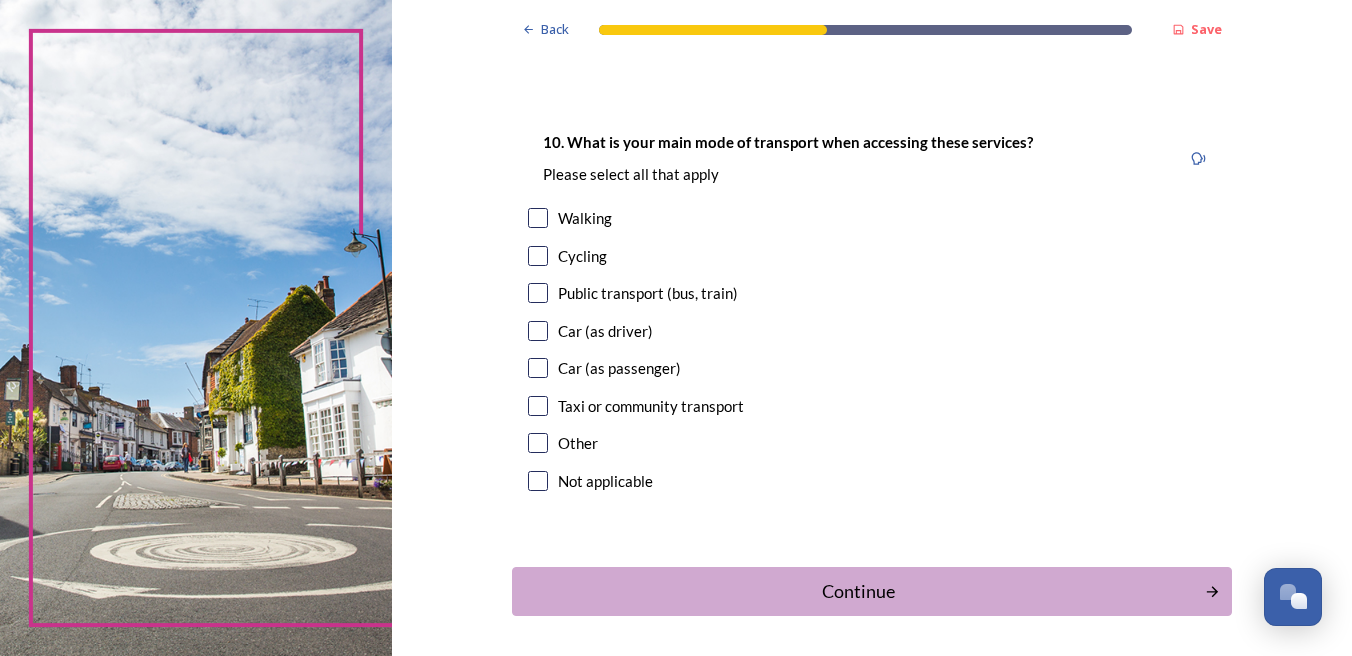 click at bounding box center (538, 331) 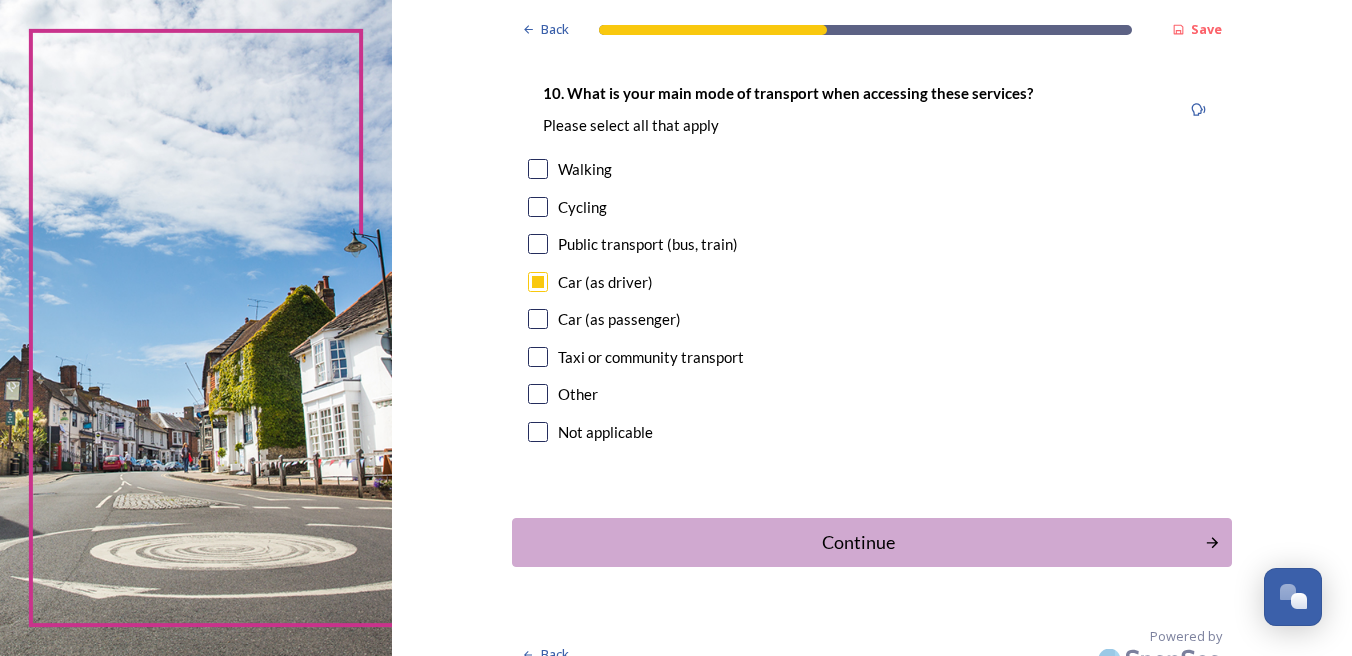 scroll, scrollTop: 1876, scrollLeft: 0, axis: vertical 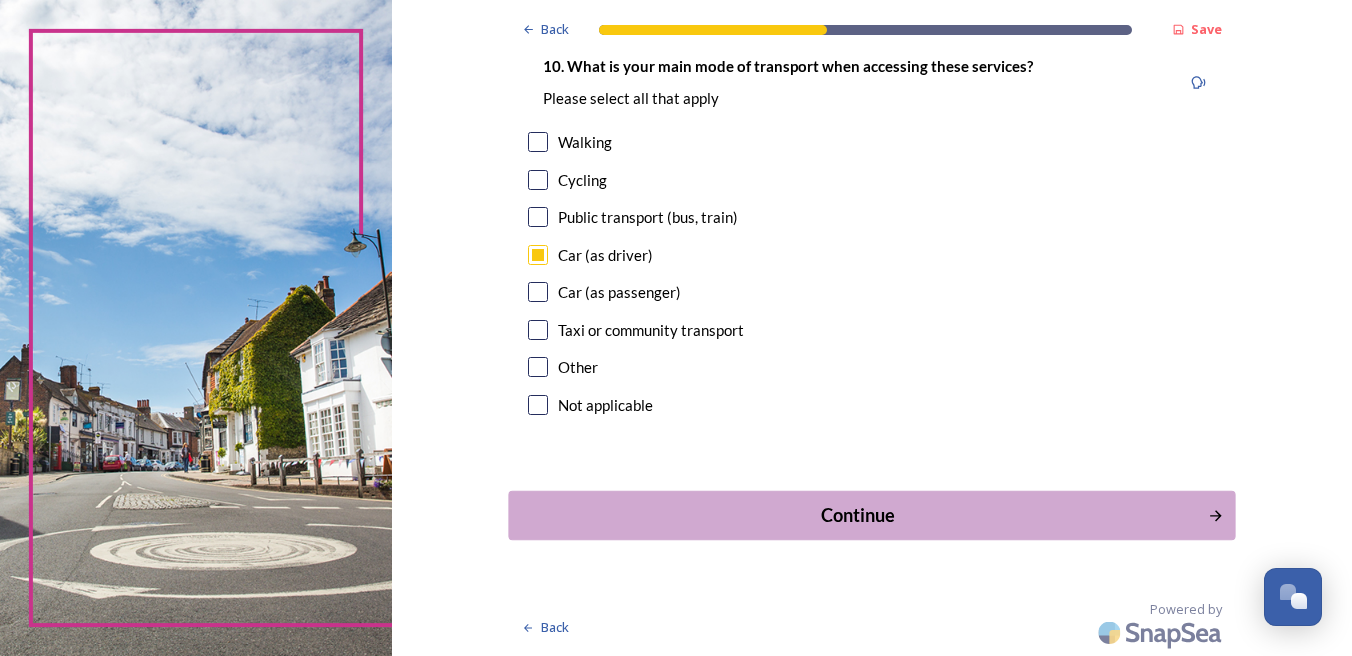 click on "Continue" at bounding box center (858, 515) 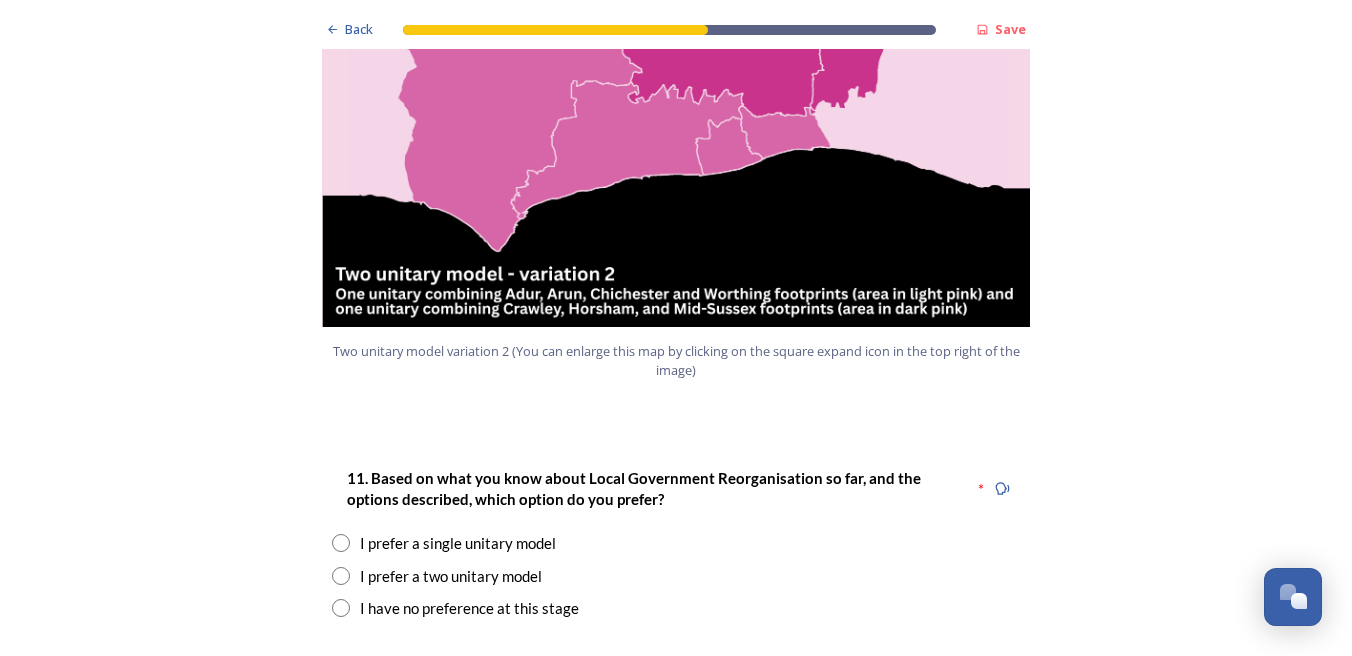 scroll, scrollTop: 2500, scrollLeft: 0, axis: vertical 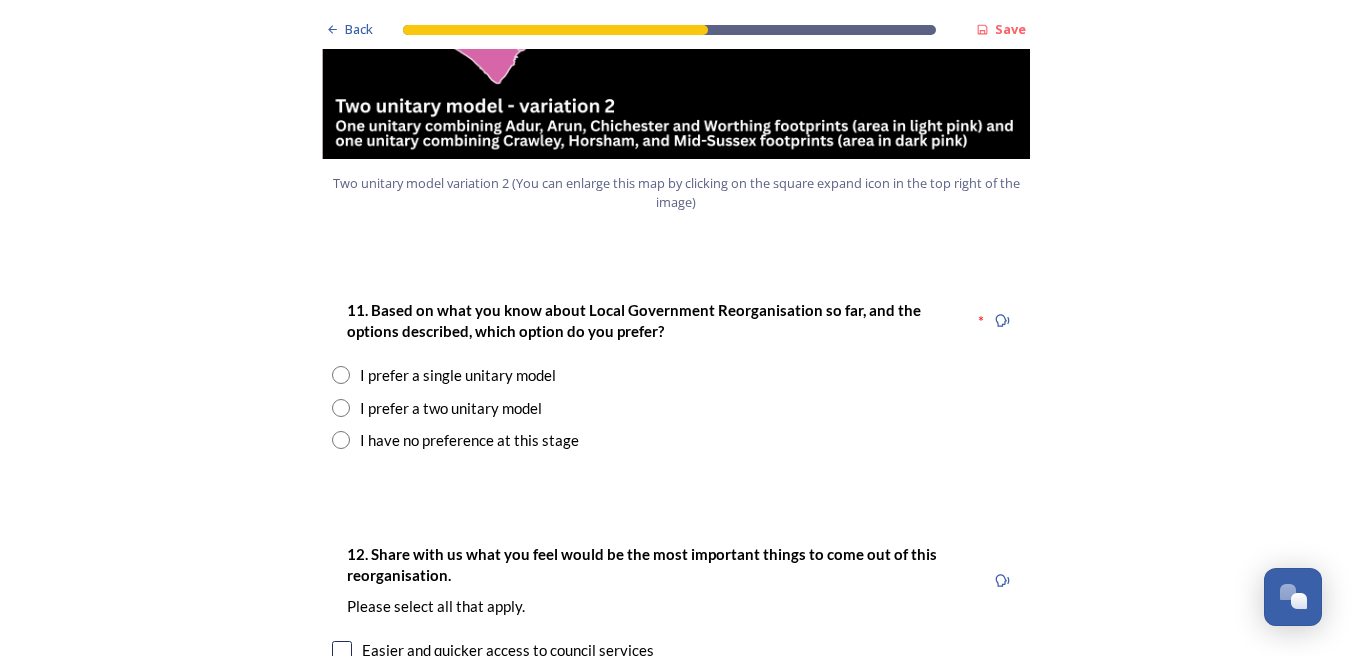 click at bounding box center [341, 408] 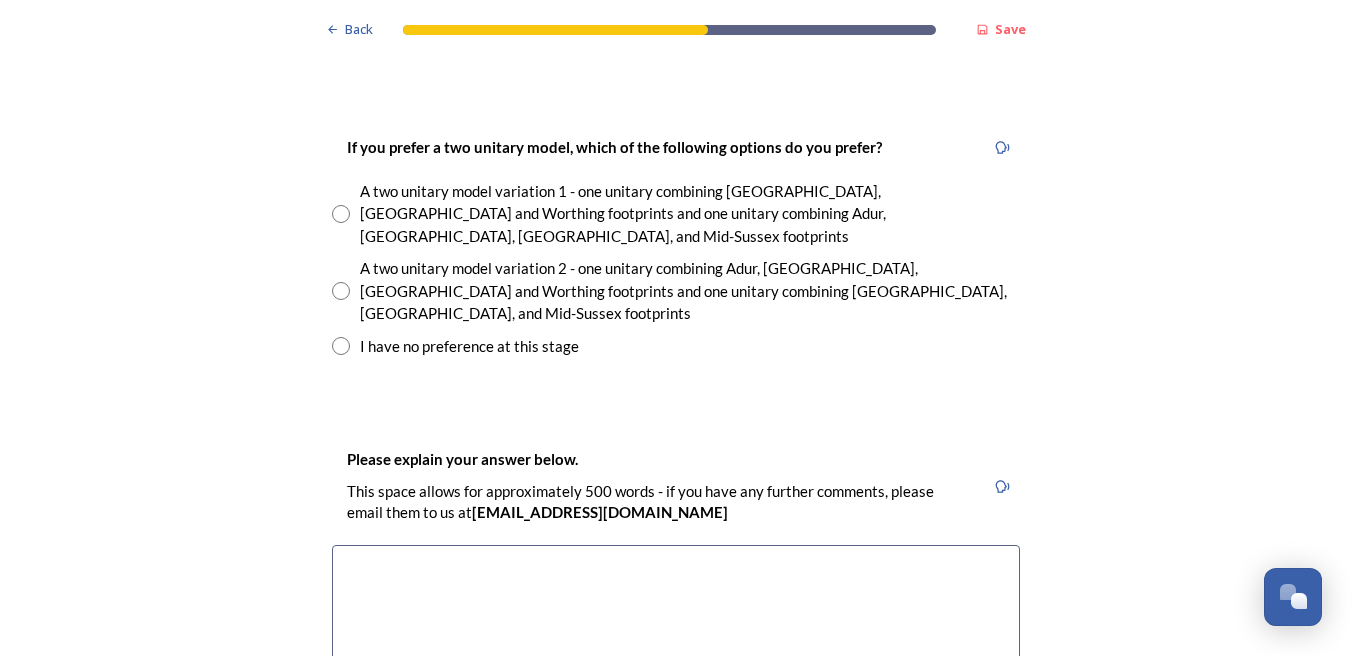 scroll, scrollTop: 3000, scrollLeft: 0, axis: vertical 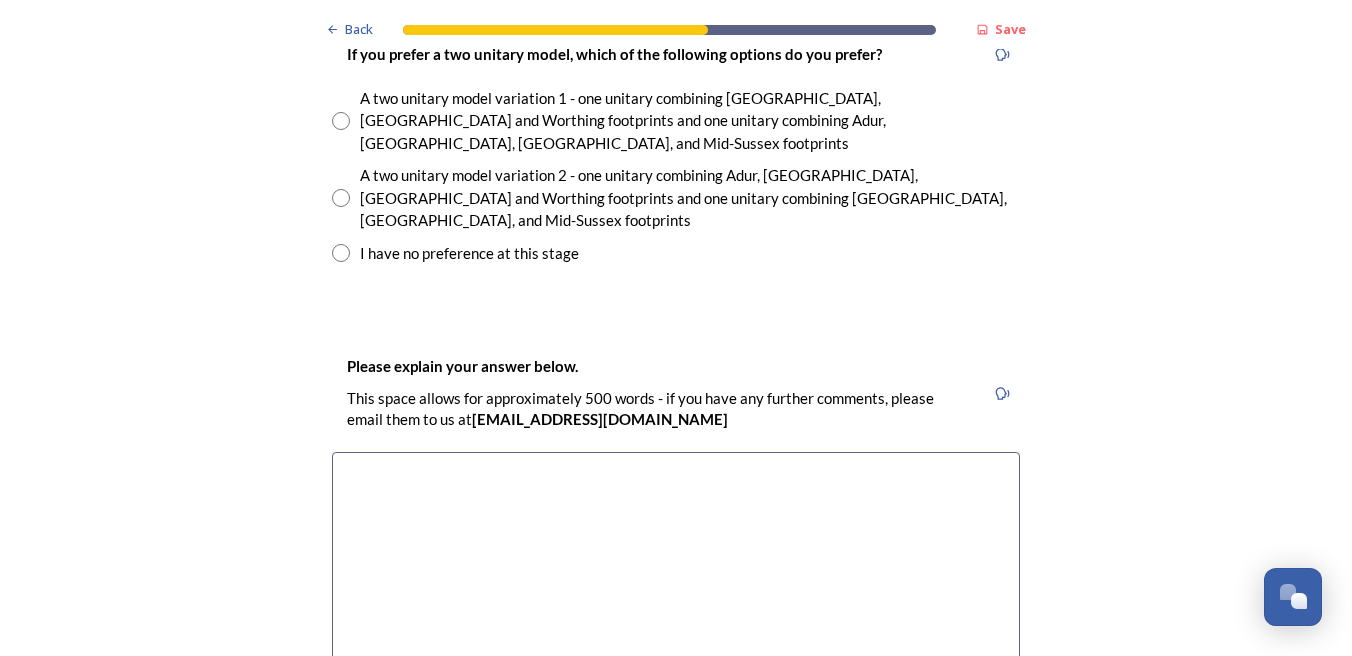 click at bounding box center [676, 564] 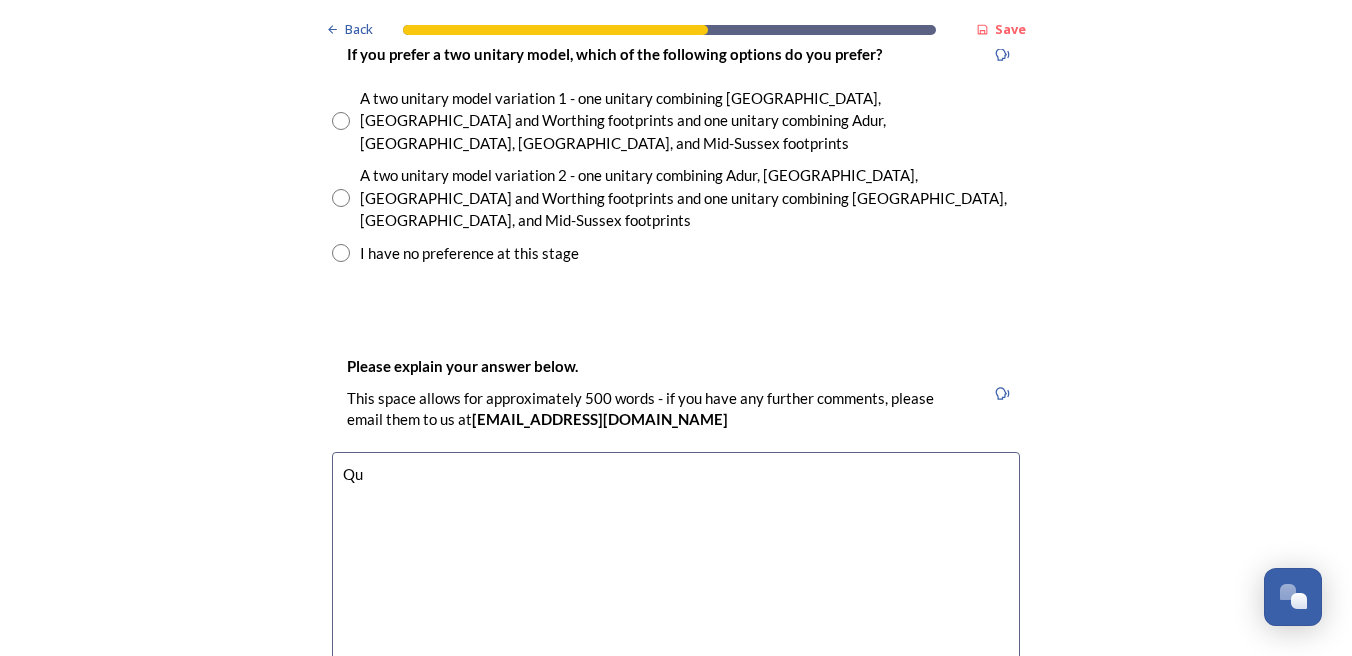 type on "Q" 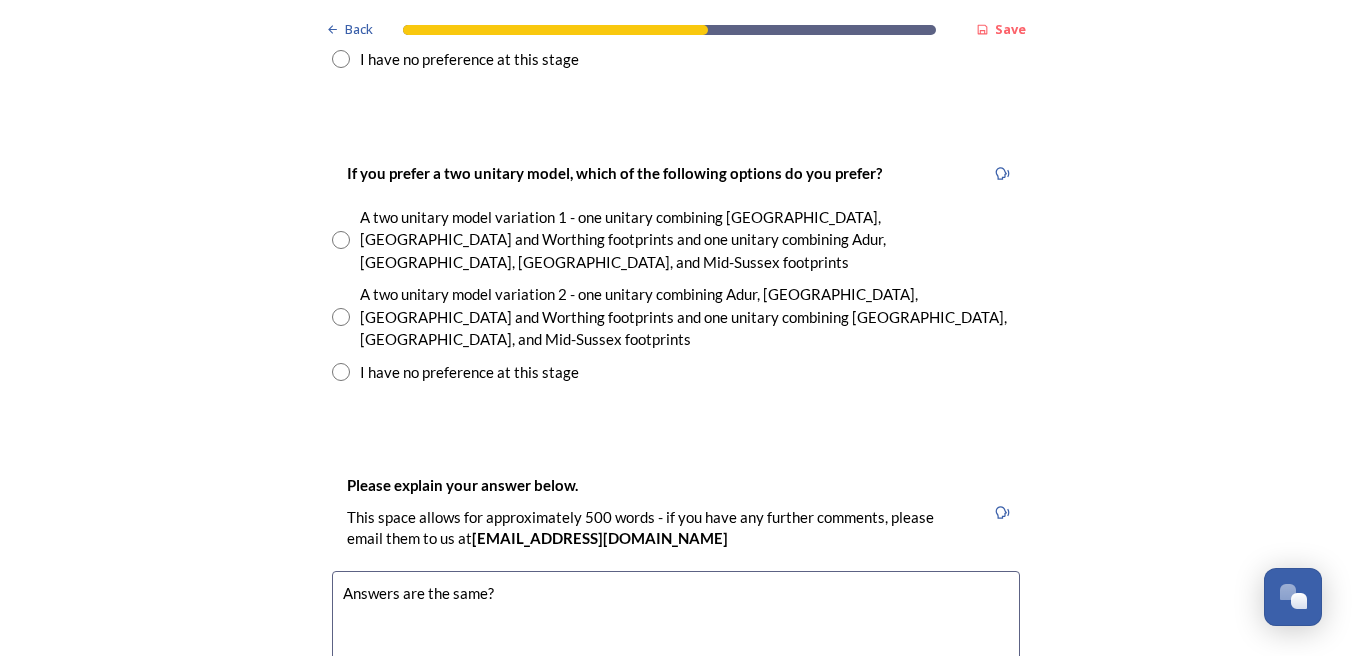 scroll, scrollTop: 2700, scrollLeft: 0, axis: vertical 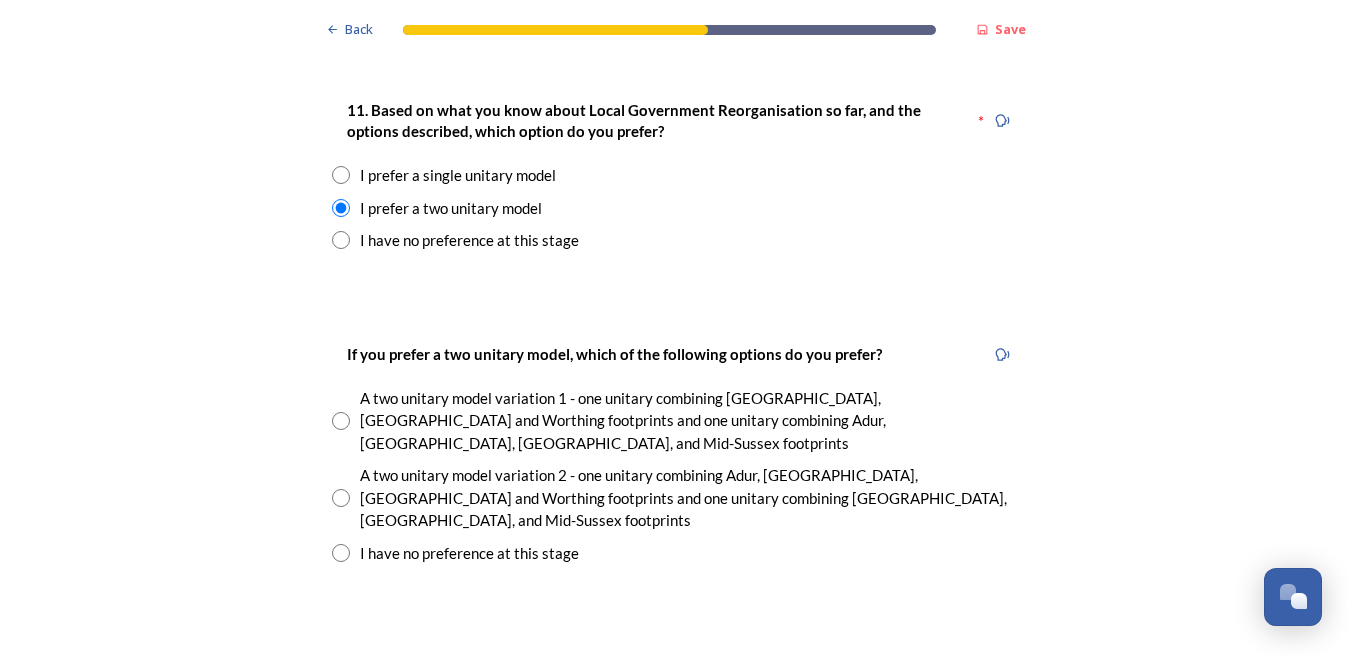 type on "Answers are the same?" 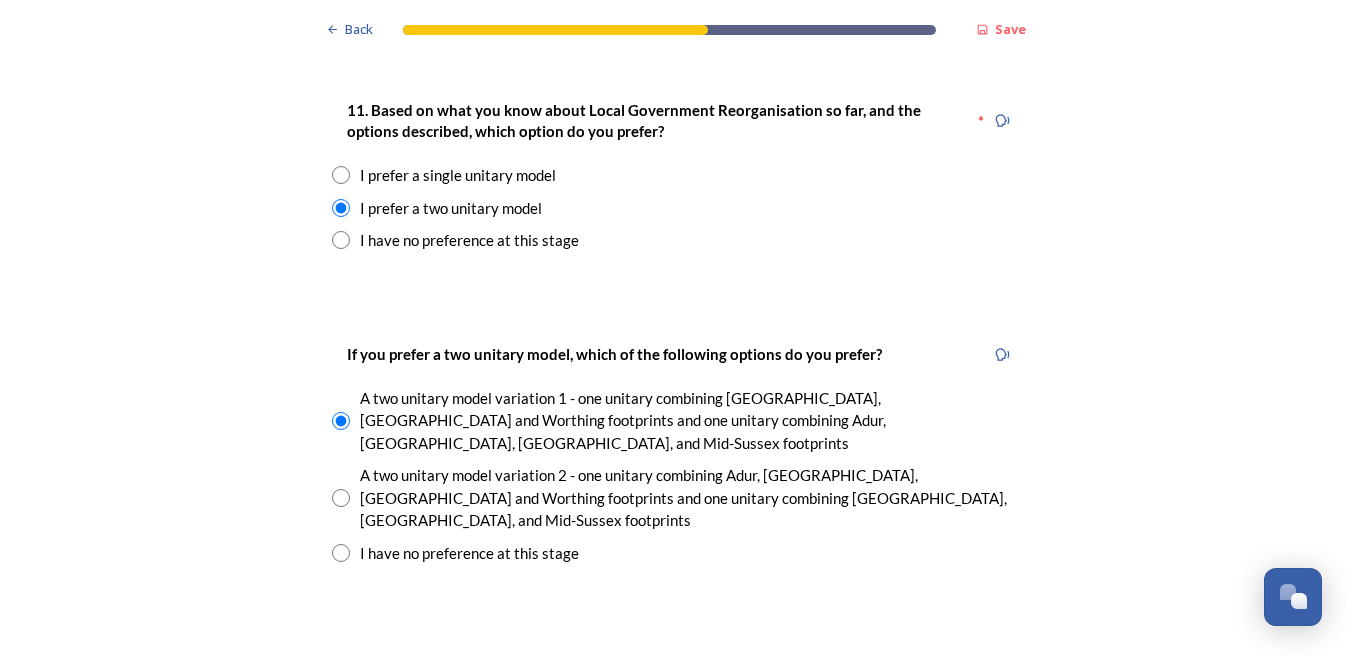 drag, startPoint x: 904, startPoint y: 468, endPoint x: 881, endPoint y: 458, distance: 25.079872 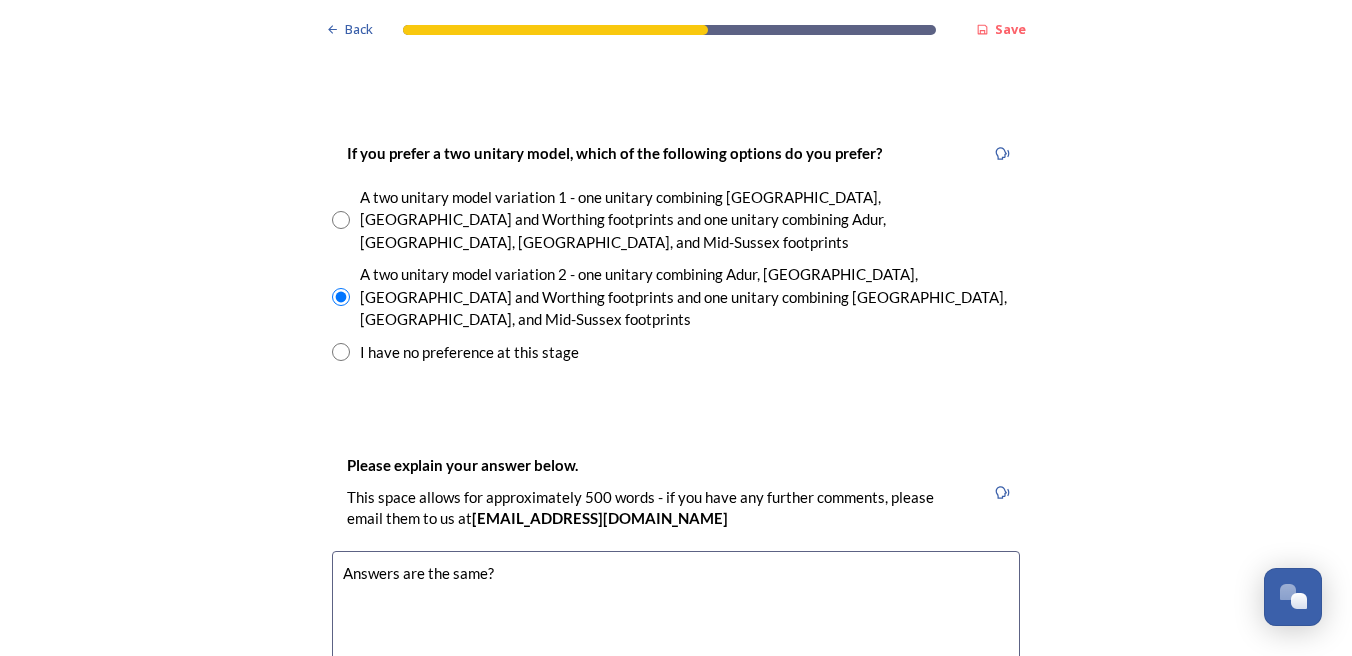 scroll, scrollTop: 3100, scrollLeft: 0, axis: vertical 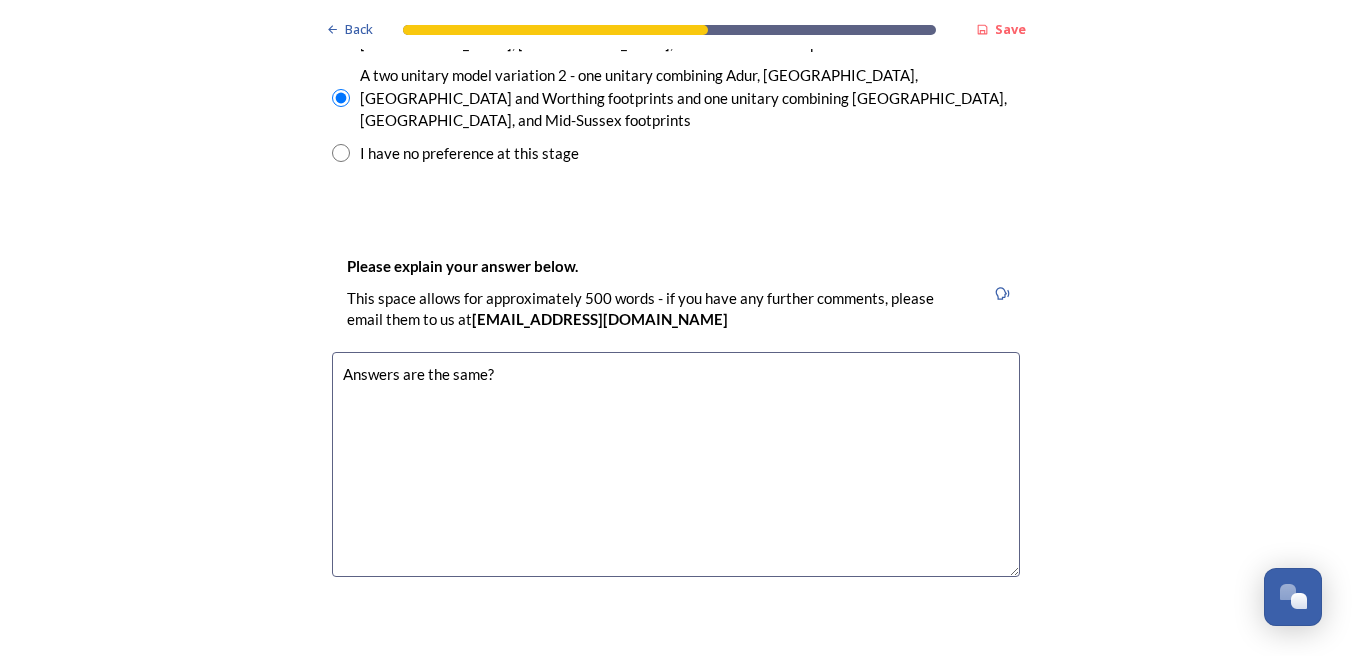 drag, startPoint x: 504, startPoint y: 274, endPoint x: -468, endPoint y: 259, distance: 972.1157 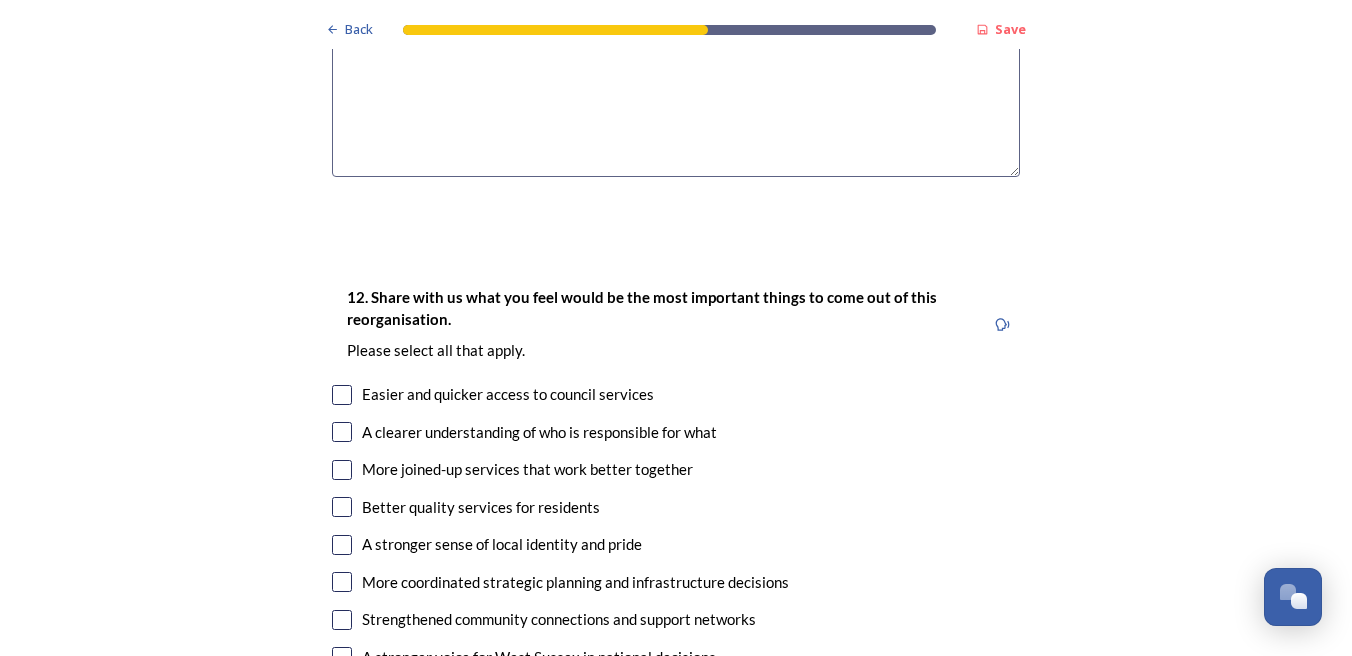 scroll, scrollTop: 3600, scrollLeft: 0, axis: vertical 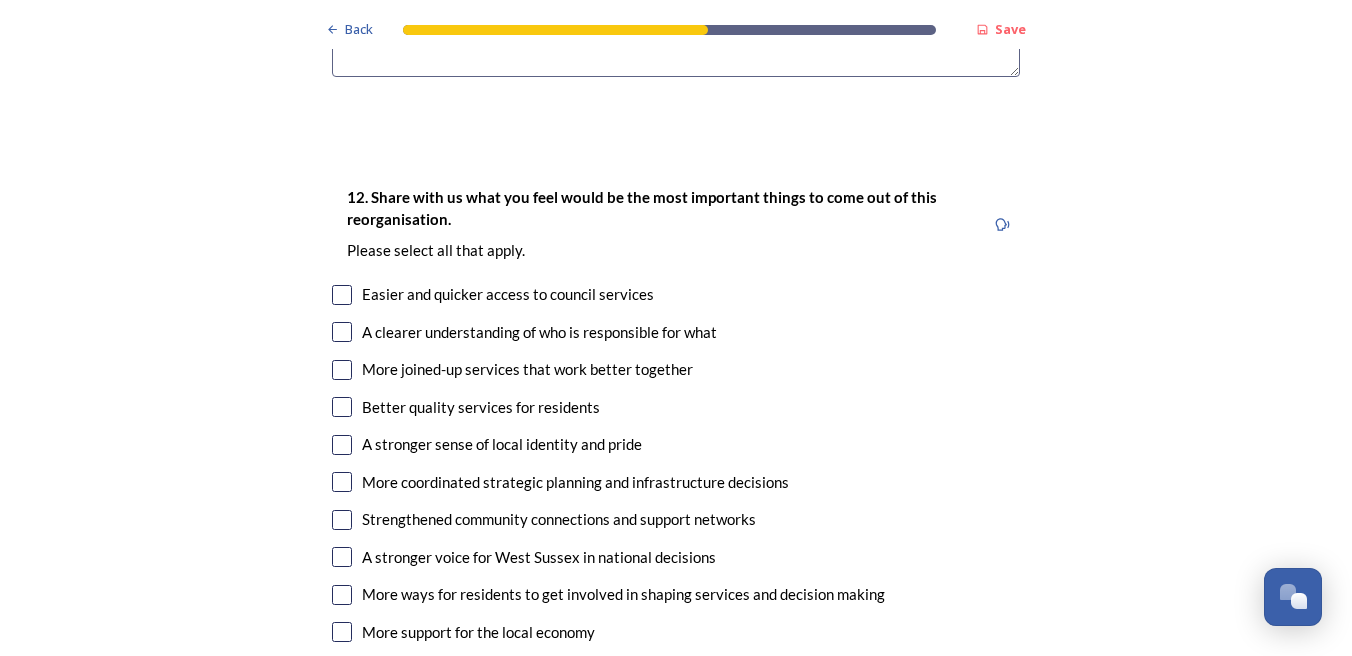 type 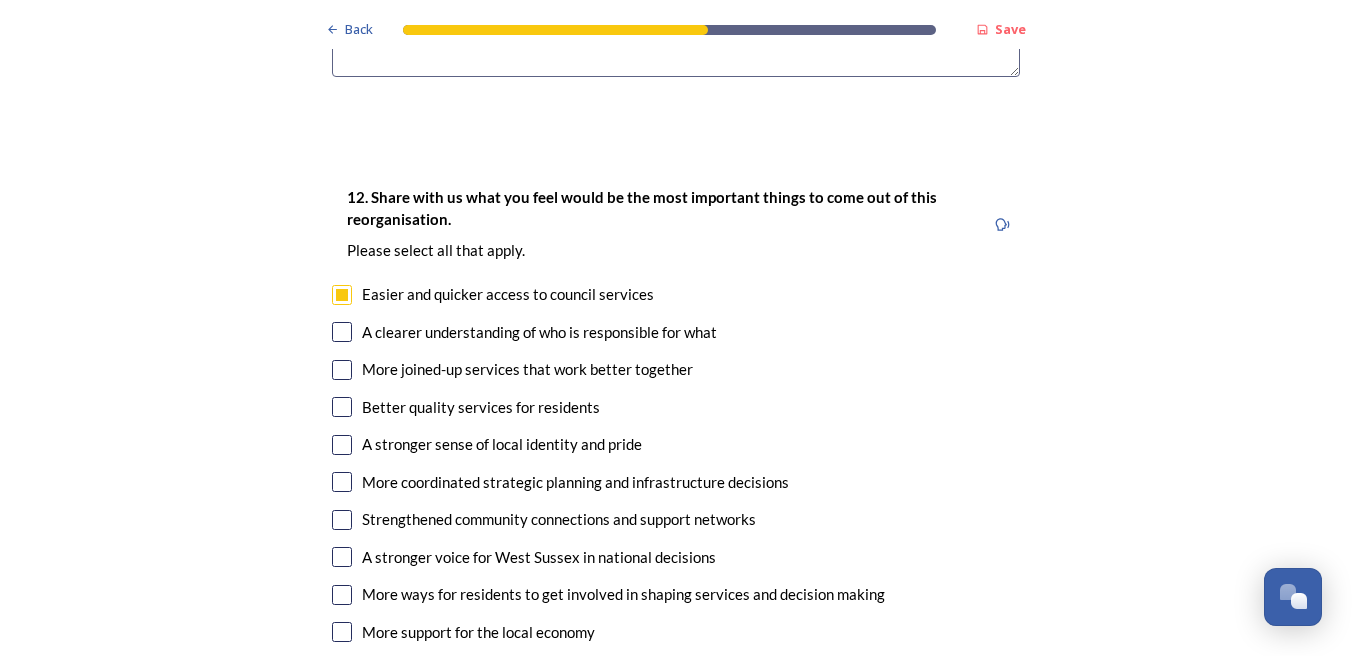 click at bounding box center (342, 332) 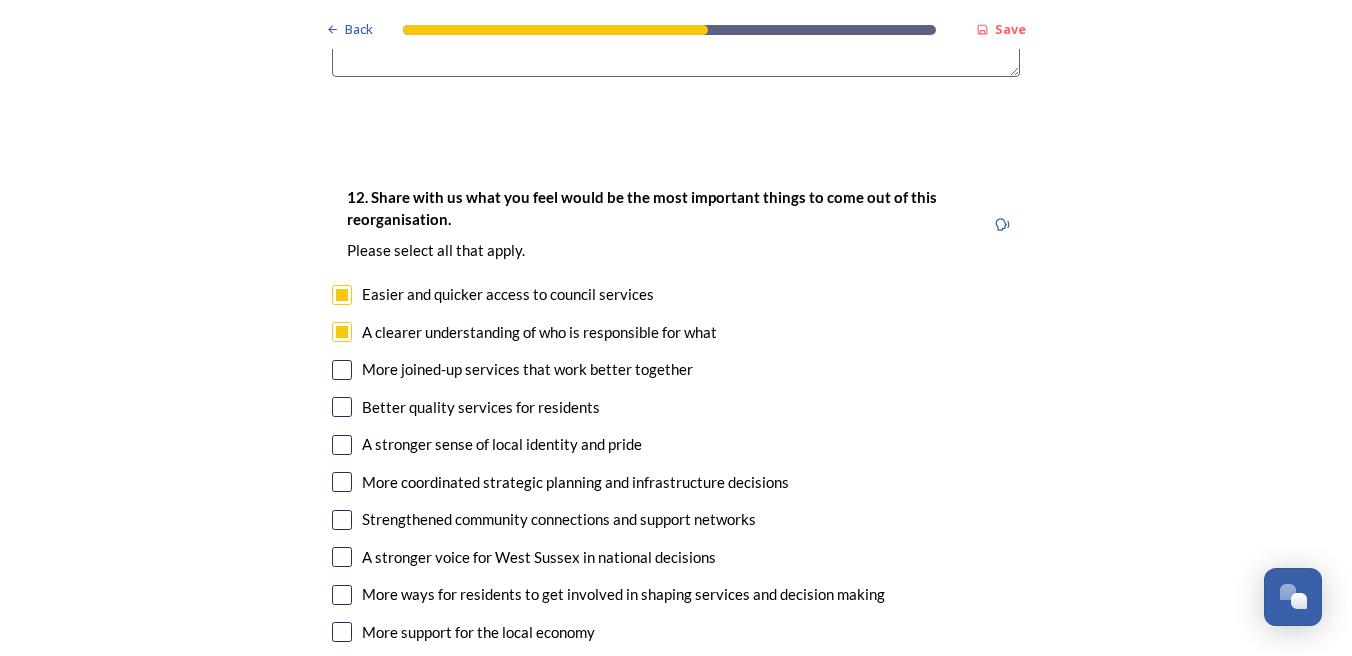 click at bounding box center (342, 370) 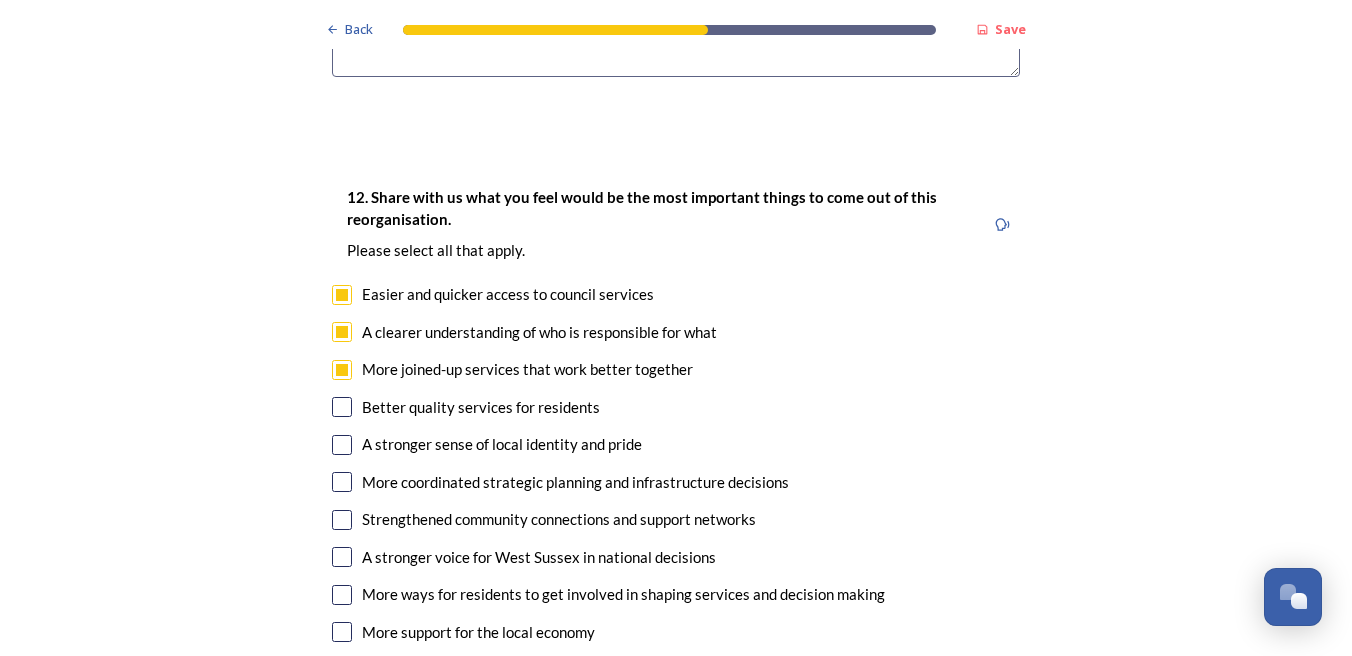 click at bounding box center (342, 407) 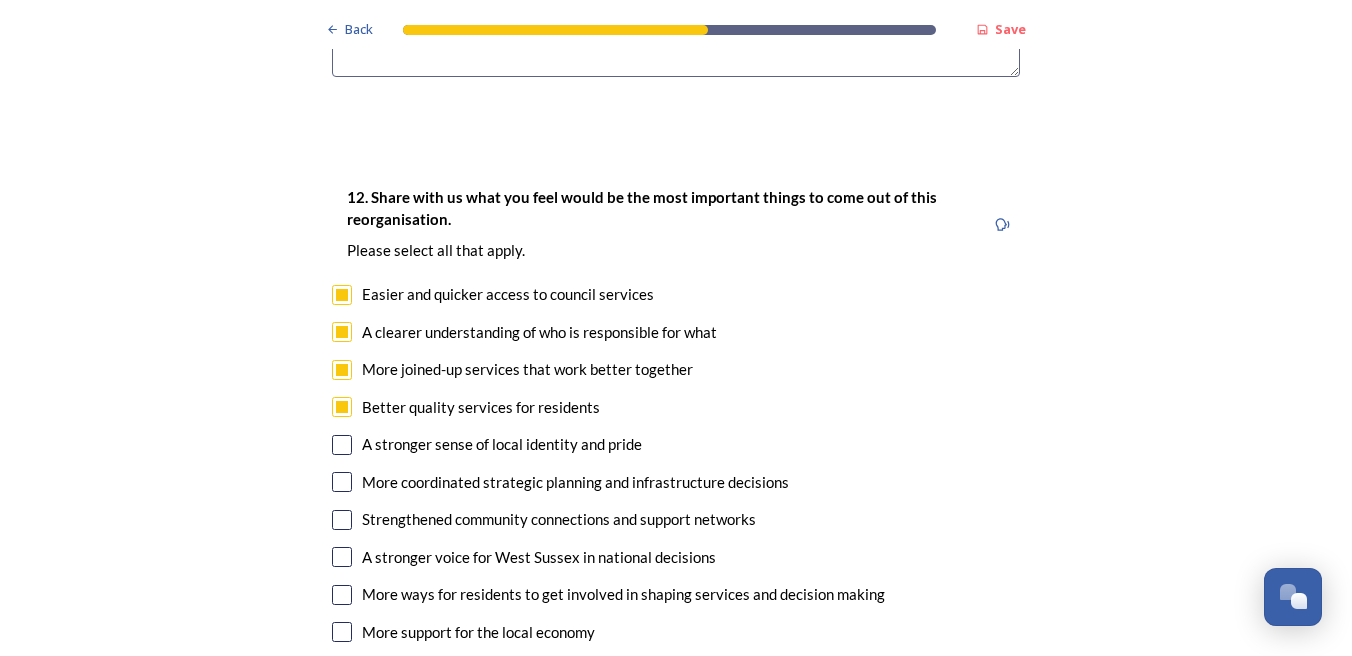 click at bounding box center [342, 445] 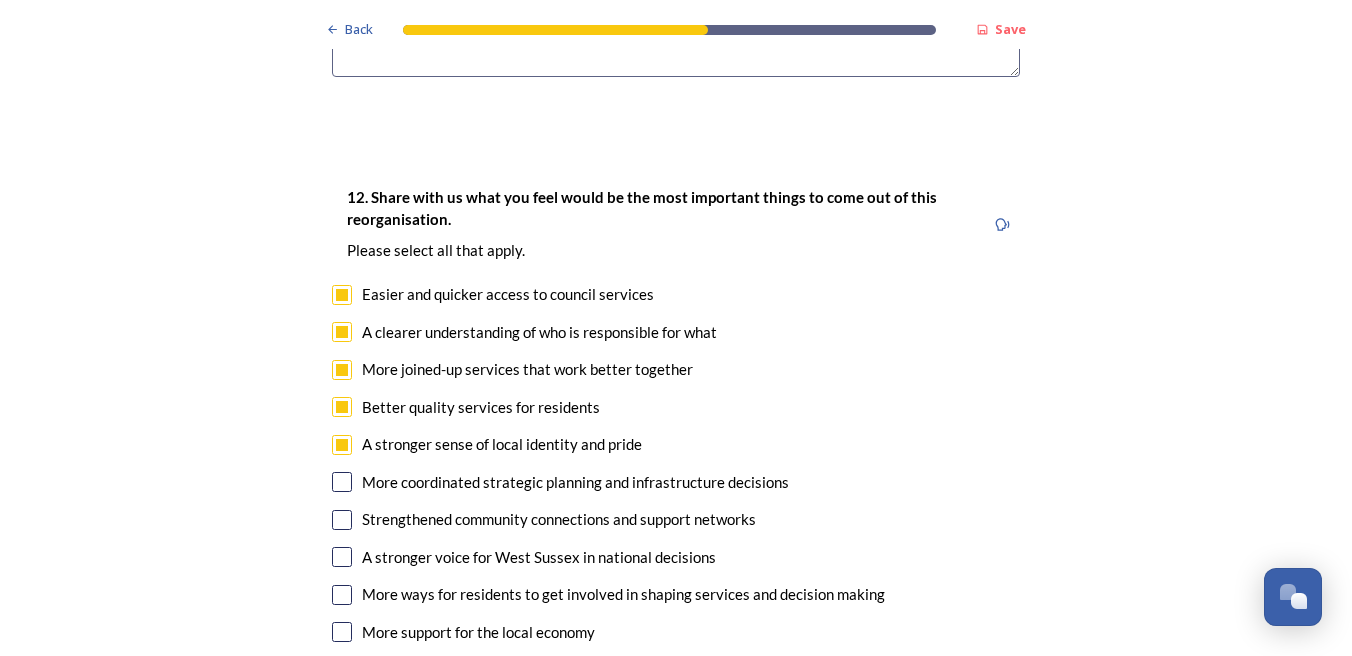 click at bounding box center (342, 482) 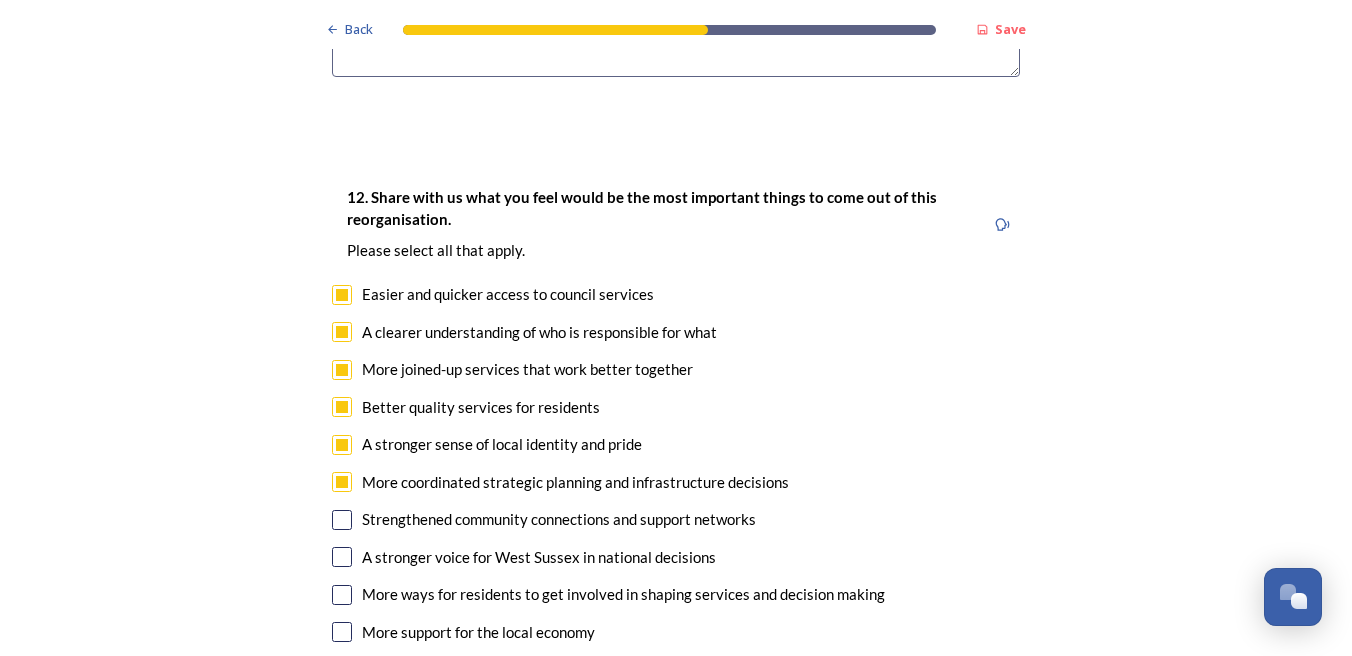 click at bounding box center (342, 520) 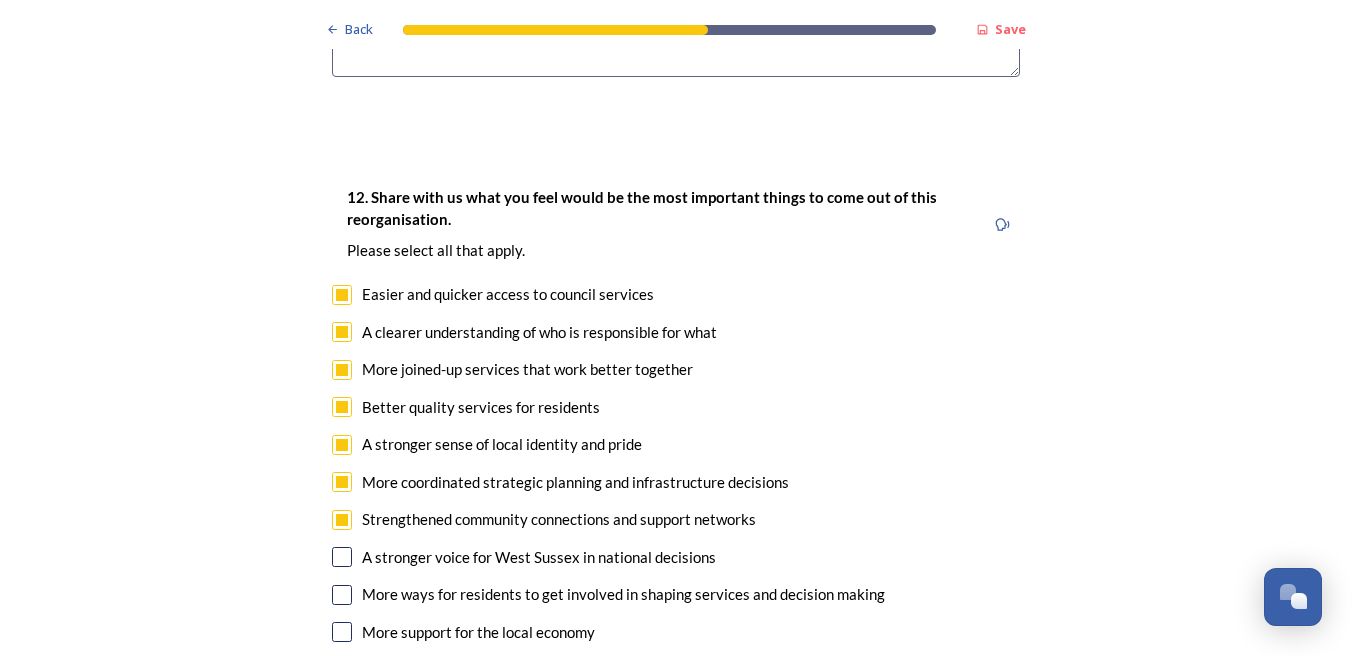 click at bounding box center (342, 557) 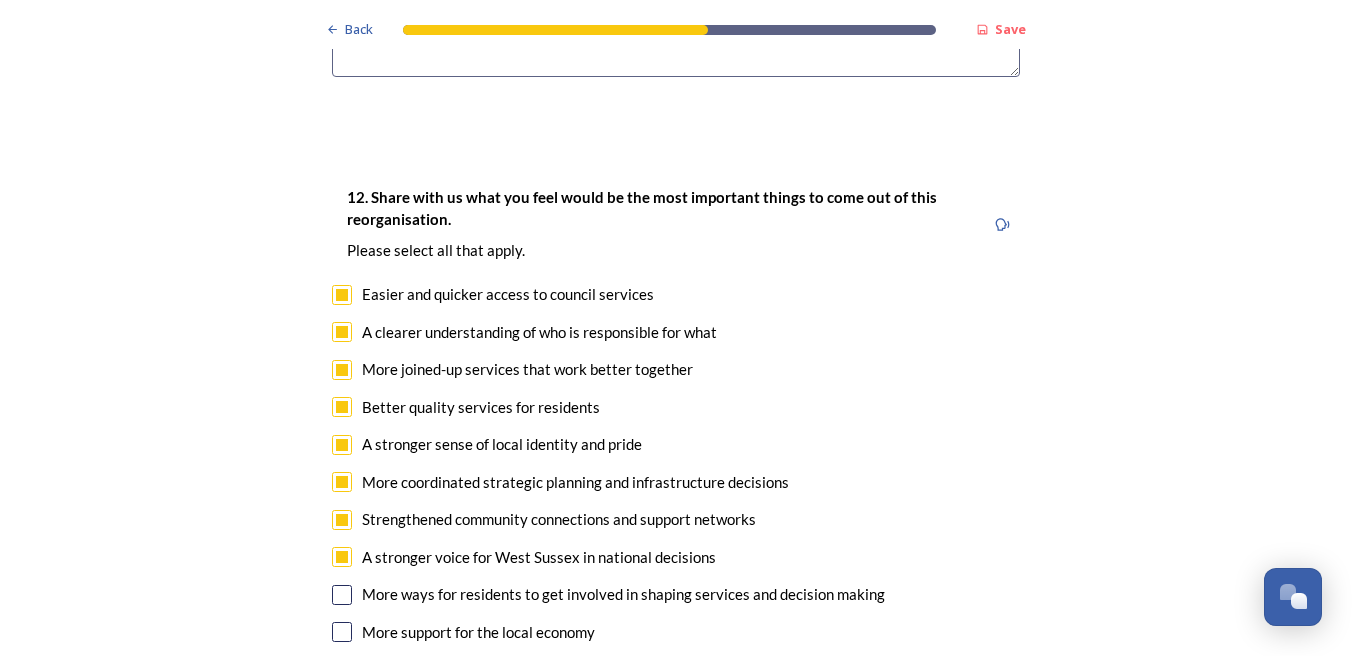 click at bounding box center [342, 595] 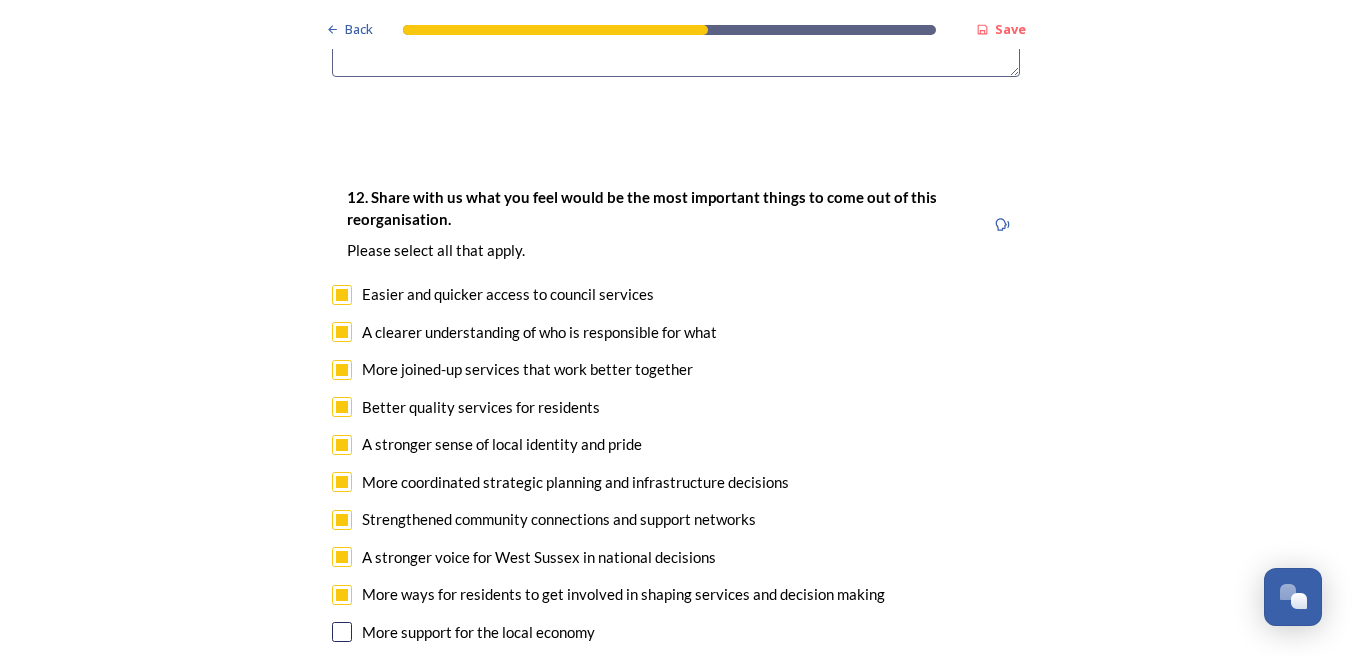click at bounding box center (342, 632) 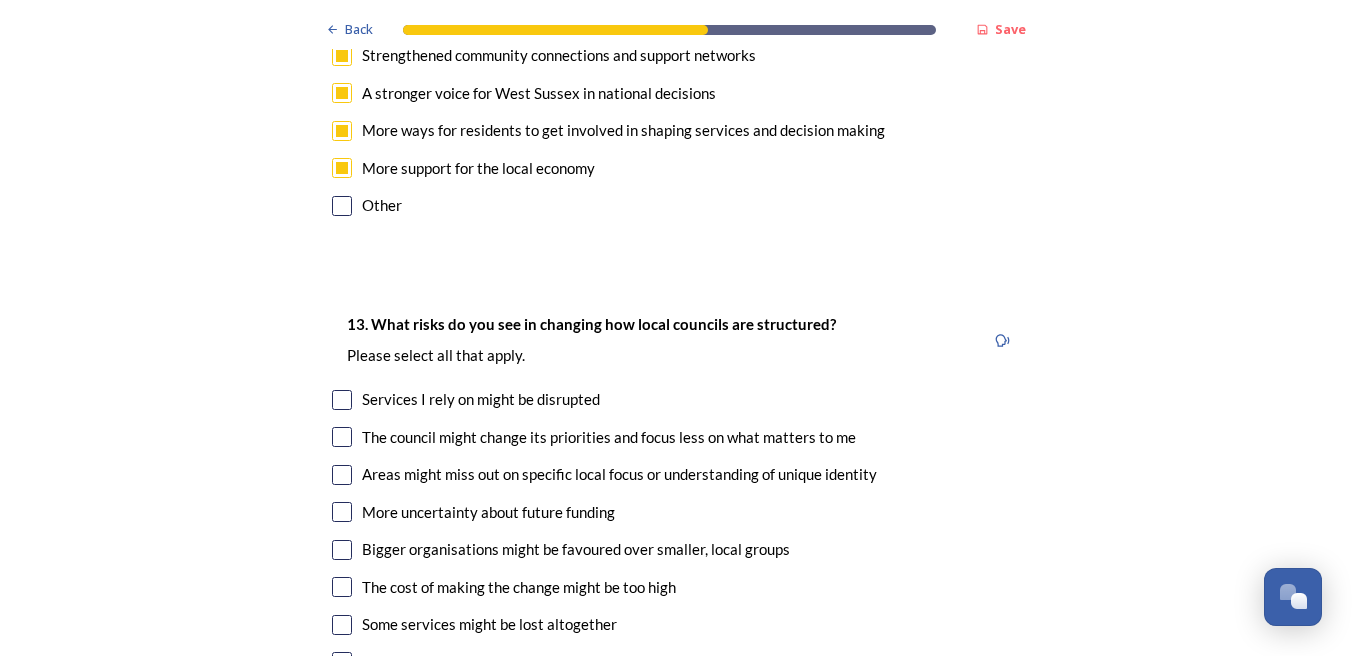 scroll, scrollTop: 4100, scrollLeft: 0, axis: vertical 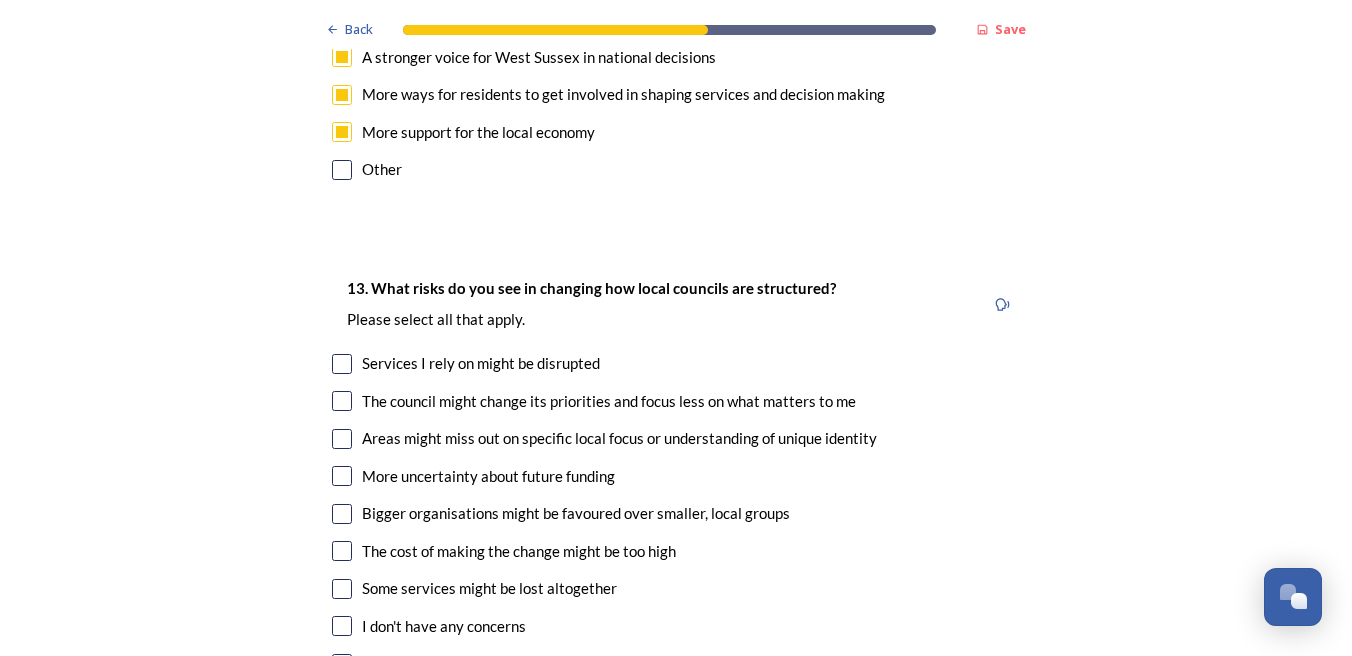 click at bounding box center (342, 364) 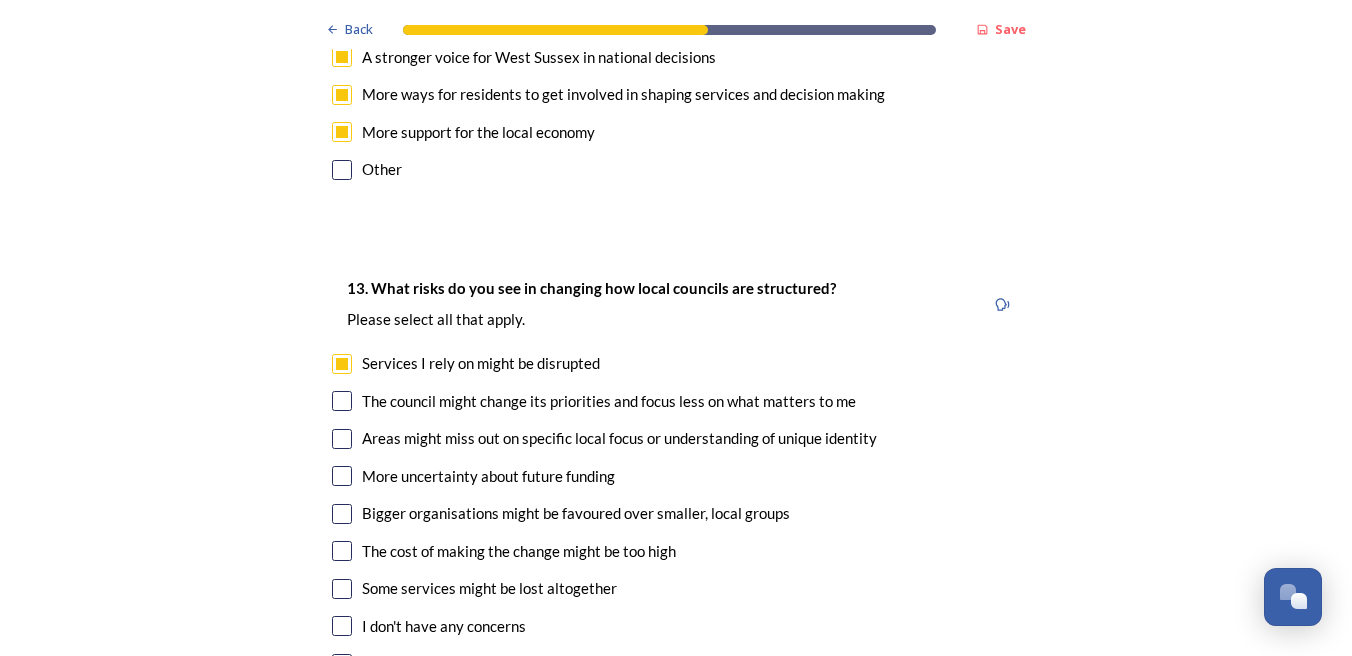 click at bounding box center [342, 401] 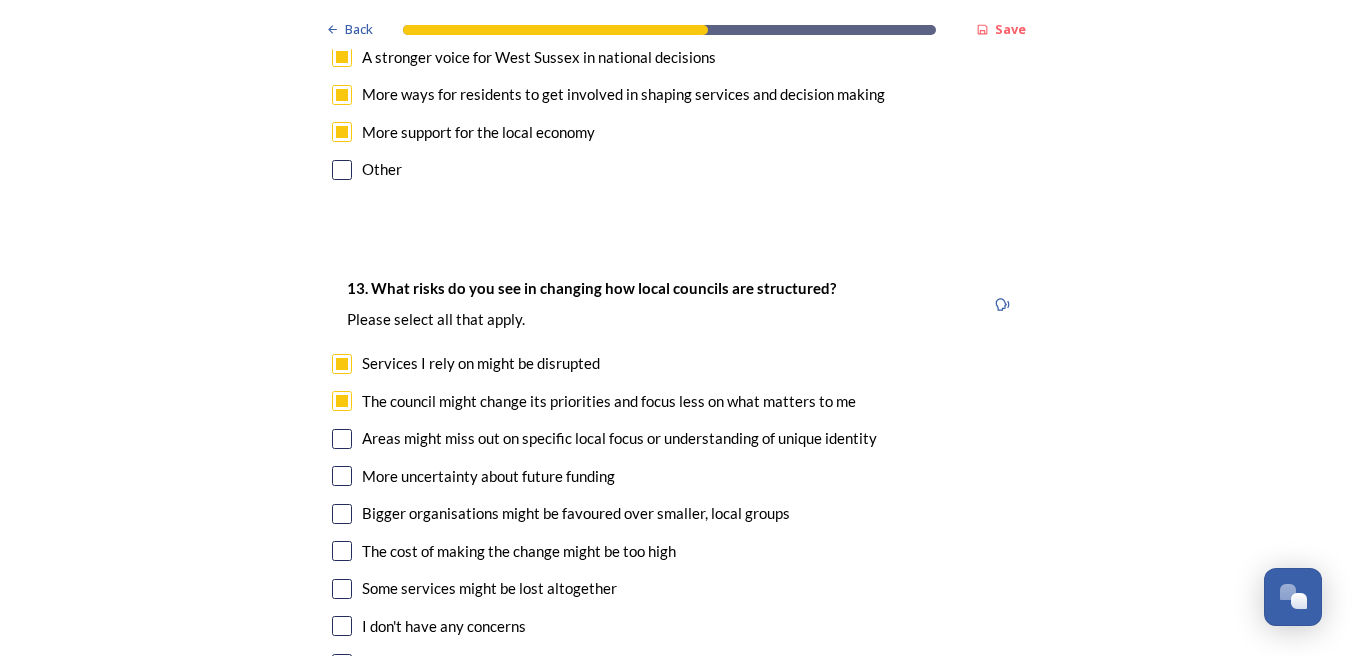click at bounding box center [342, 439] 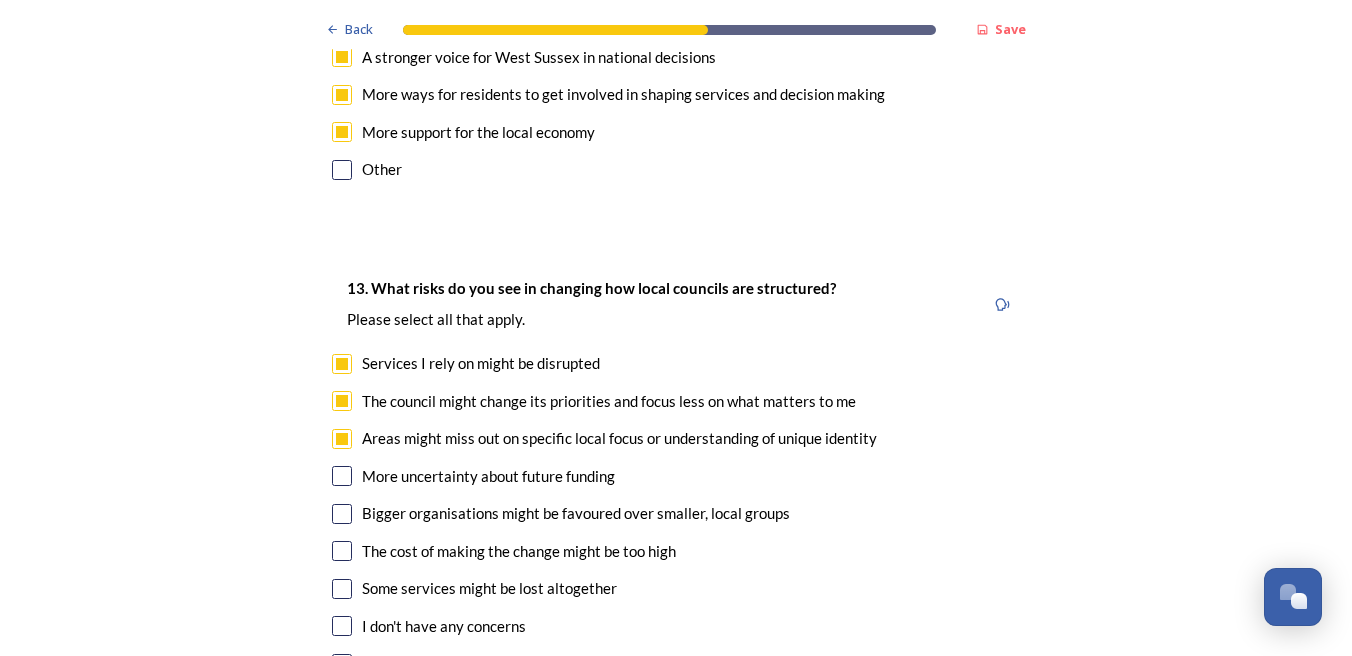 drag, startPoint x: 329, startPoint y: 363, endPoint x: 332, endPoint y: 385, distance: 22.203604 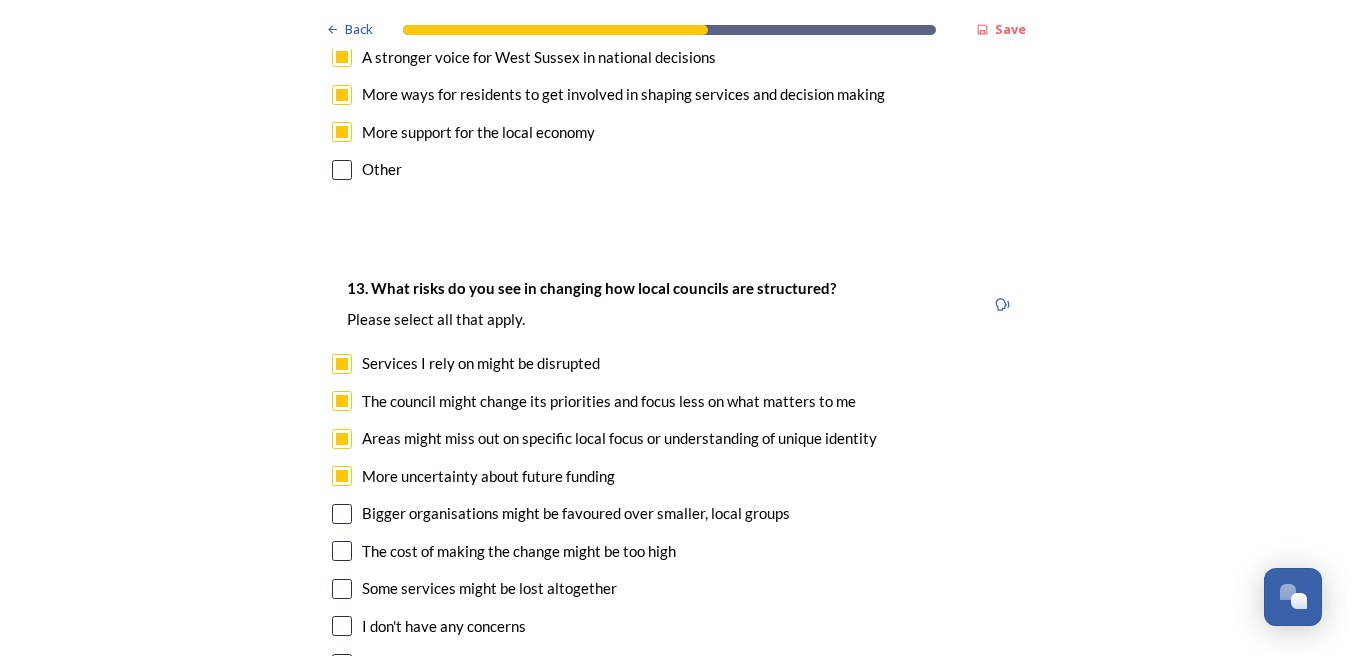 click at bounding box center (342, 514) 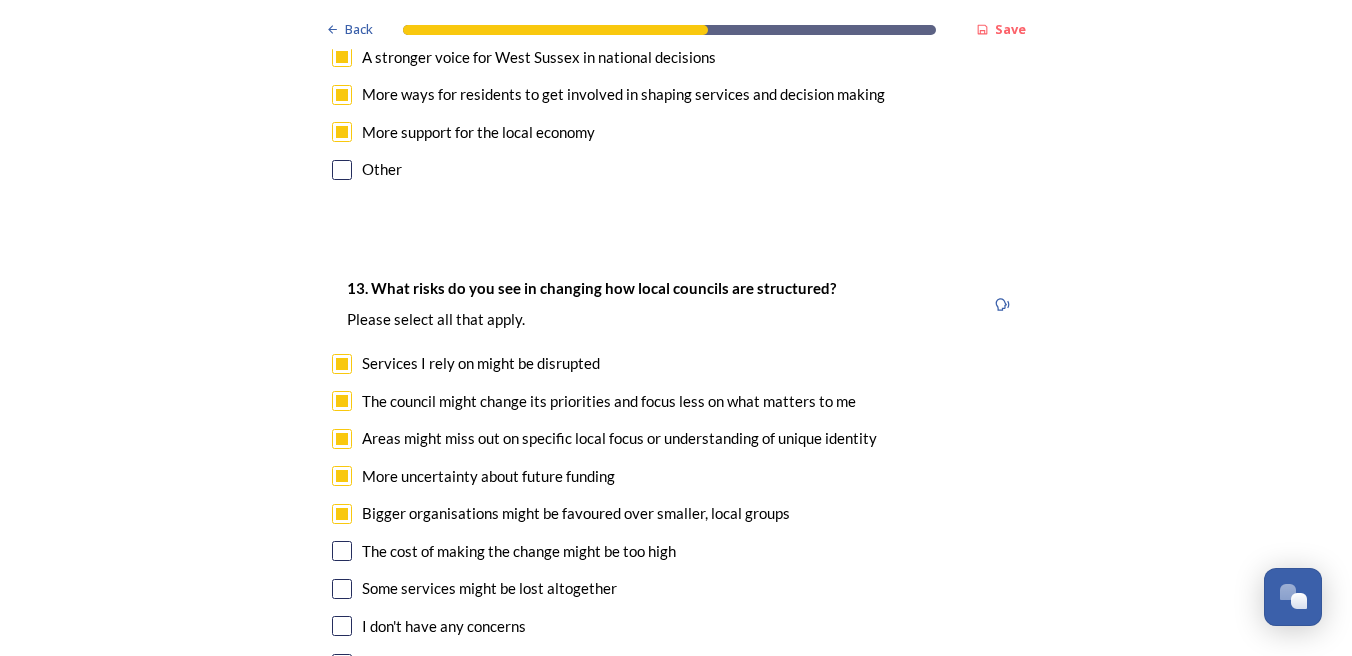 drag, startPoint x: 331, startPoint y: 442, endPoint x: 330, endPoint y: 465, distance: 23.021729 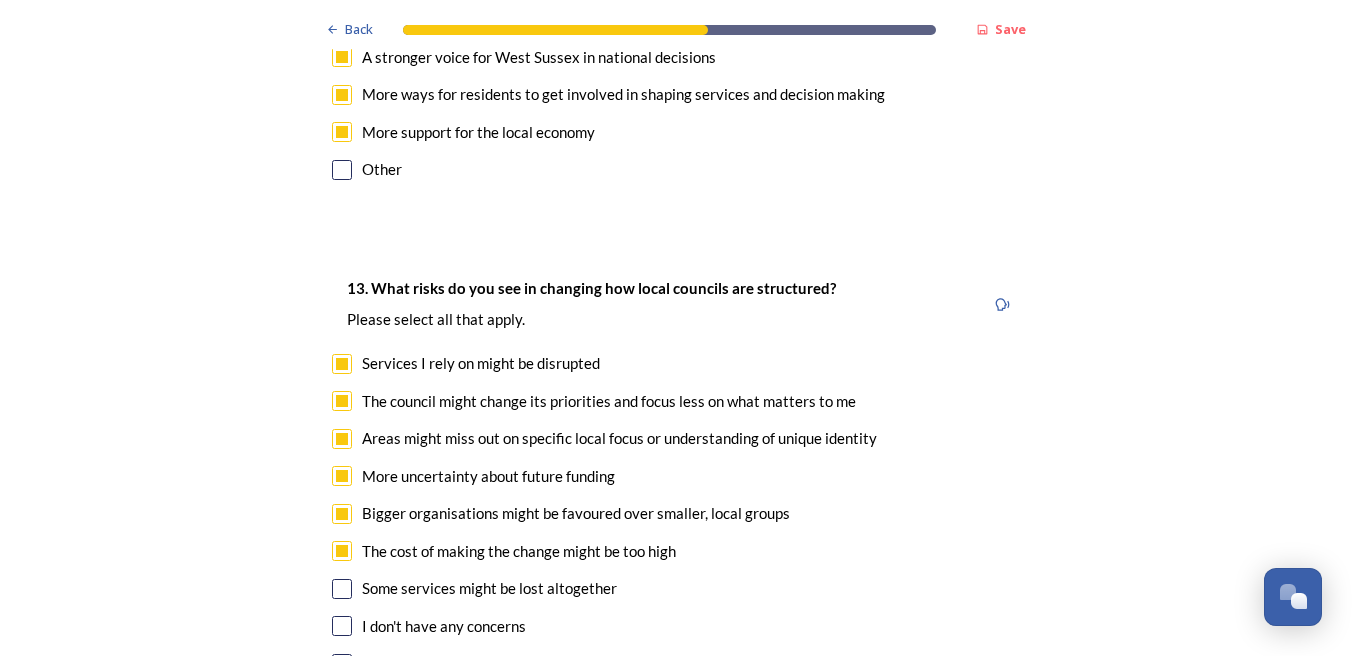 click at bounding box center (342, 589) 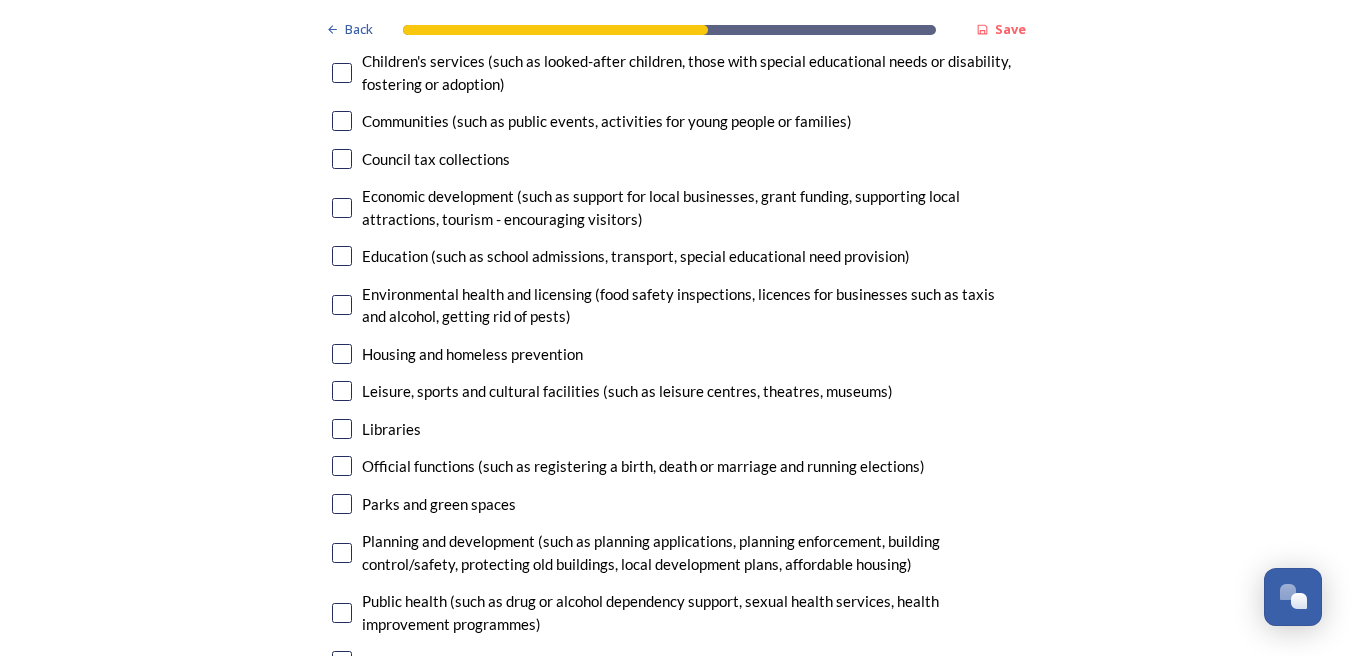 scroll, scrollTop: 5000, scrollLeft: 0, axis: vertical 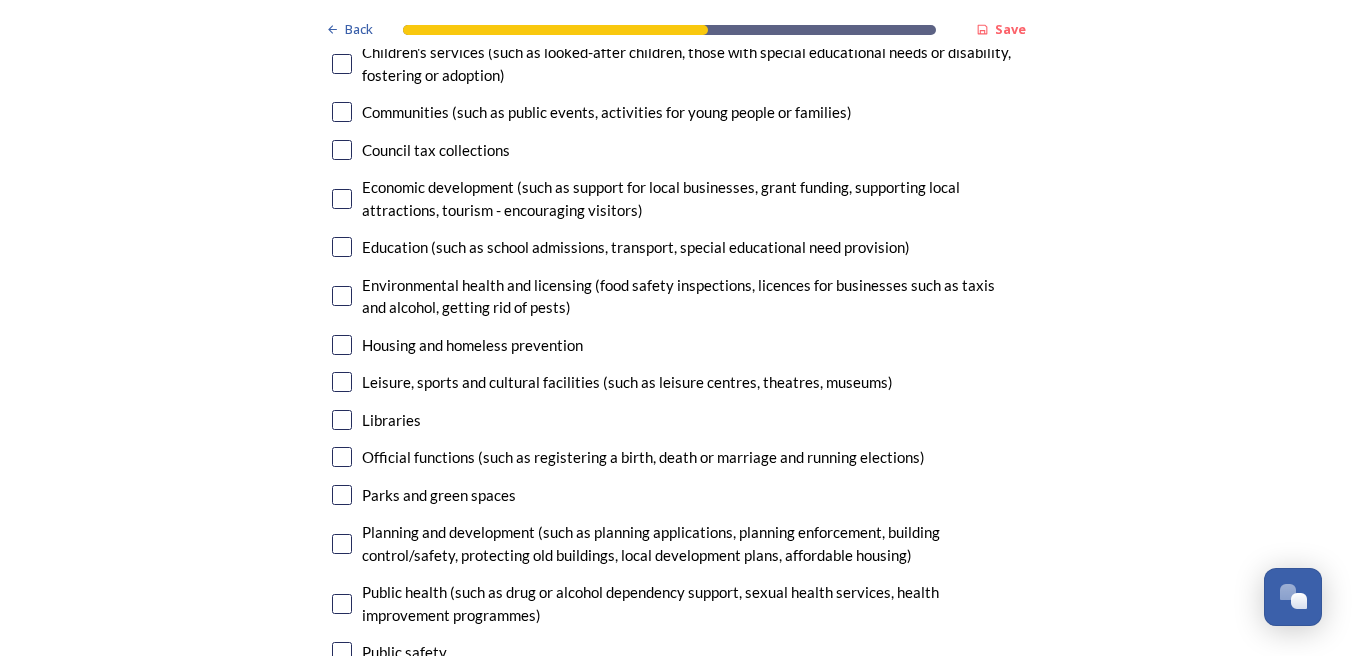click at bounding box center [342, 296] 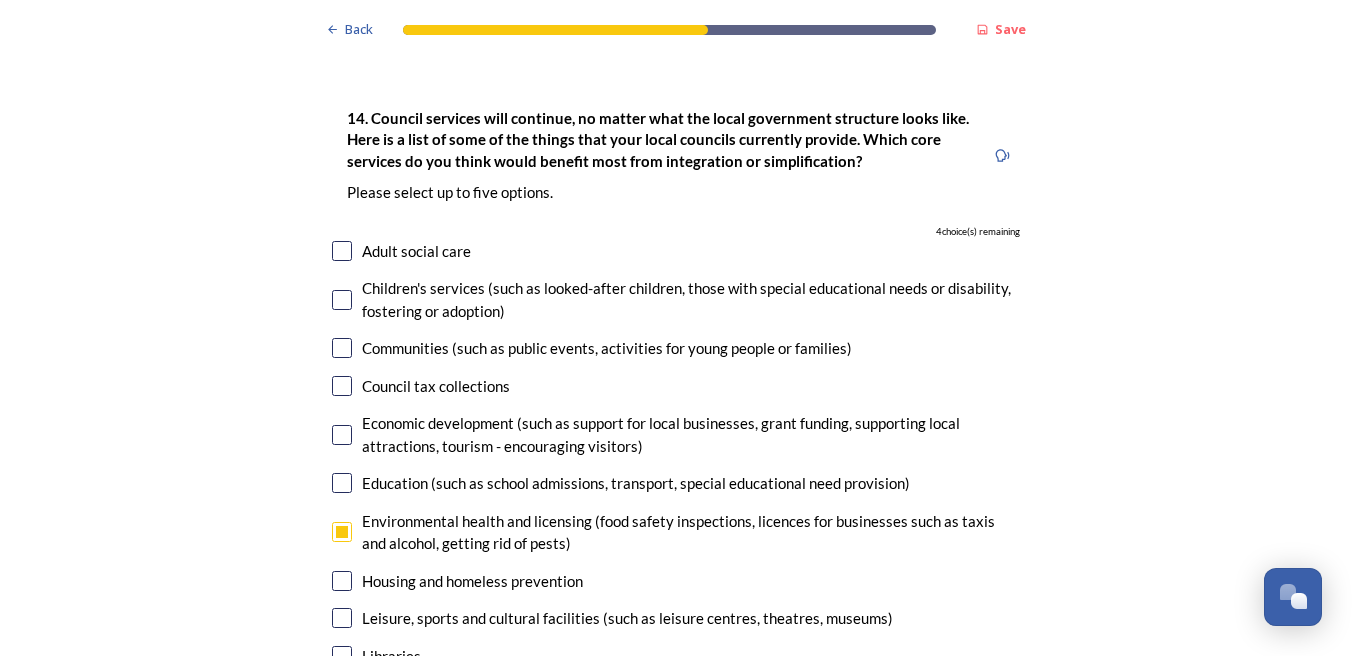 scroll, scrollTop: 4800, scrollLeft: 0, axis: vertical 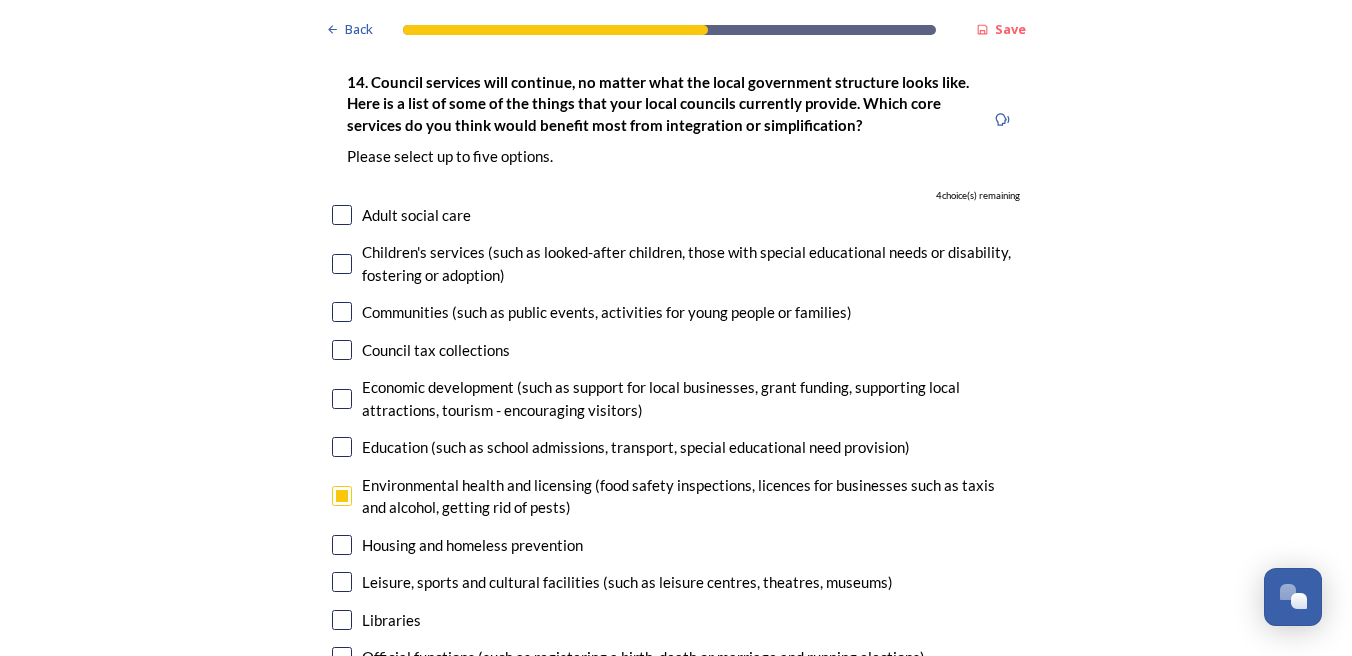 click at bounding box center (342, 496) 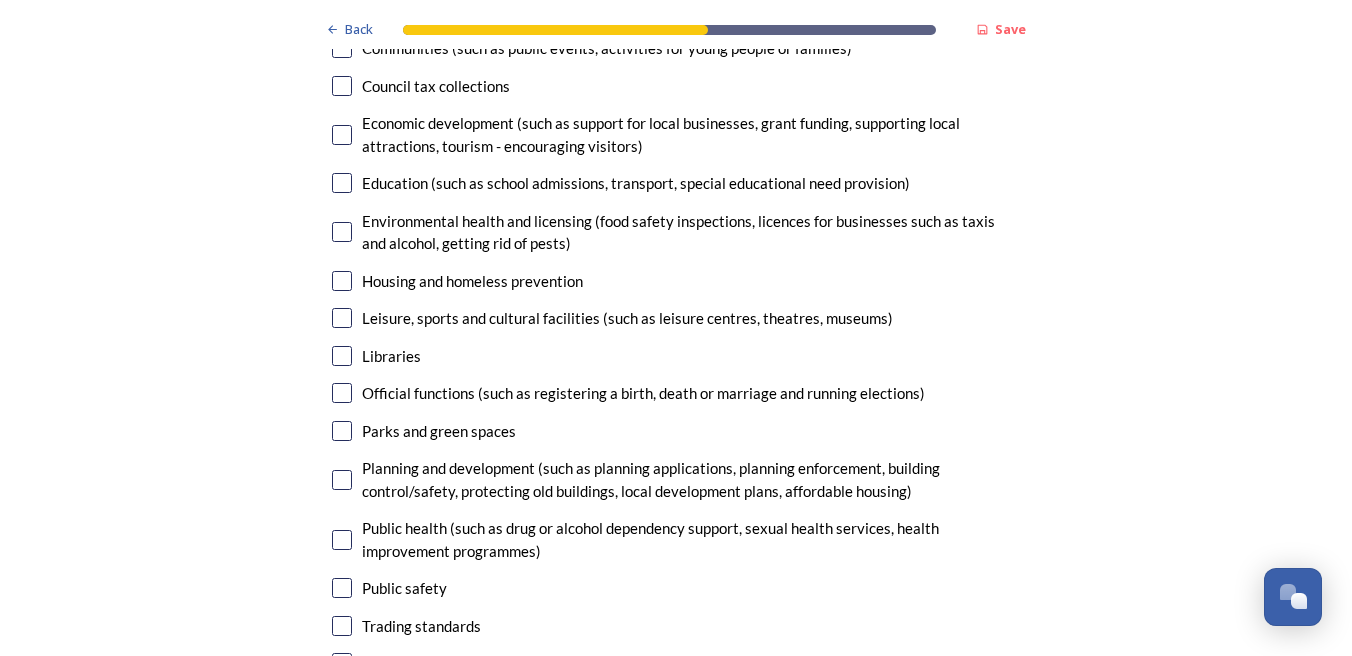 scroll, scrollTop: 5100, scrollLeft: 0, axis: vertical 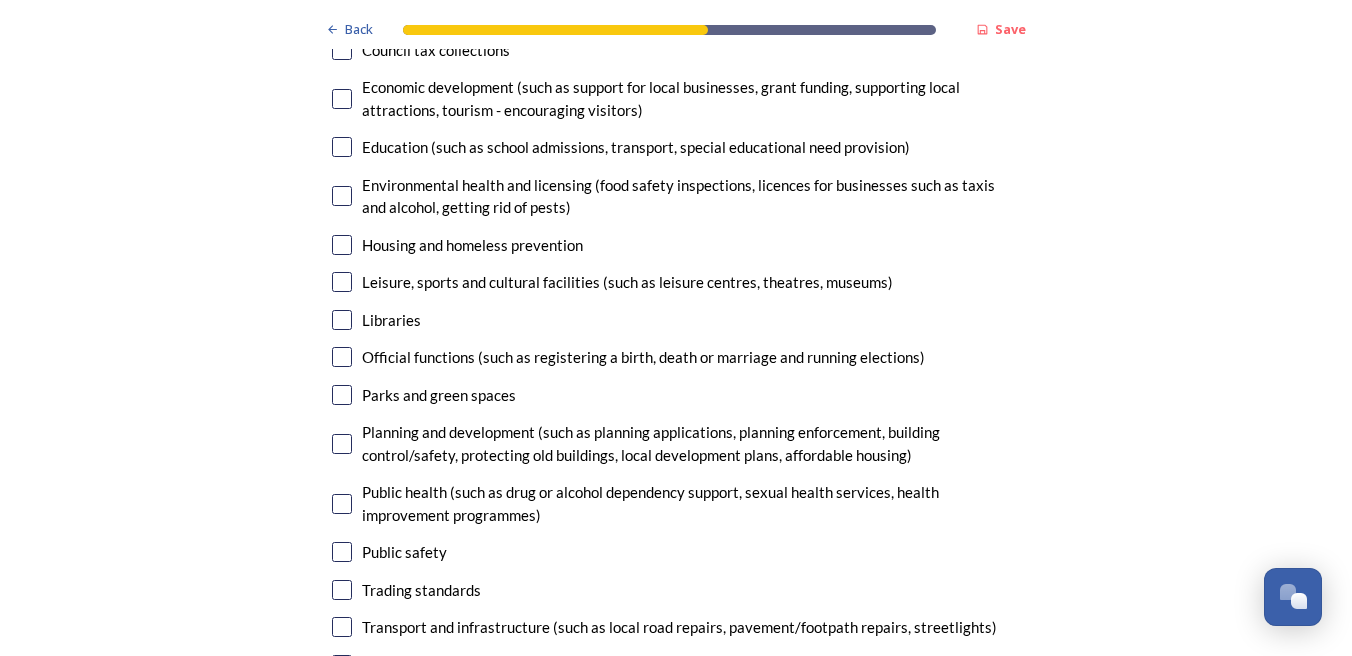 click at bounding box center (342, 245) 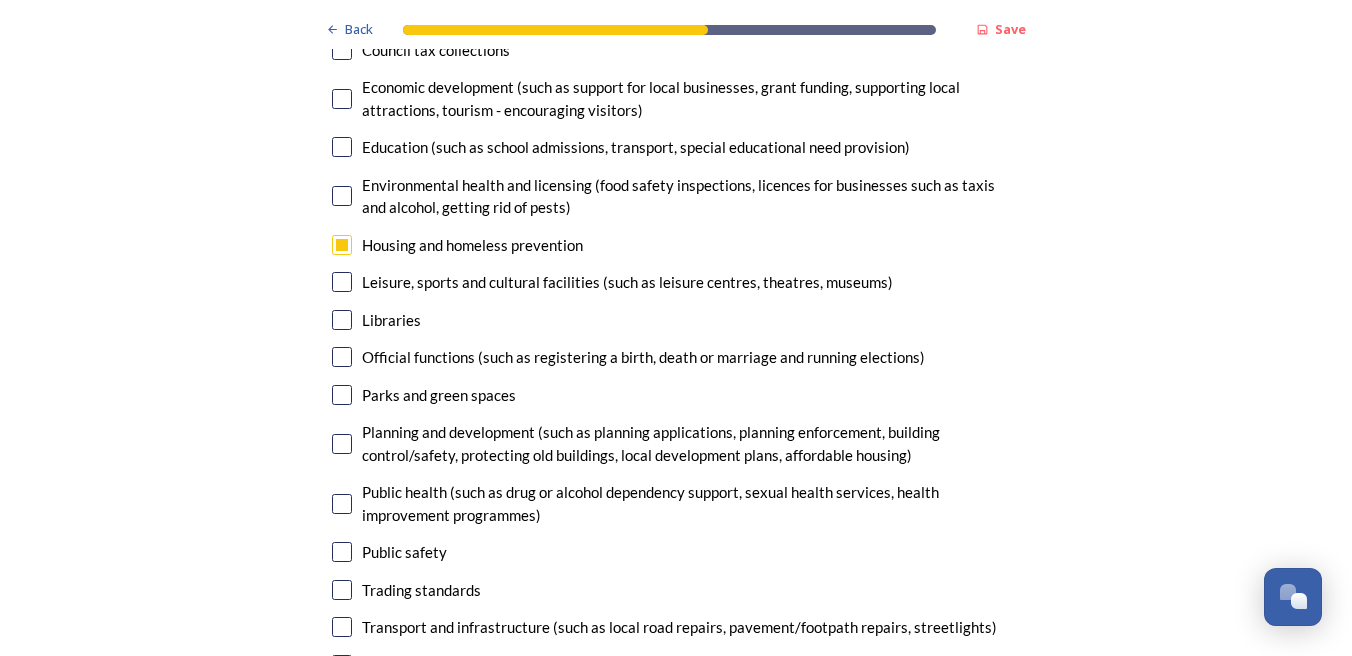 scroll, scrollTop: 5200, scrollLeft: 0, axis: vertical 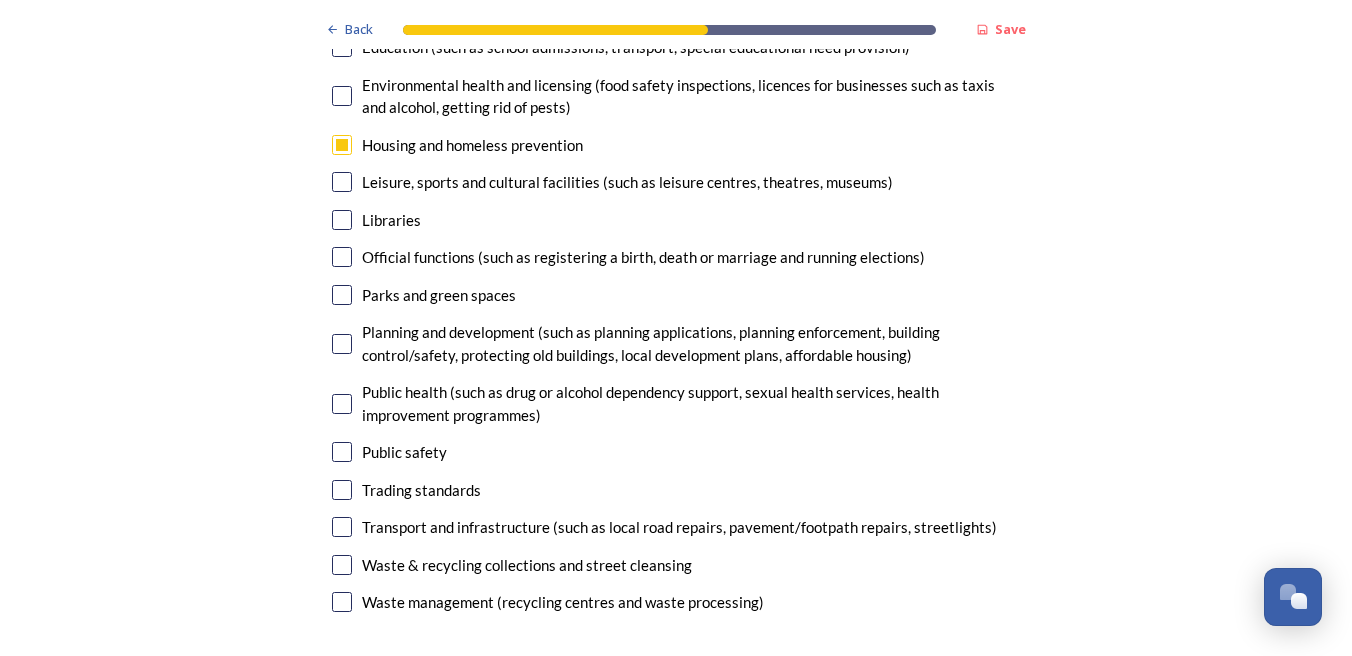 click at bounding box center (342, 344) 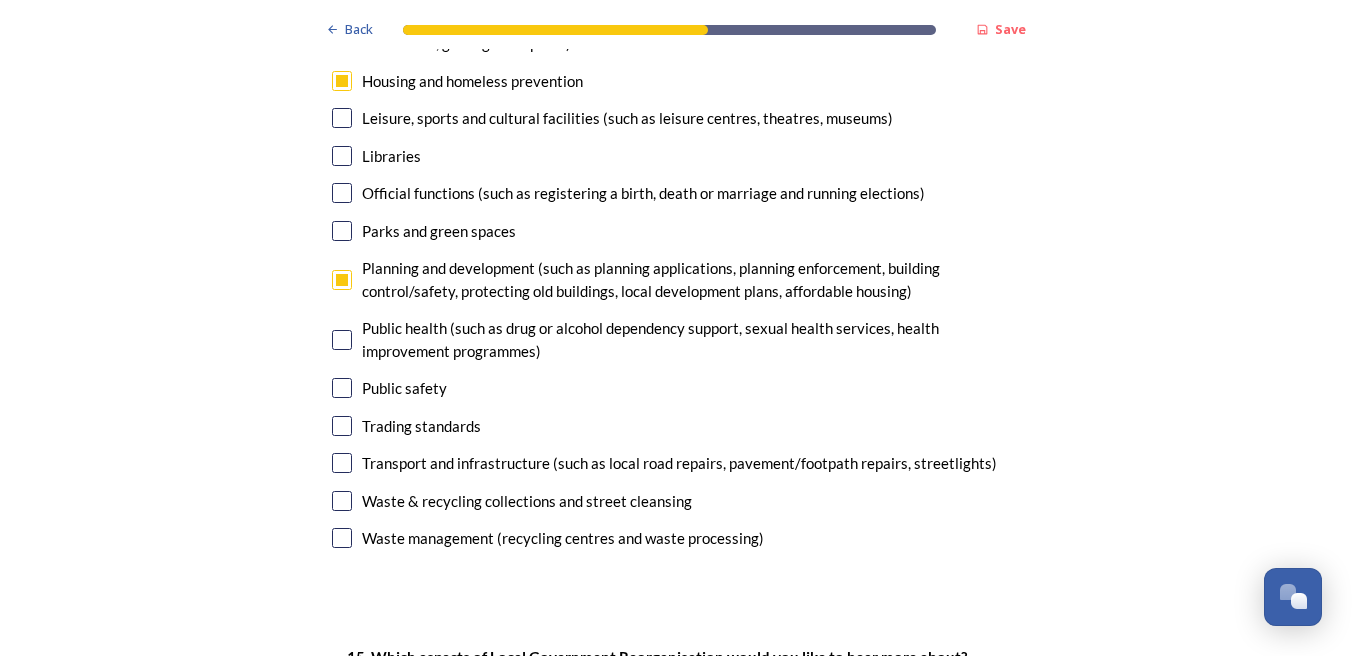 scroll, scrollTop: 5300, scrollLeft: 0, axis: vertical 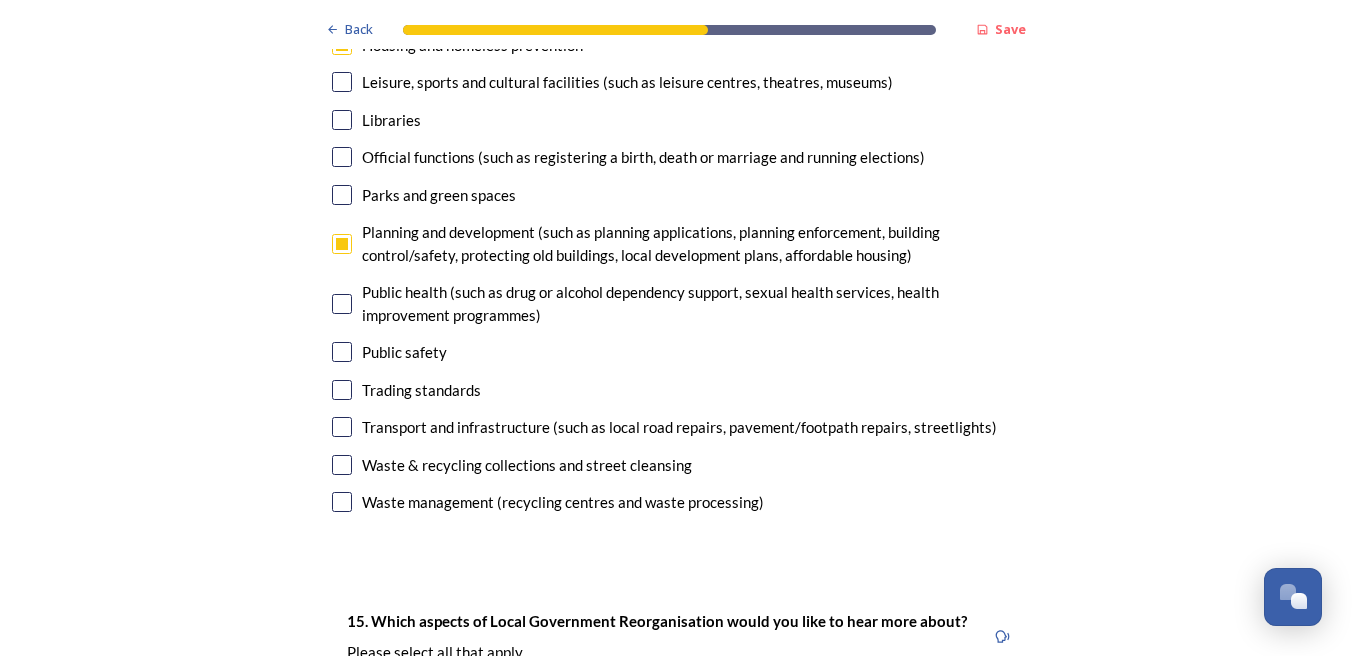 click at bounding box center [342, 427] 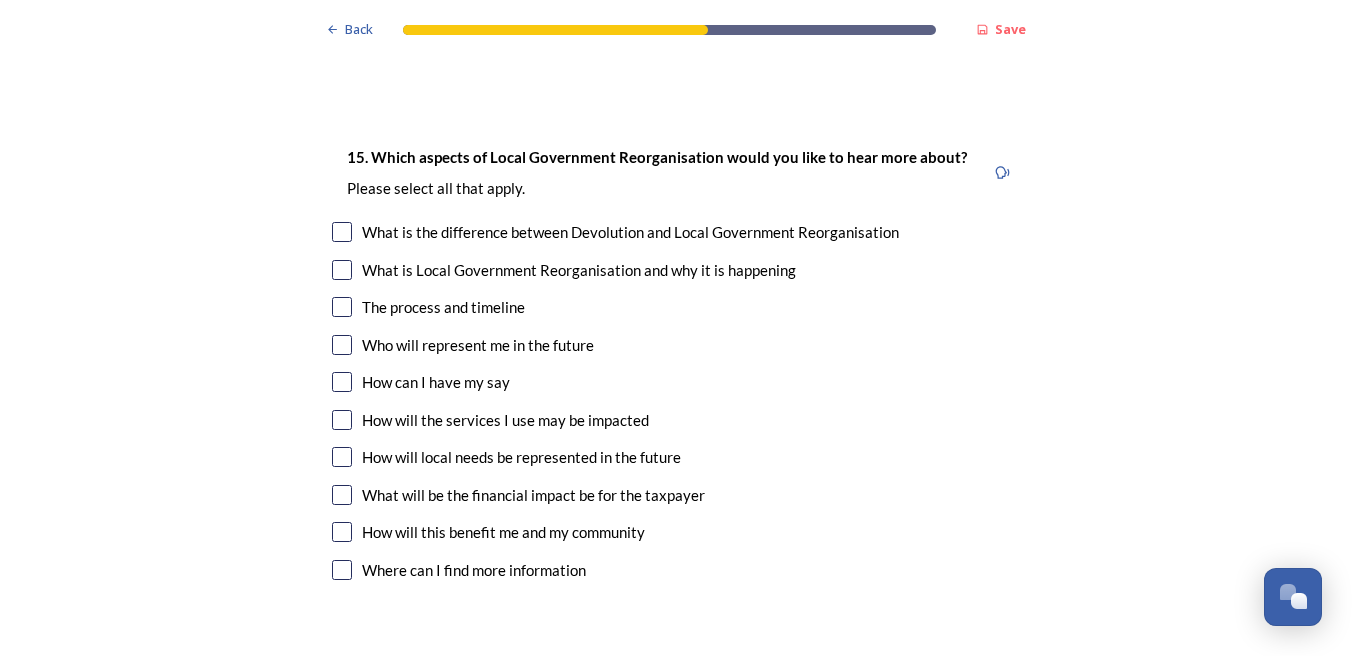 scroll, scrollTop: 5800, scrollLeft: 0, axis: vertical 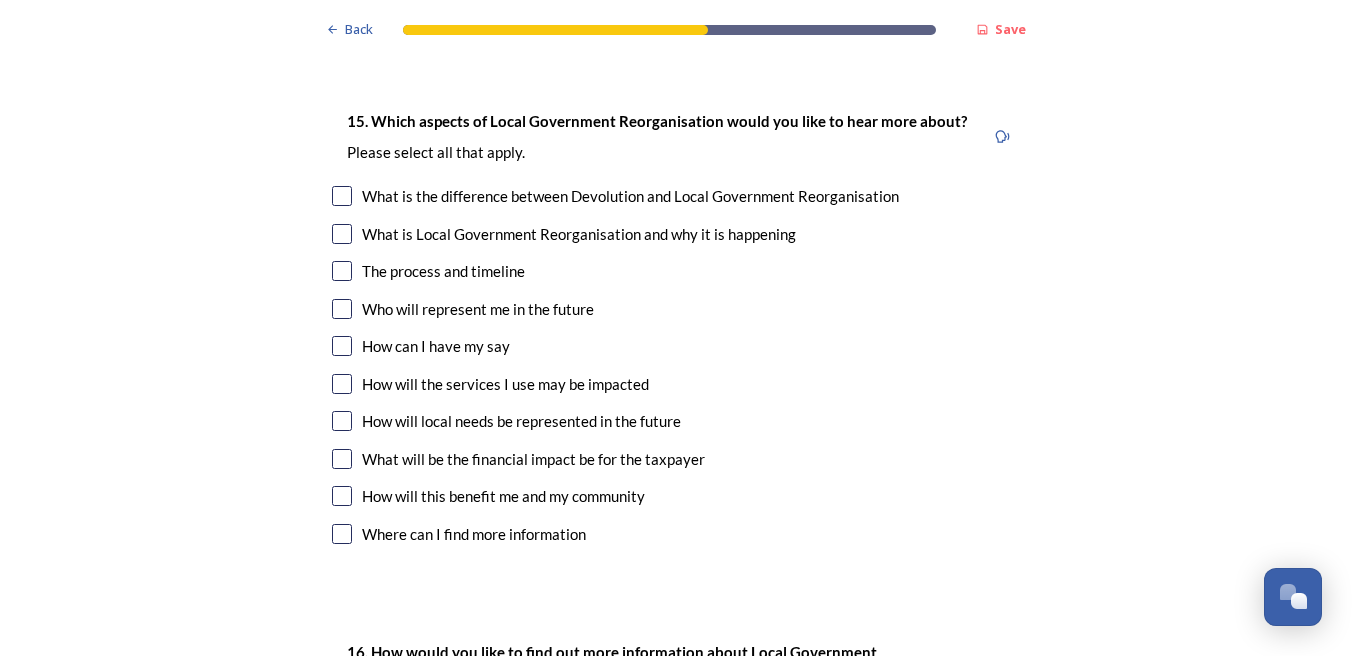 click at bounding box center [342, 384] 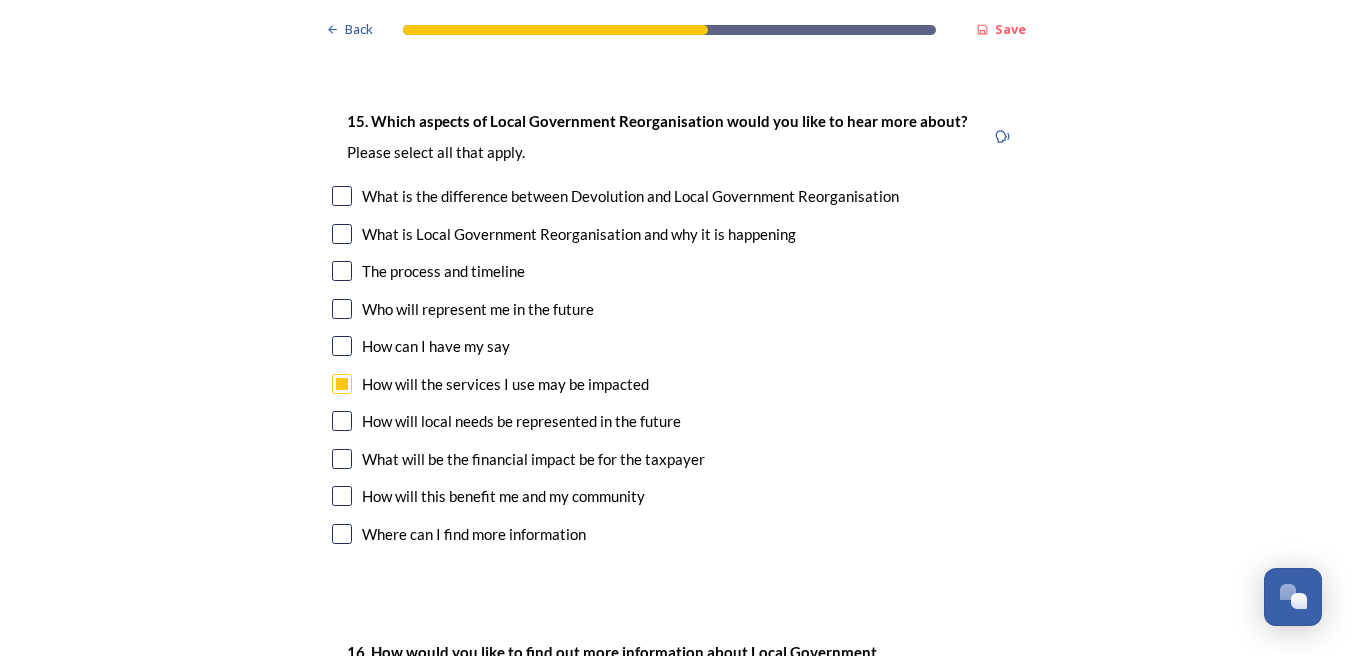 scroll, scrollTop: 5900, scrollLeft: 0, axis: vertical 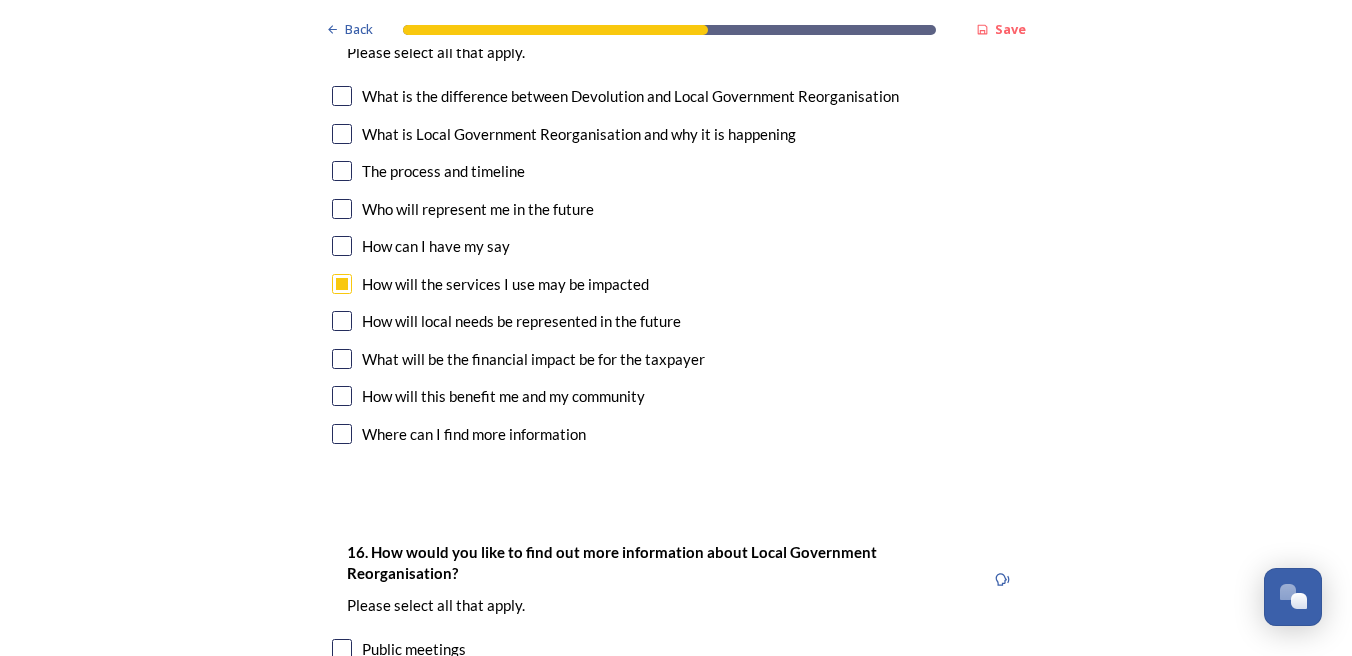 click at bounding box center [342, 359] 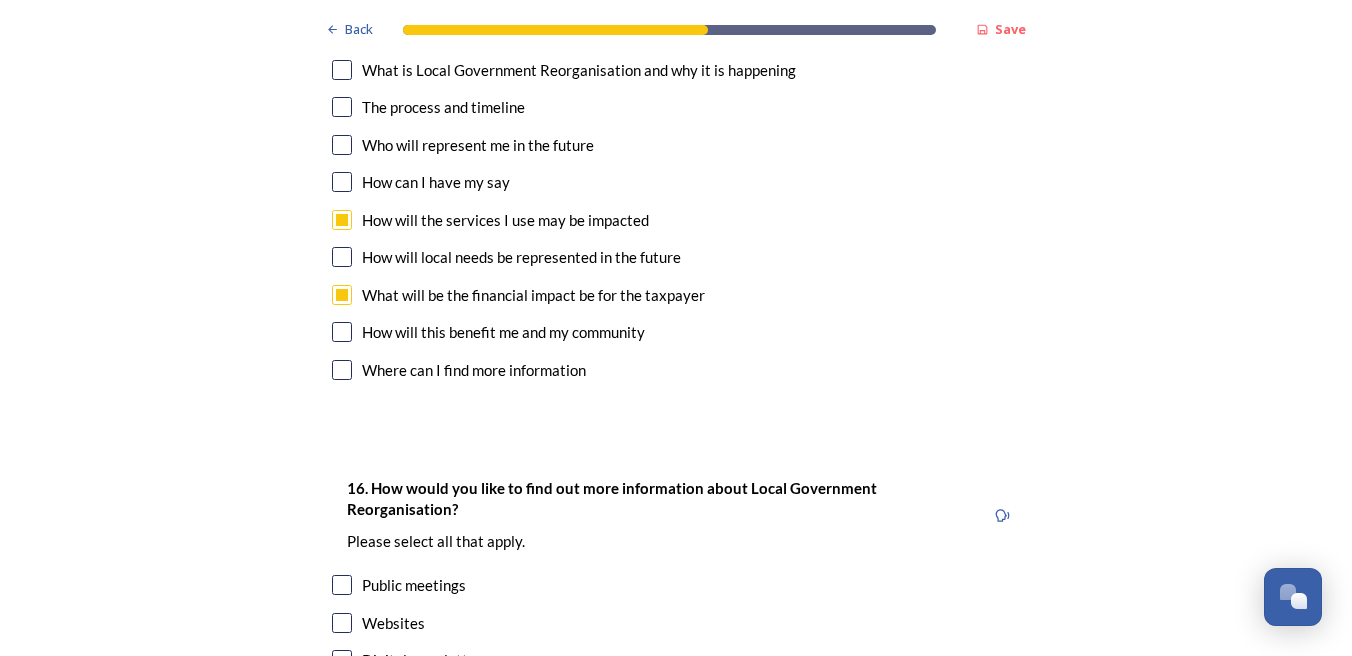 scroll, scrollTop: 6000, scrollLeft: 0, axis: vertical 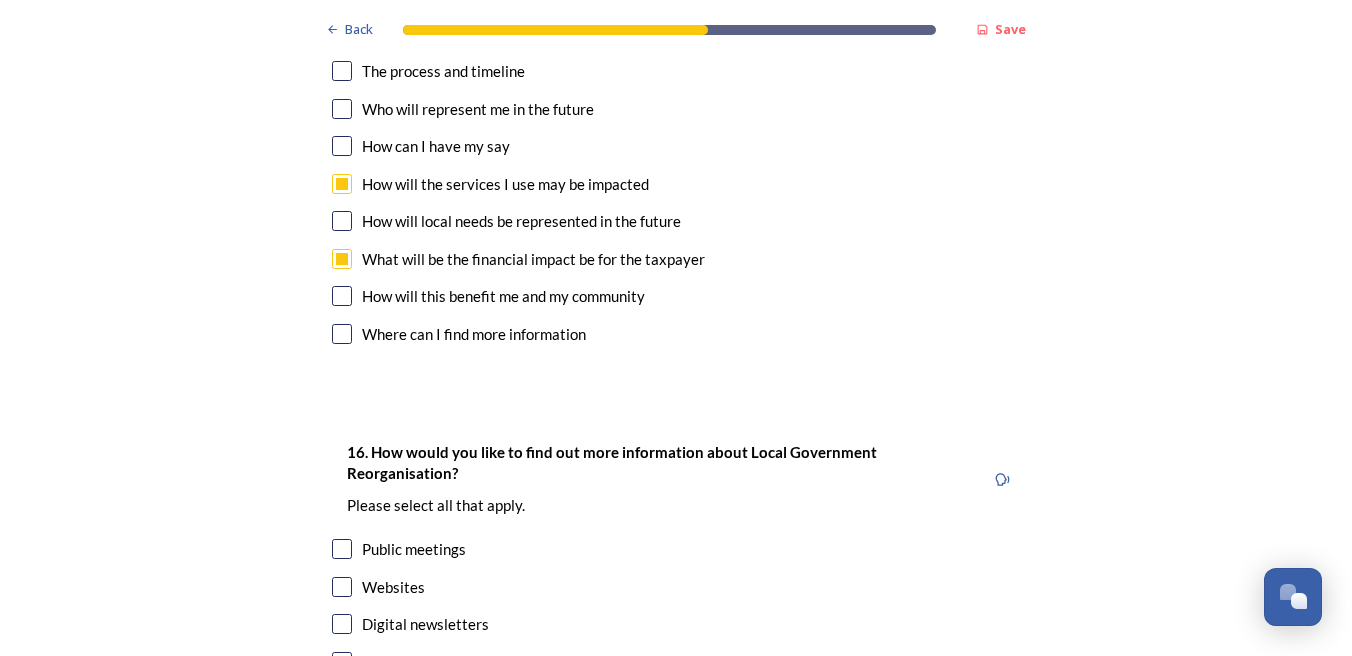 click at bounding box center [342, 296] 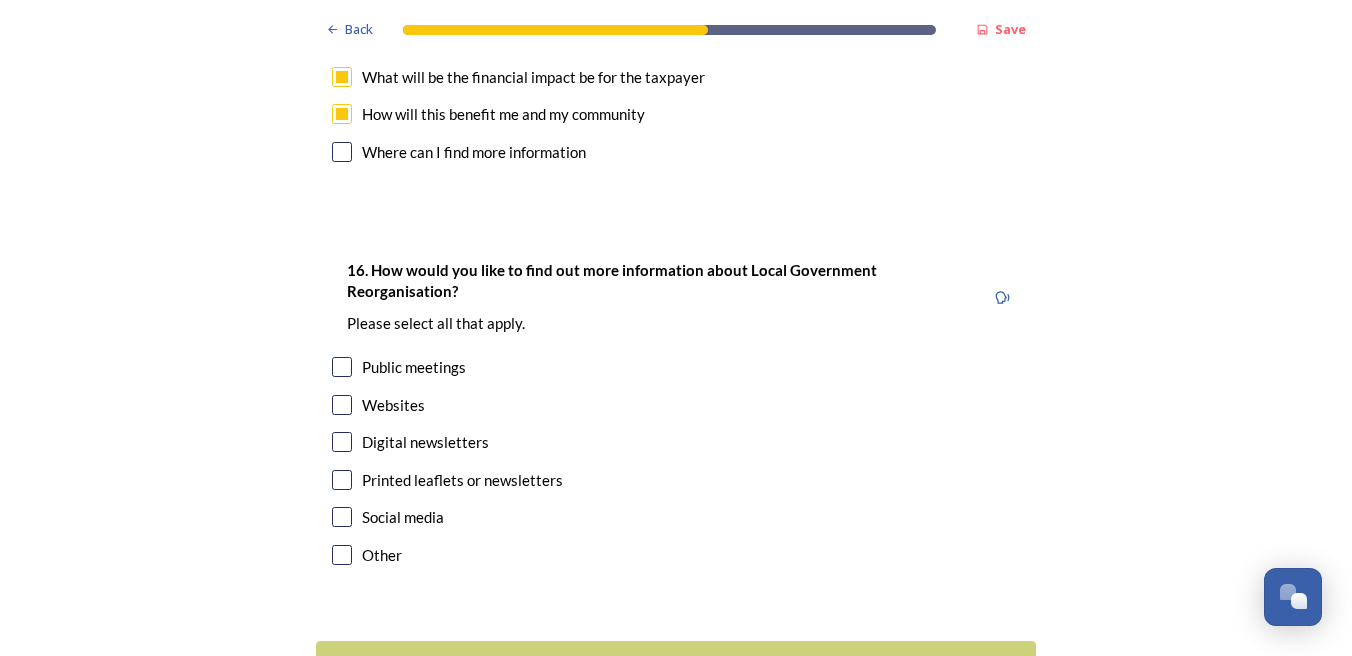 scroll, scrollTop: 6200, scrollLeft: 0, axis: vertical 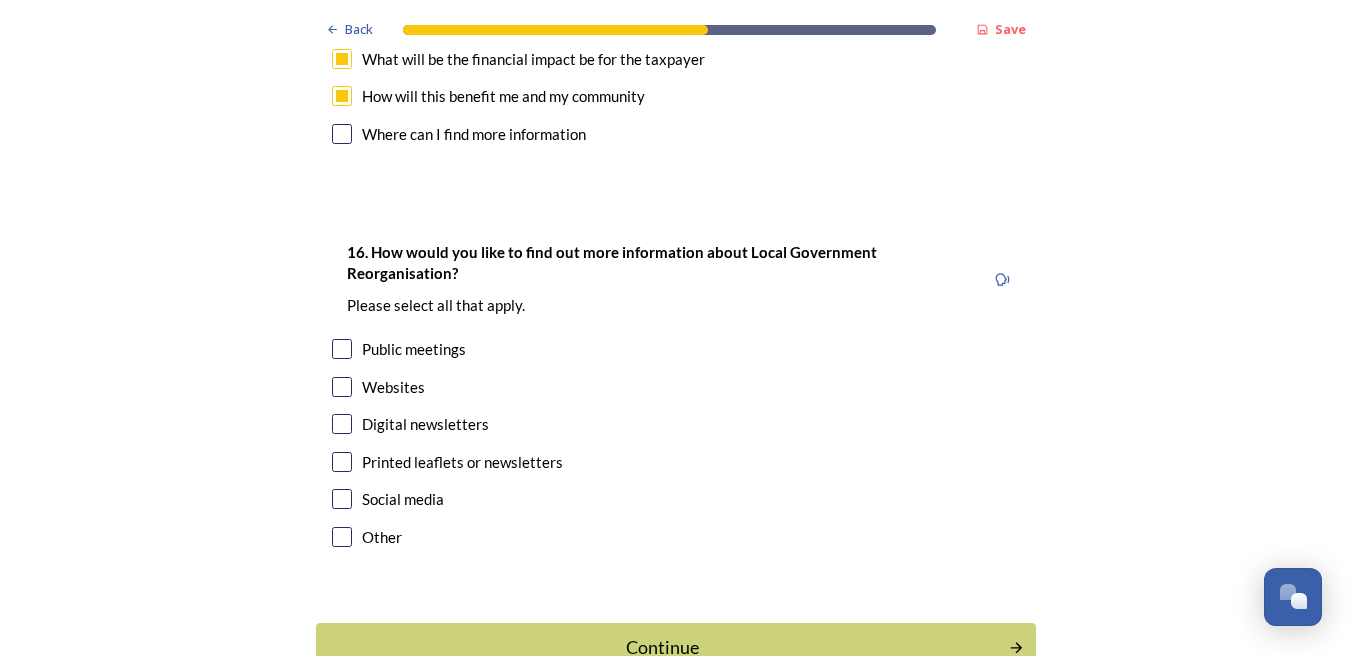 click at bounding box center [342, 349] 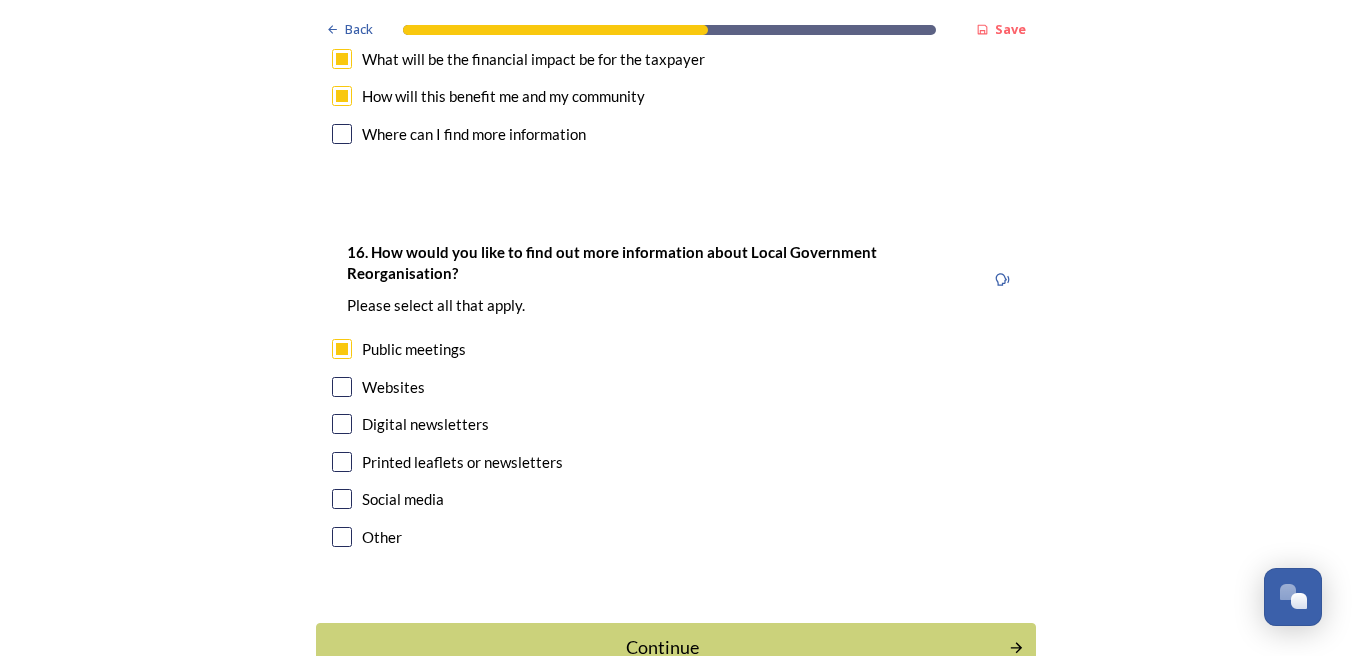 drag, startPoint x: 334, startPoint y: 282, endPoint x: 328, endPoint y: 292, distance: 11.661903 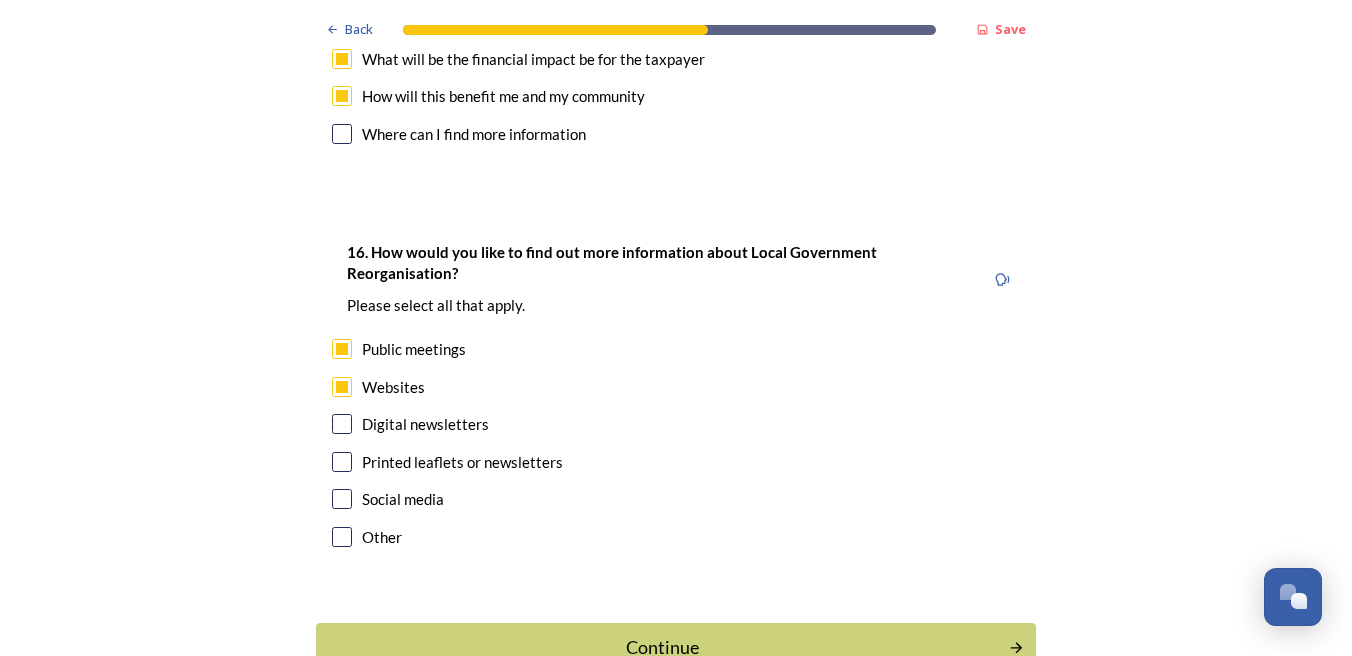 drag, startPoint x: 334, startPoint y: 314, endPoint x: 330, endPoint y: 334, distance: 20.396078 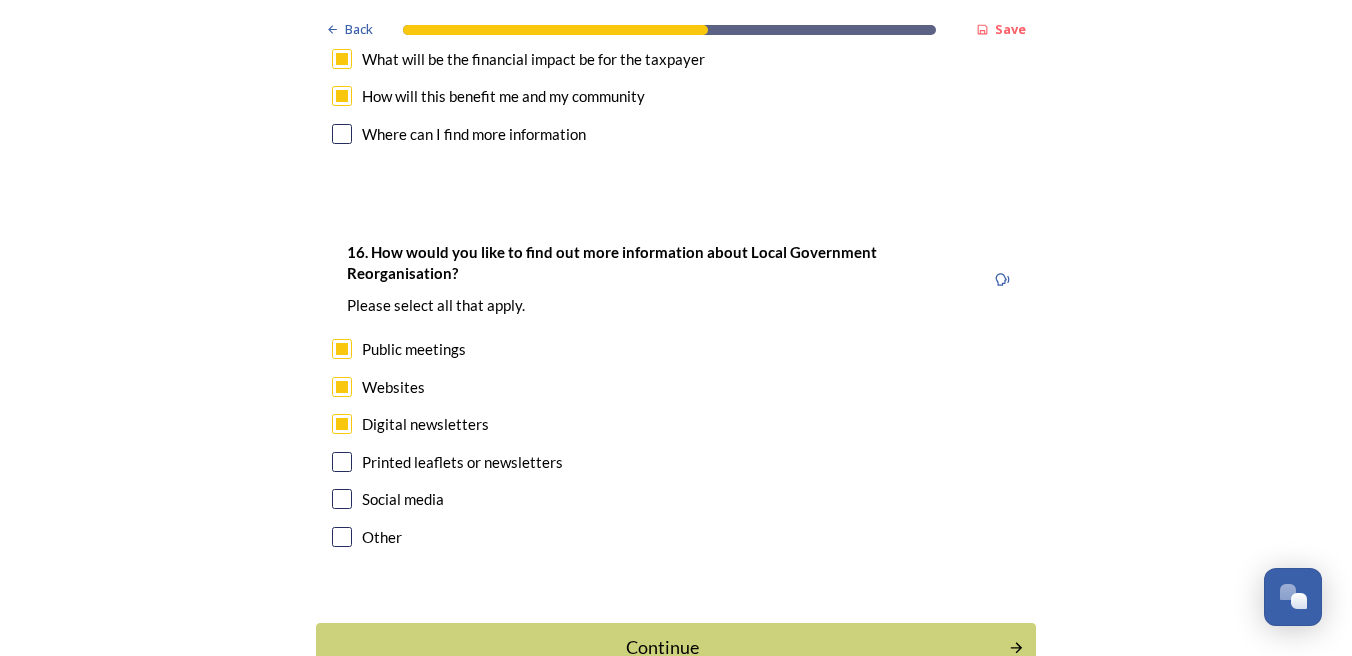 click at bounding box center [342, 462] 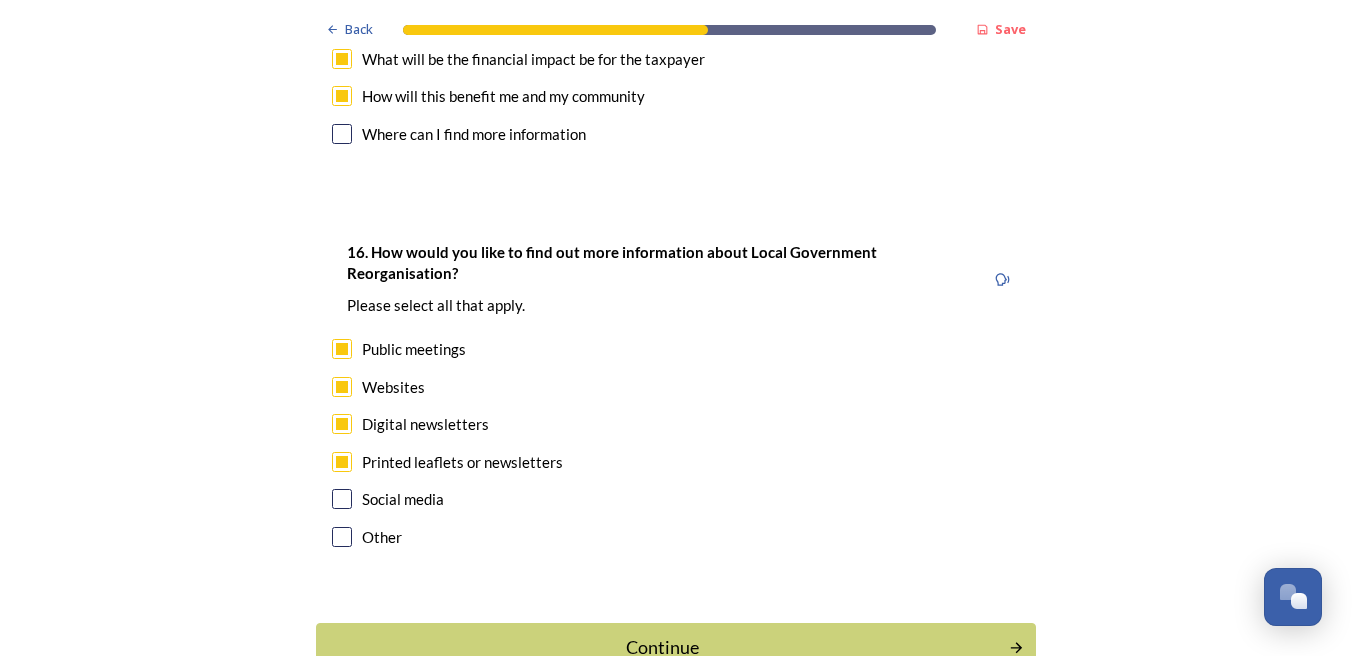 click at bounding box center (342, 499) 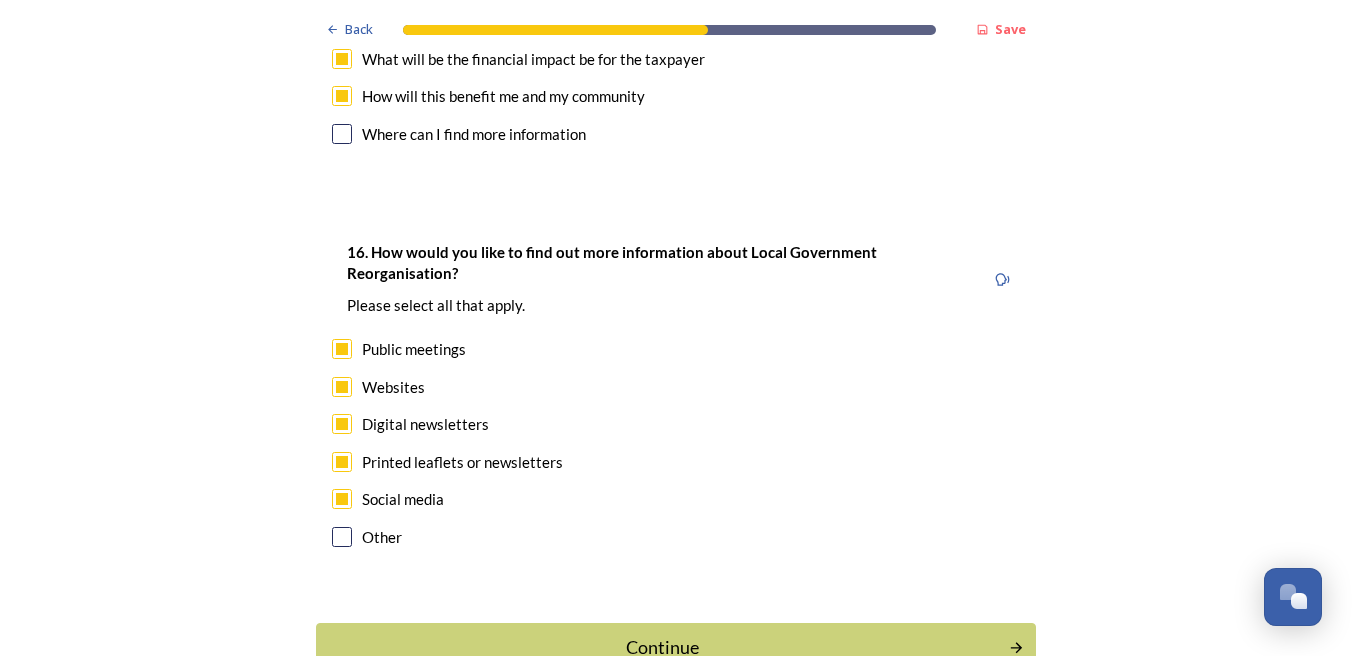 drag, startPoint x: 765, startPoint y: 547, endPoint x: 759, endPoint y: 534, distance: 14.3178215 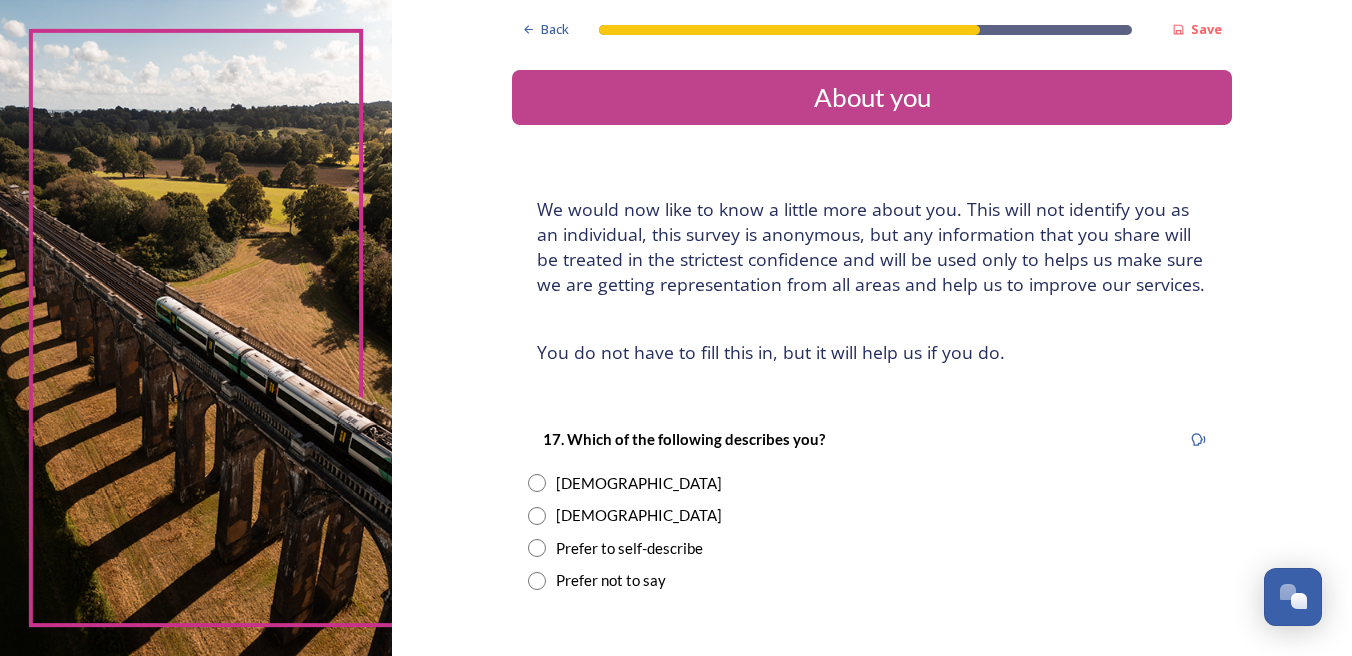 scroll, scrollTop: 100, scrollLeft: 0, axis: vertical 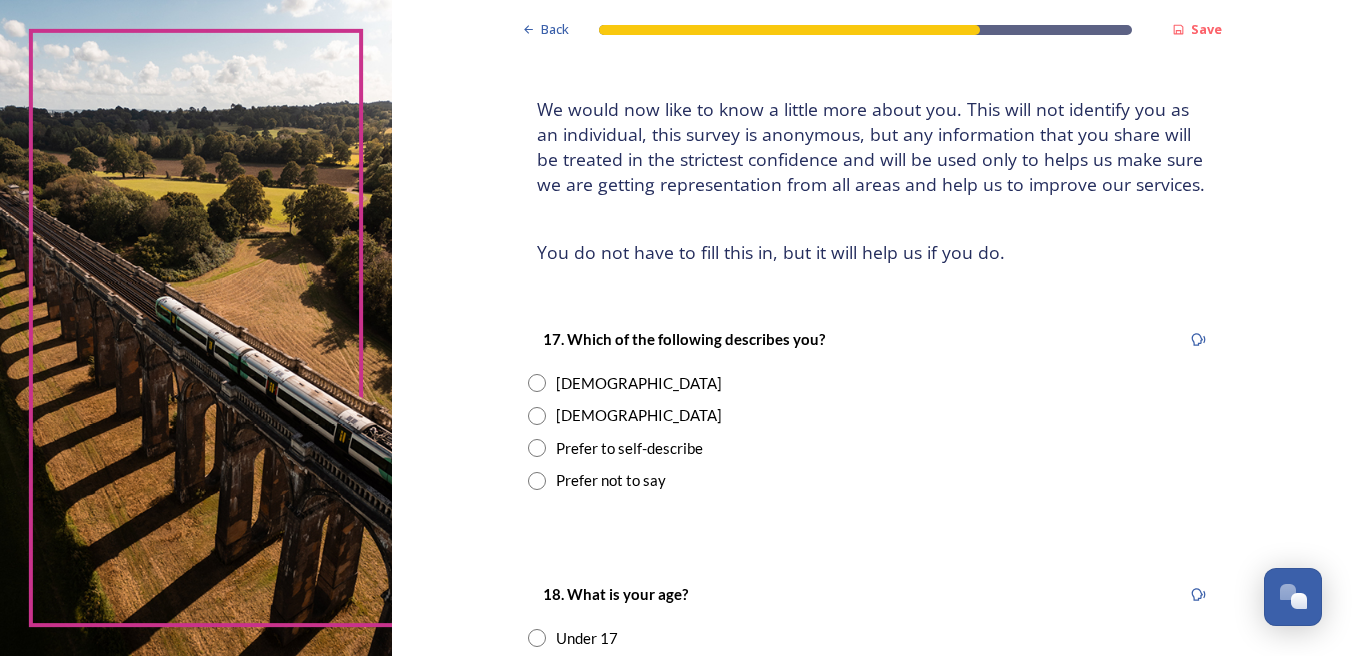 drag, startPoint x: 528, startPoint y: 374, endPoint x: 666, endPoint y: 398, distance: 140.07141 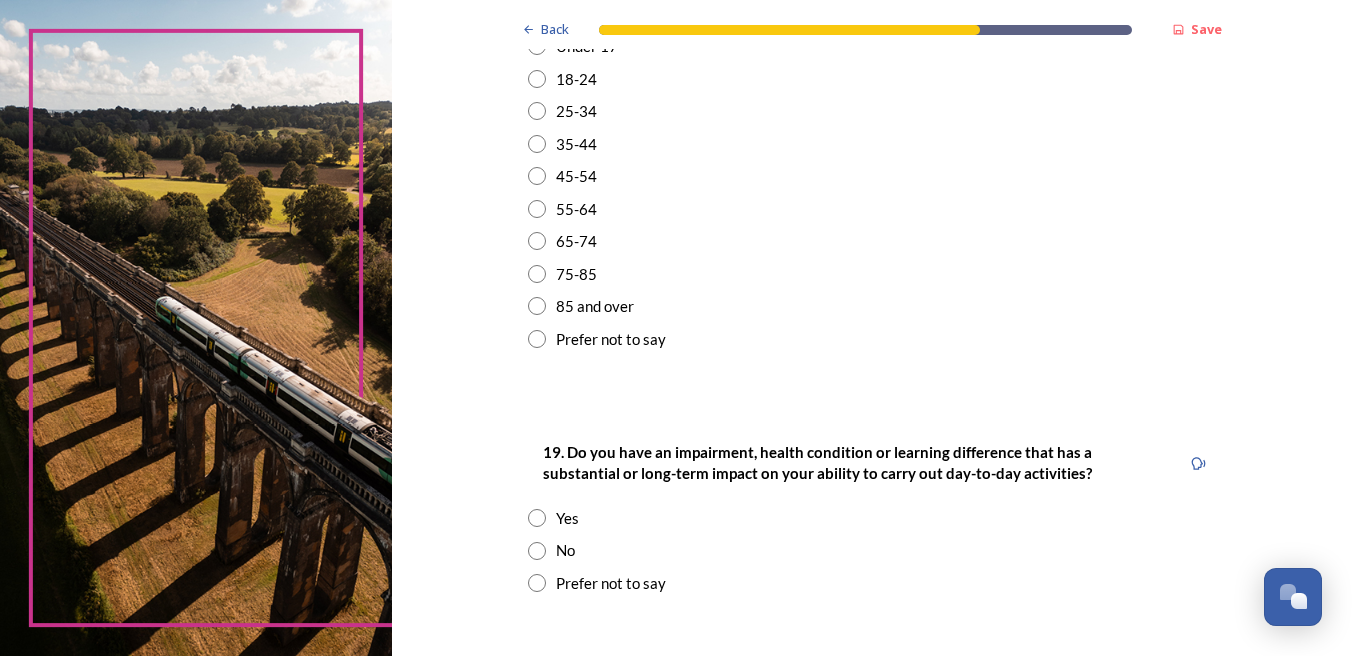 scroll, scrollTop: 700, scrollLeft: 0, axis: vertical 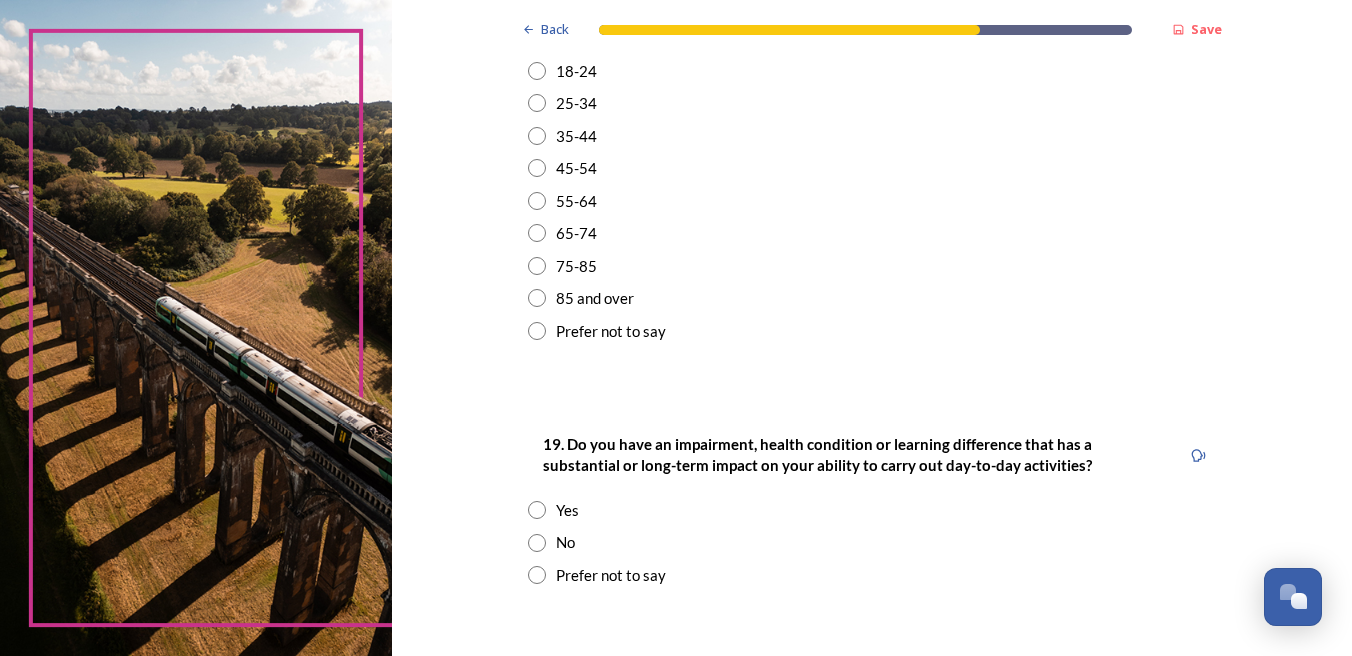 click at bounding box center (537, 168) 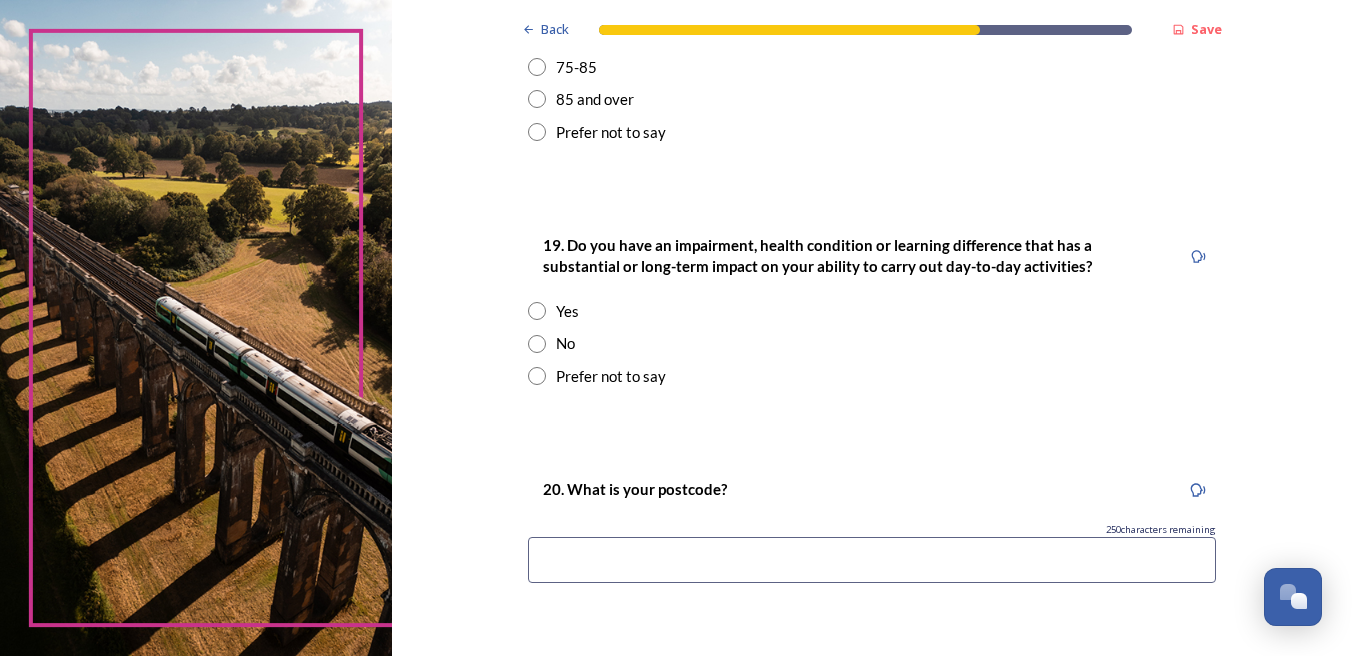 scroll, scrollTop: 900, scrollLeft: 0, axis: vertical 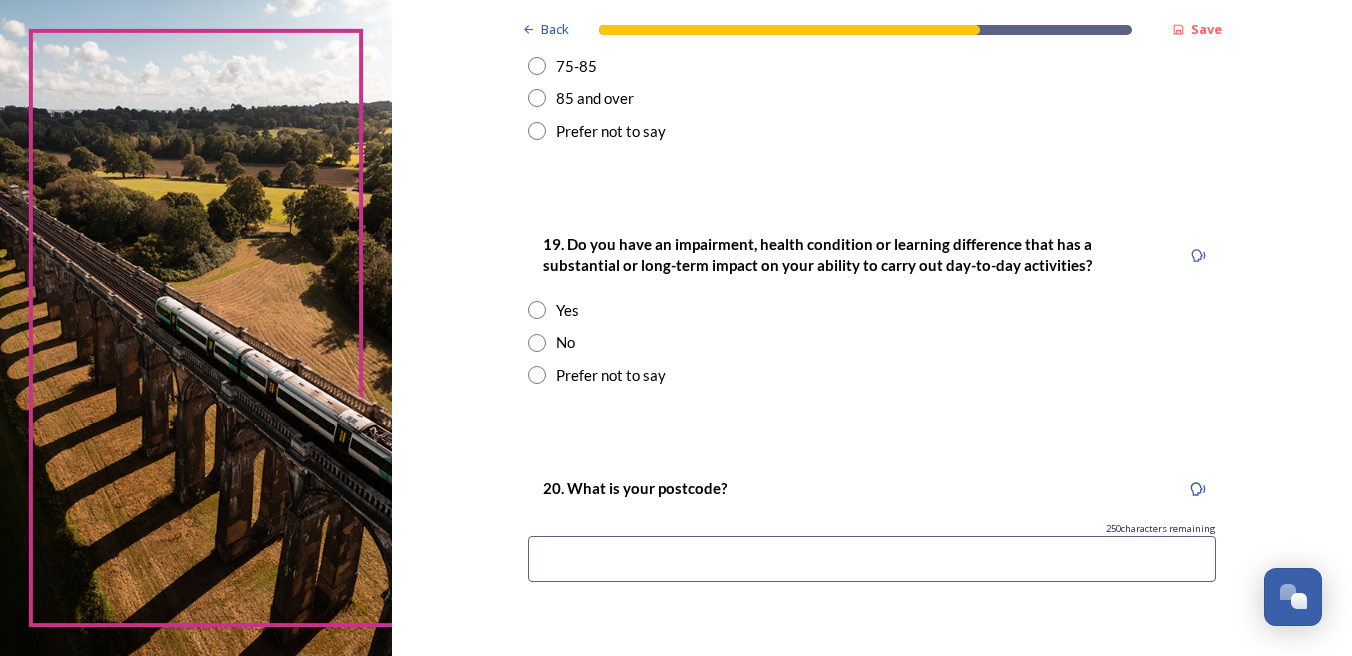 drag, startPoint x: 529, startPoint y: 344, endPoint x: 546, endPoint y: 349, distance: 17.720045 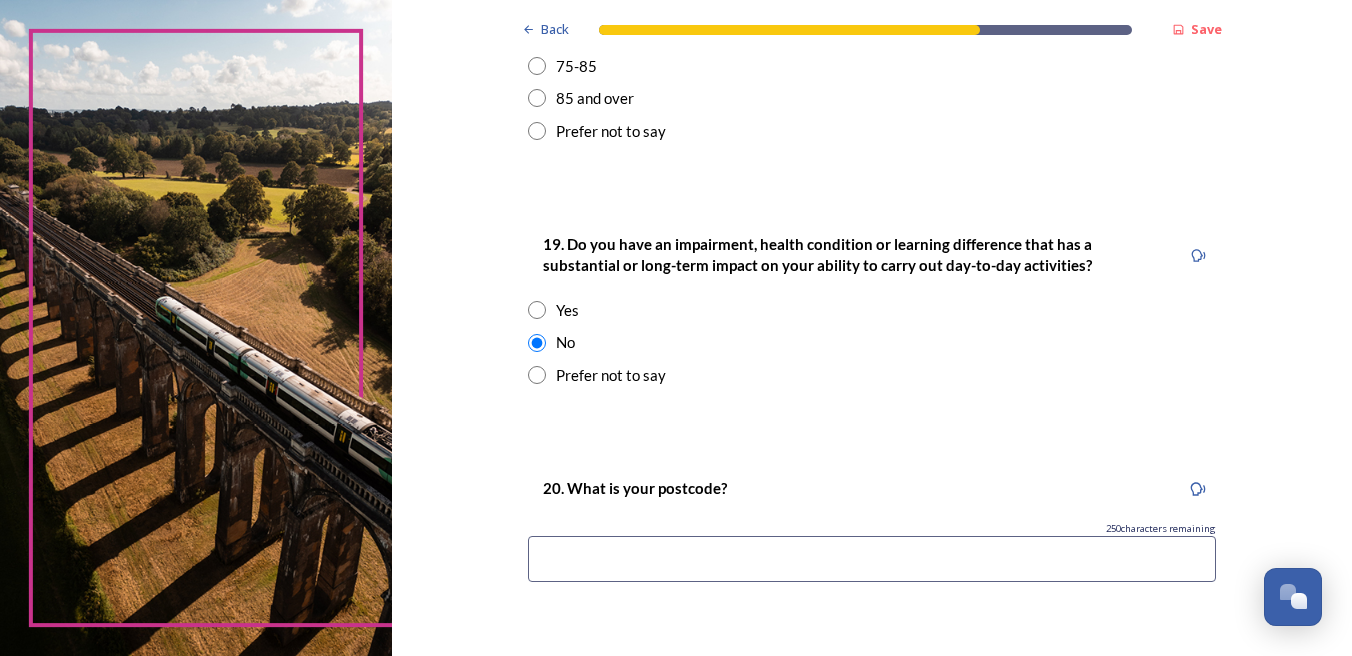 click at bounding box center (872, 559) 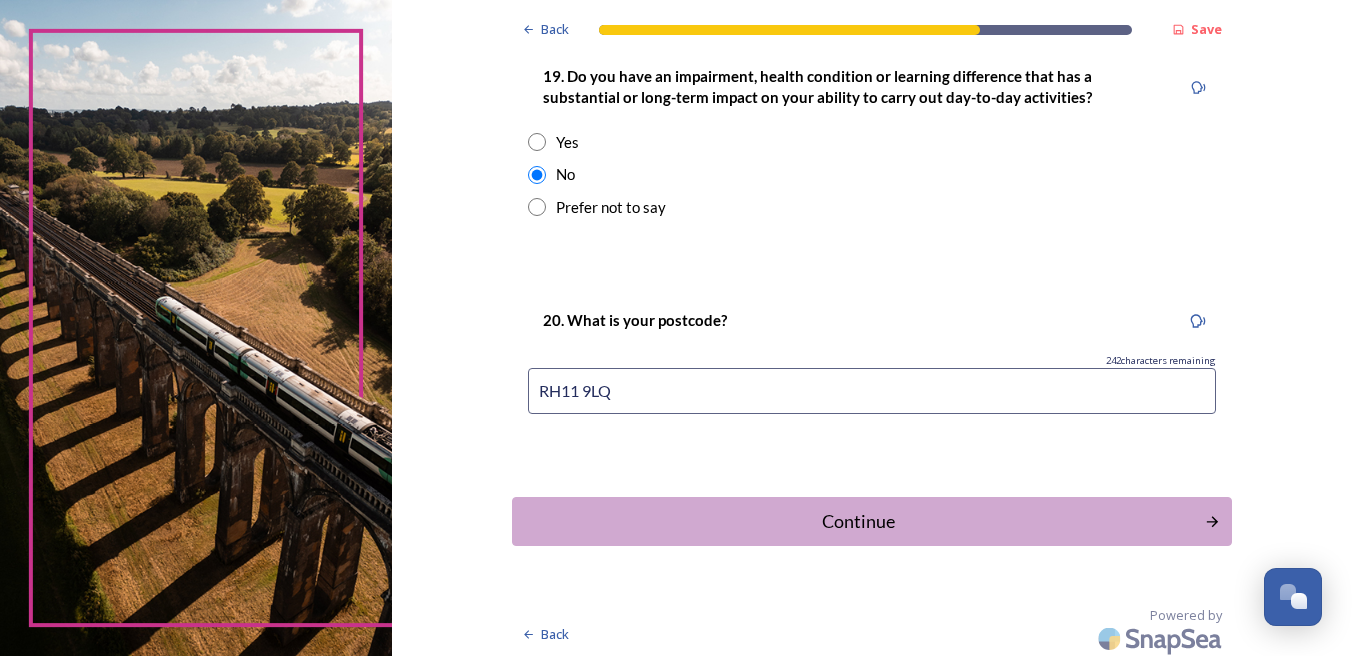 scroll, scrollTop: 1074, scrollLeft: 0, axis: vertical 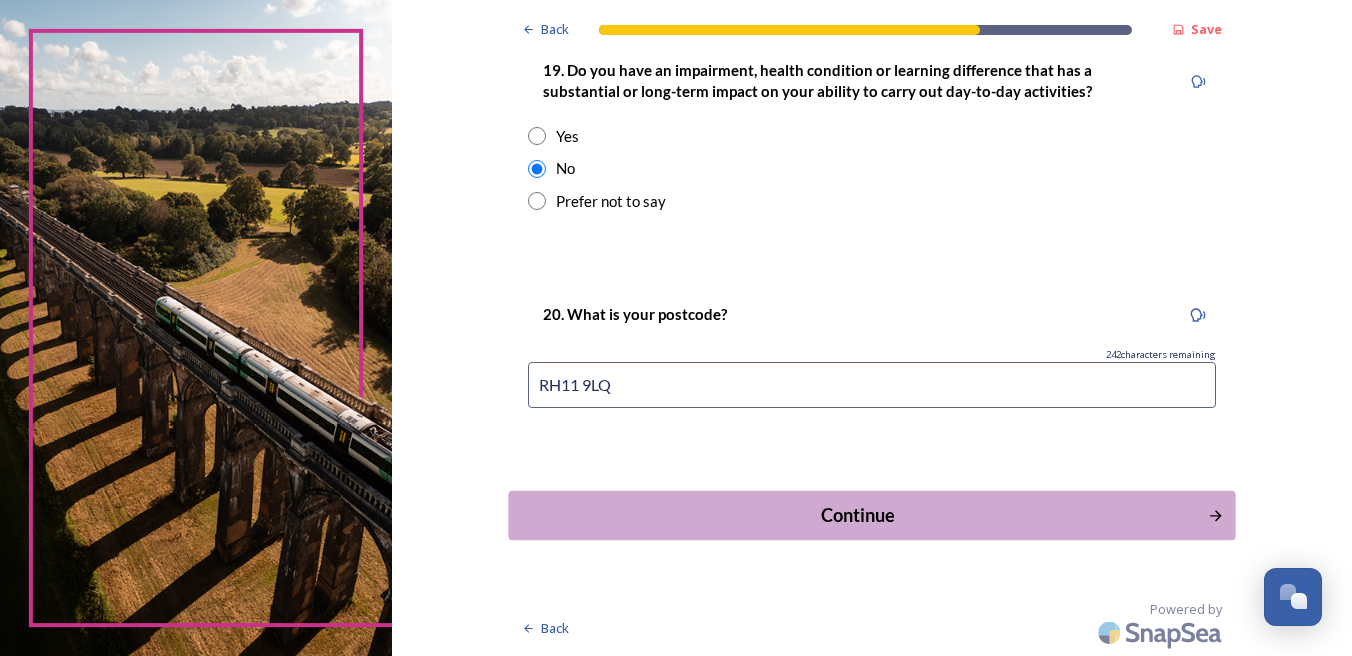 click on "Continue" at bounding box center (858, 515) 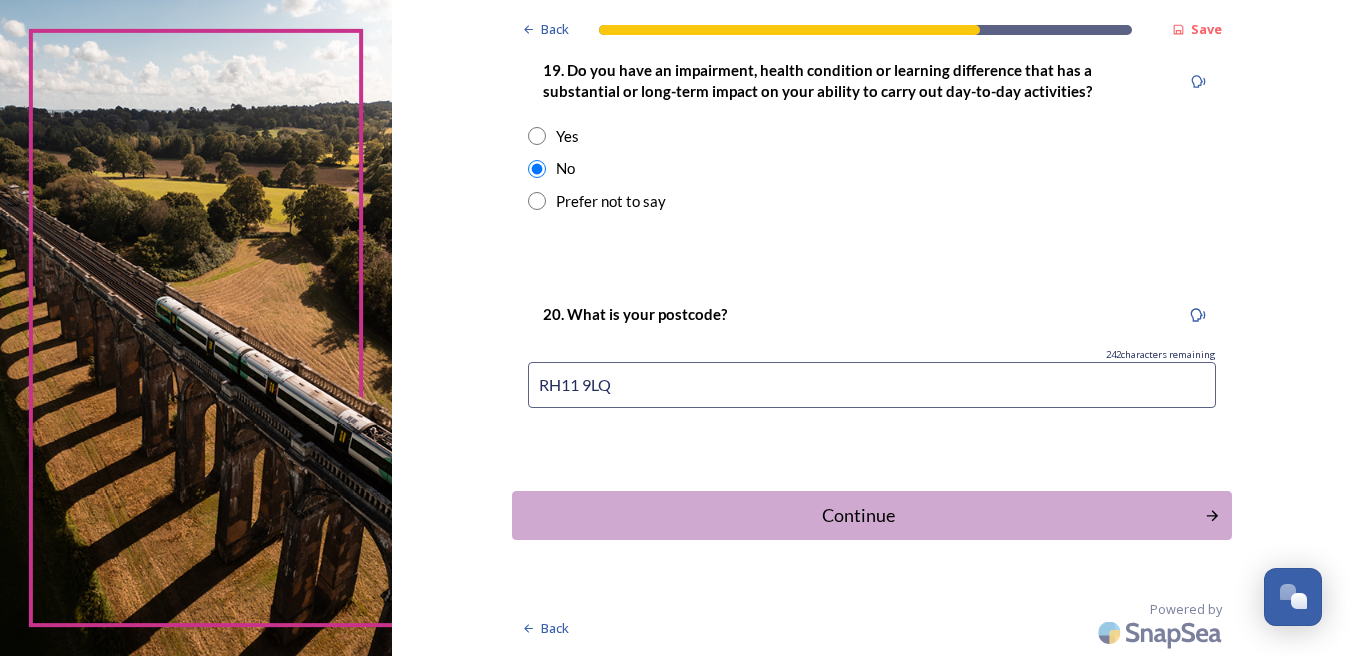 scroll, scrollTop: 0, scrollLeft: 0, axis: both 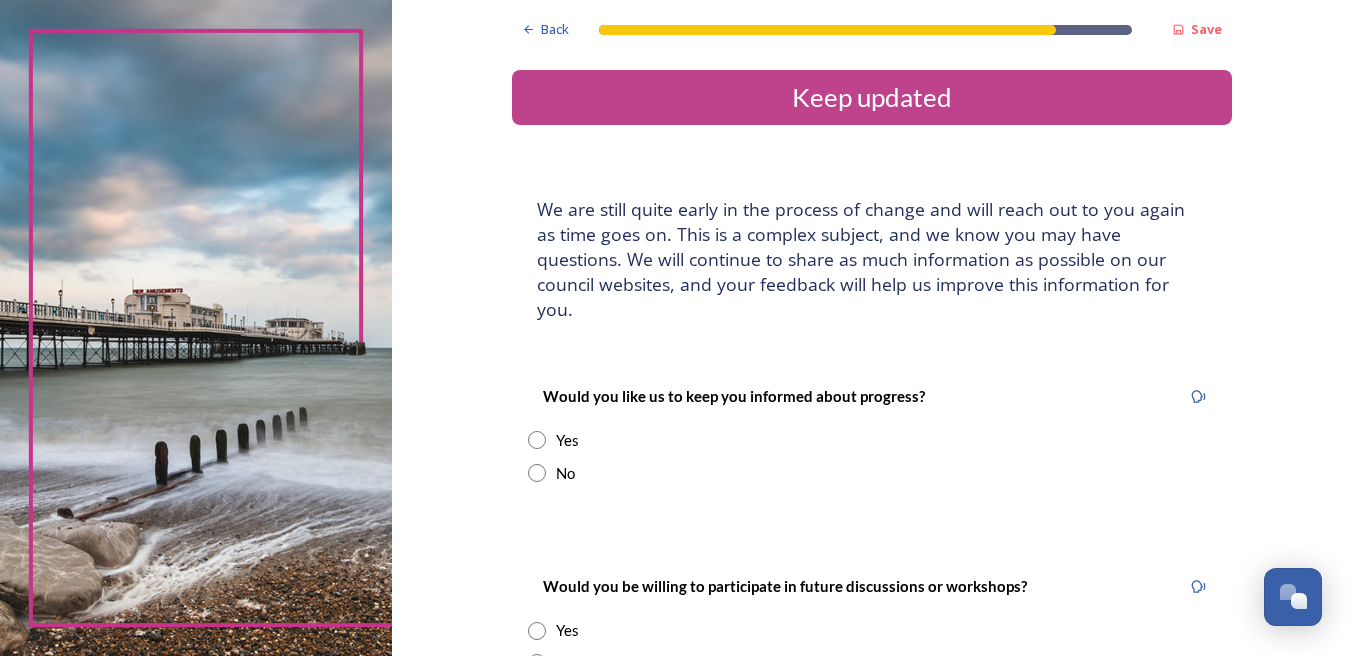 drag, startPoint x: 530, startPoint y: 414, endPoint x: 544, endPoint y: 417, distance: 14.3178215 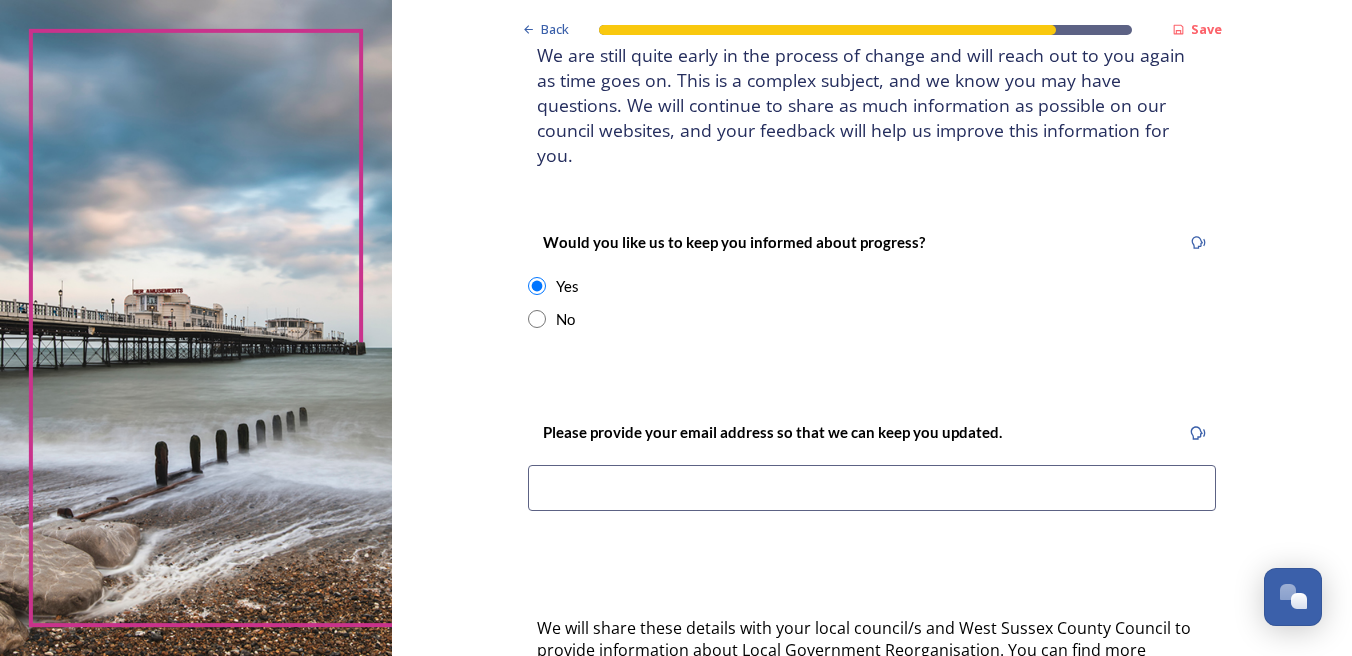 scroll, scrollTop: 200, scrollLeft: 0, axis: vertical 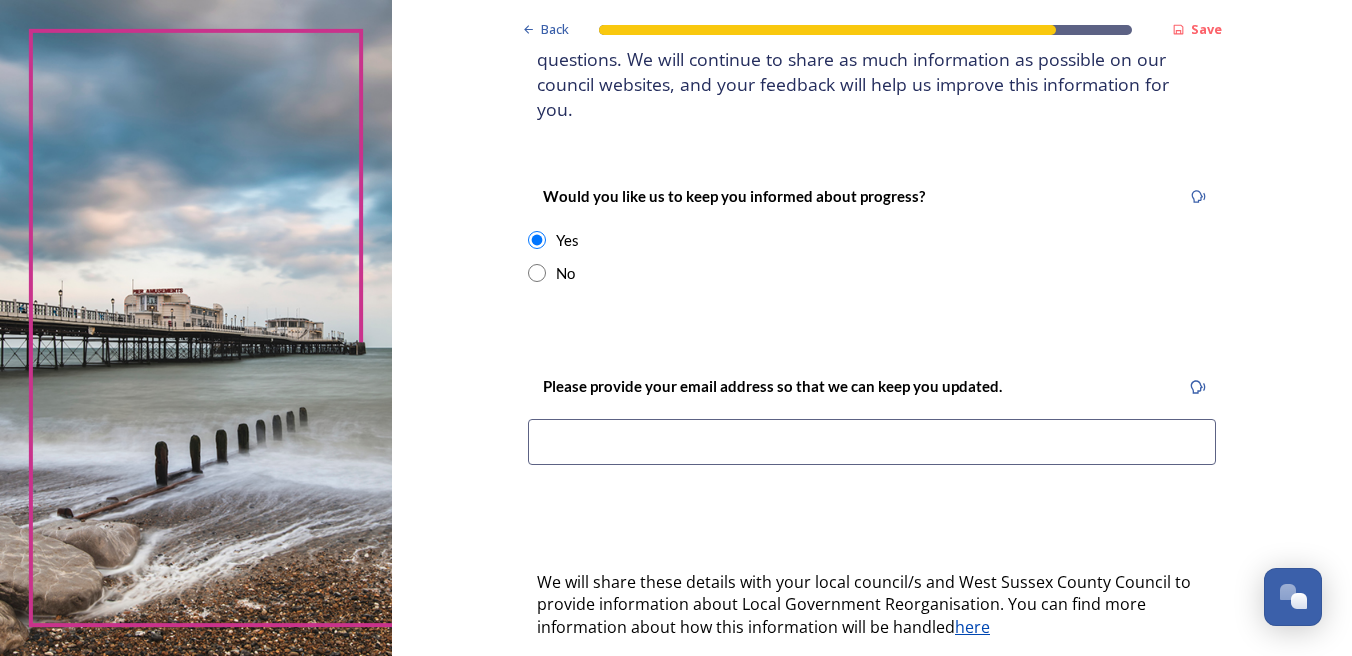 click at bounding box center [537, 273] 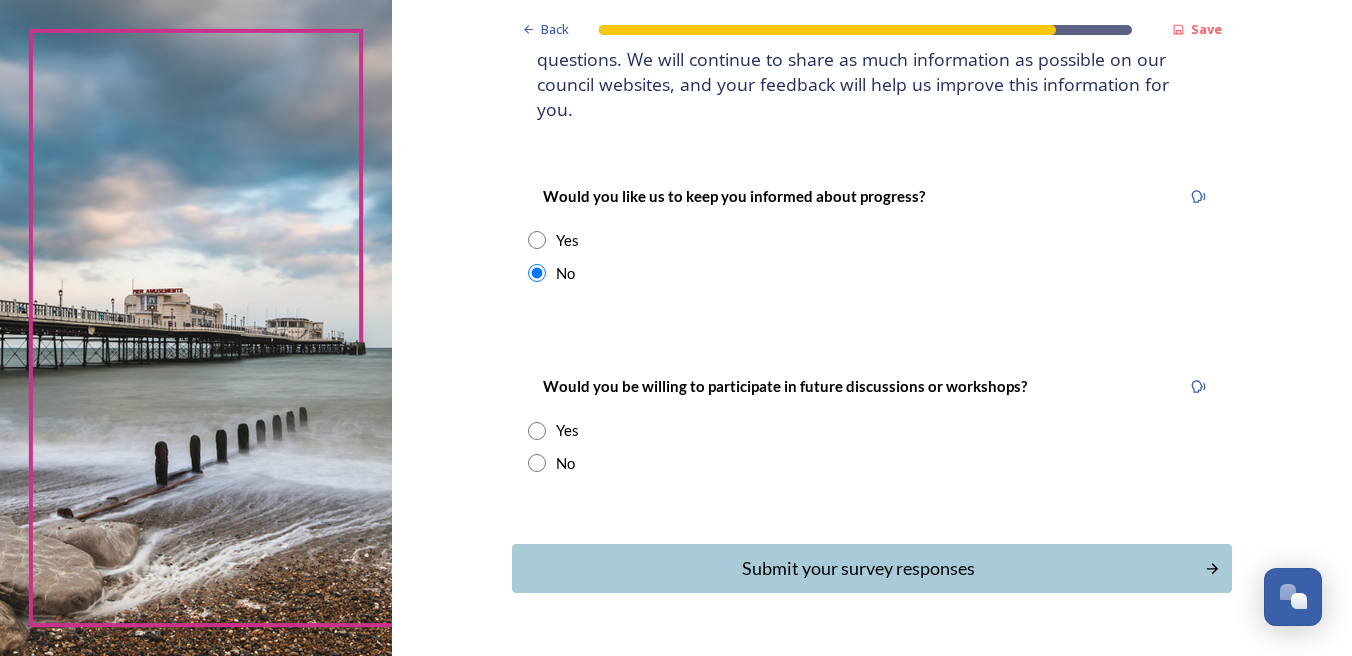 click at bounding box center [537, 431] 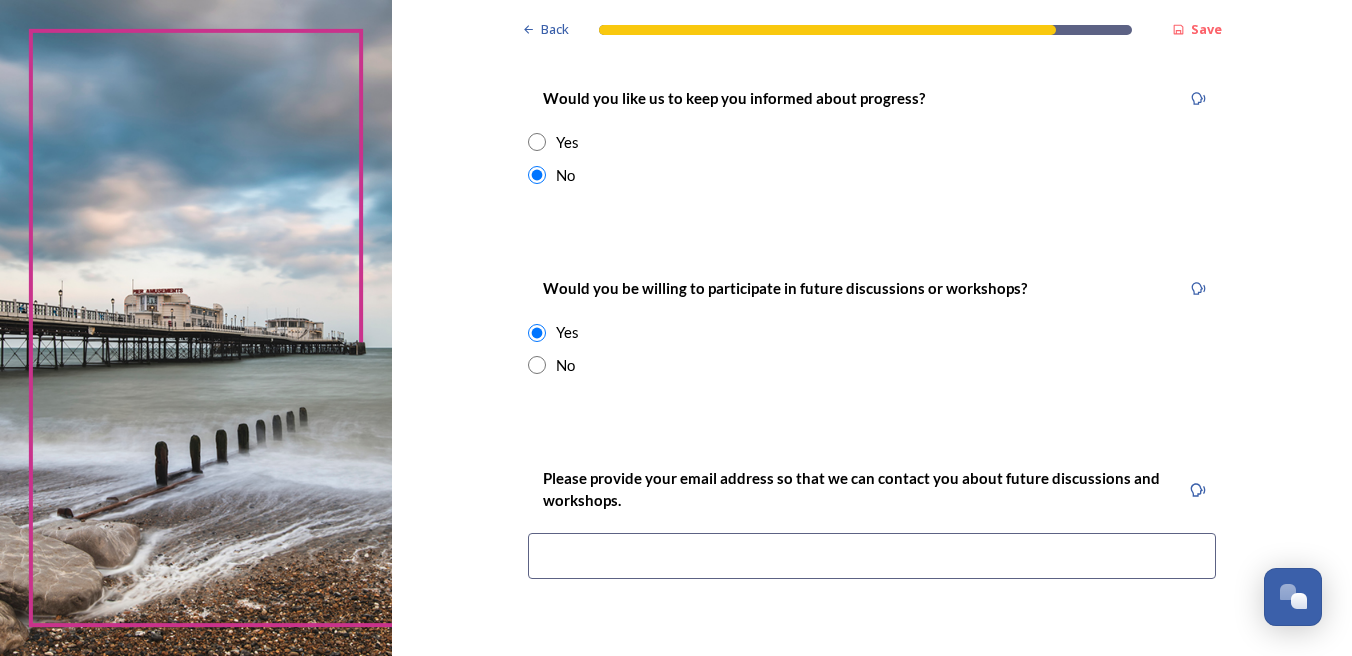 scroll, scrollTop: 200, scrollLeft: 0, axis: vertical 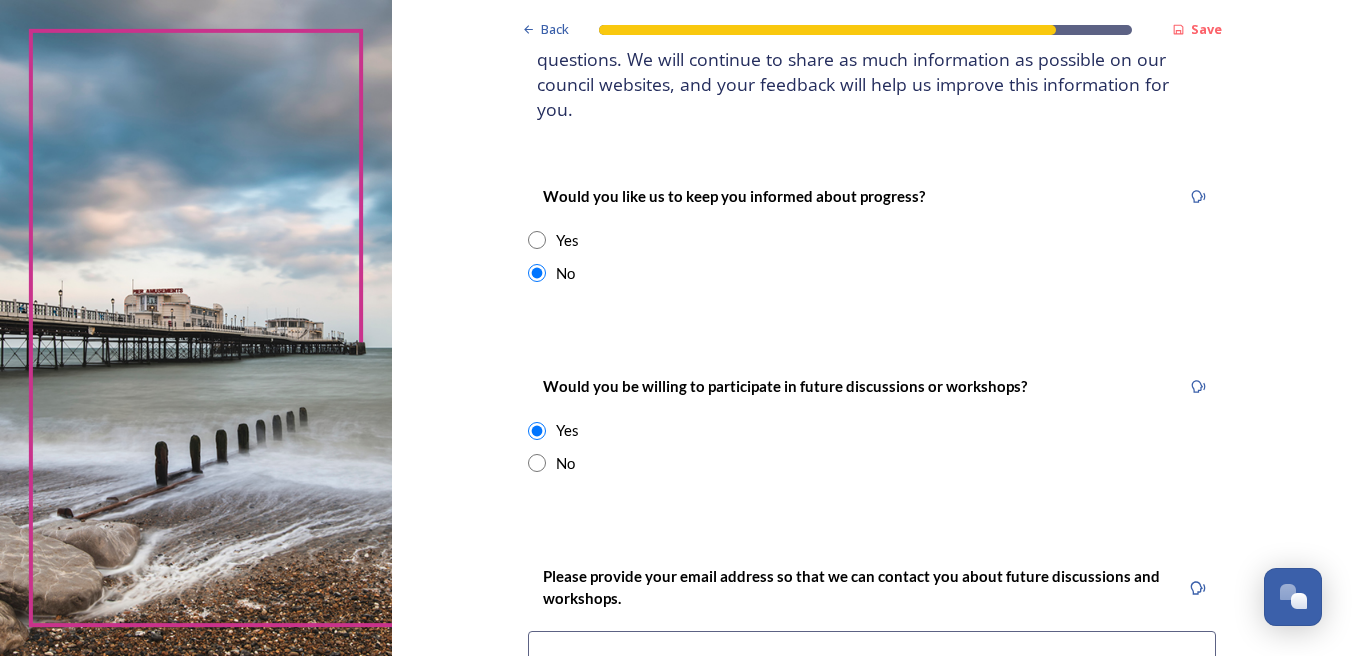 click at bounding box center (537, 240) 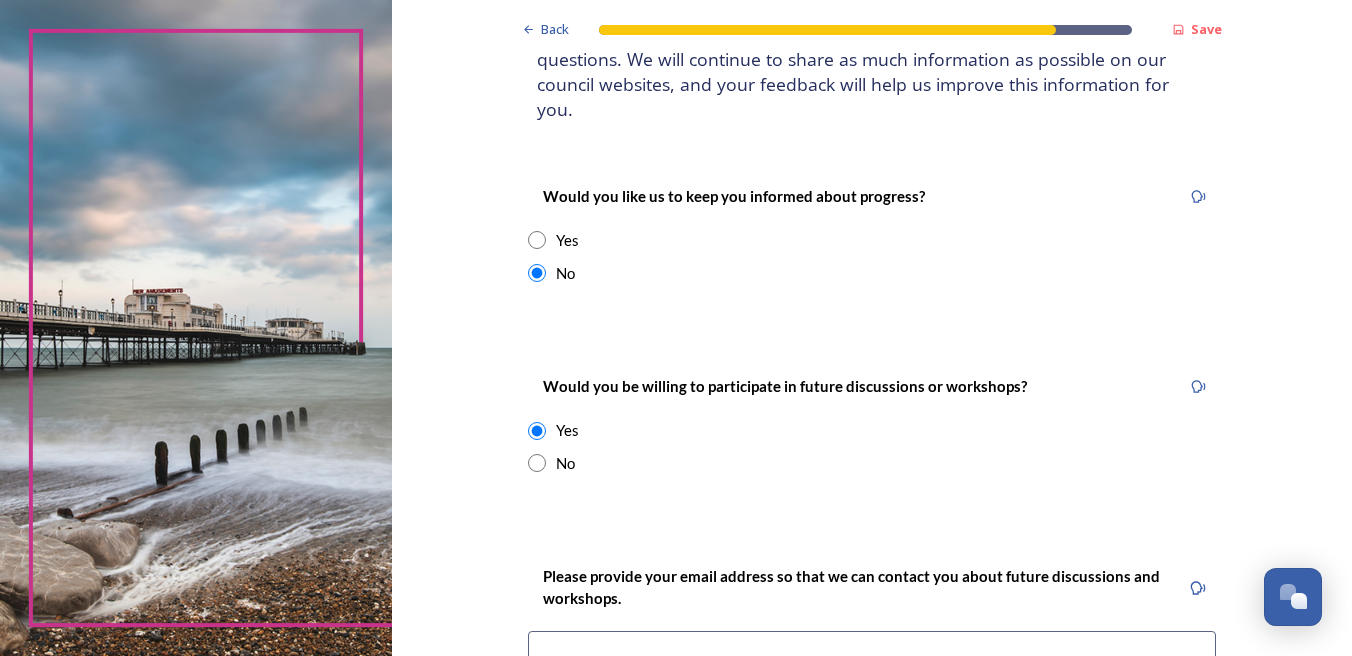 radio on "true" 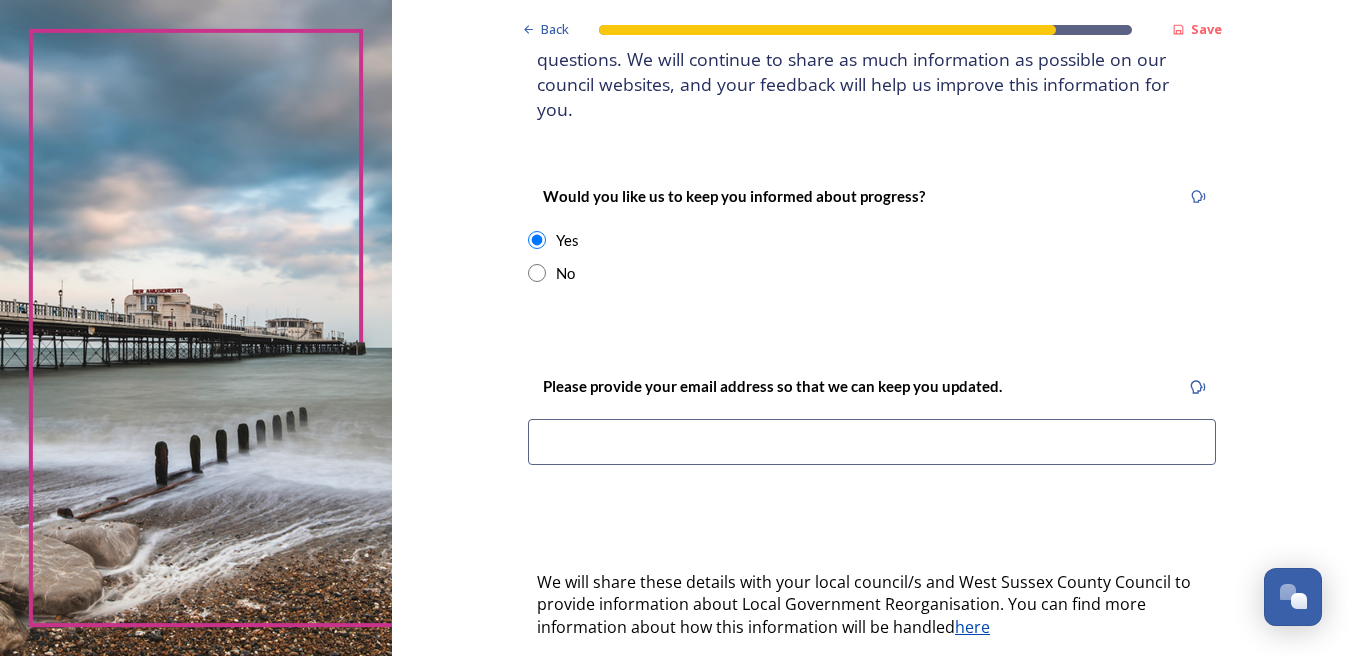 click at bounding box center (872, 442) 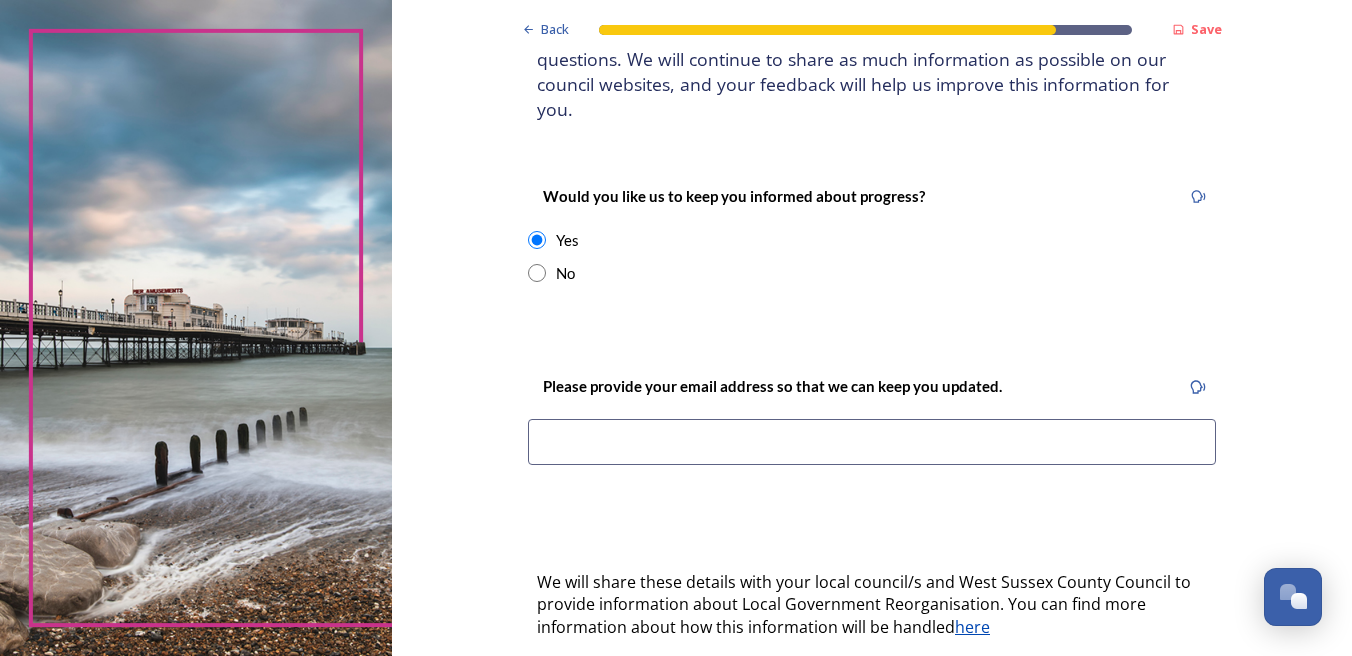 type on "[EMAIL_ADDRESS][DOMAIN_NAME]" 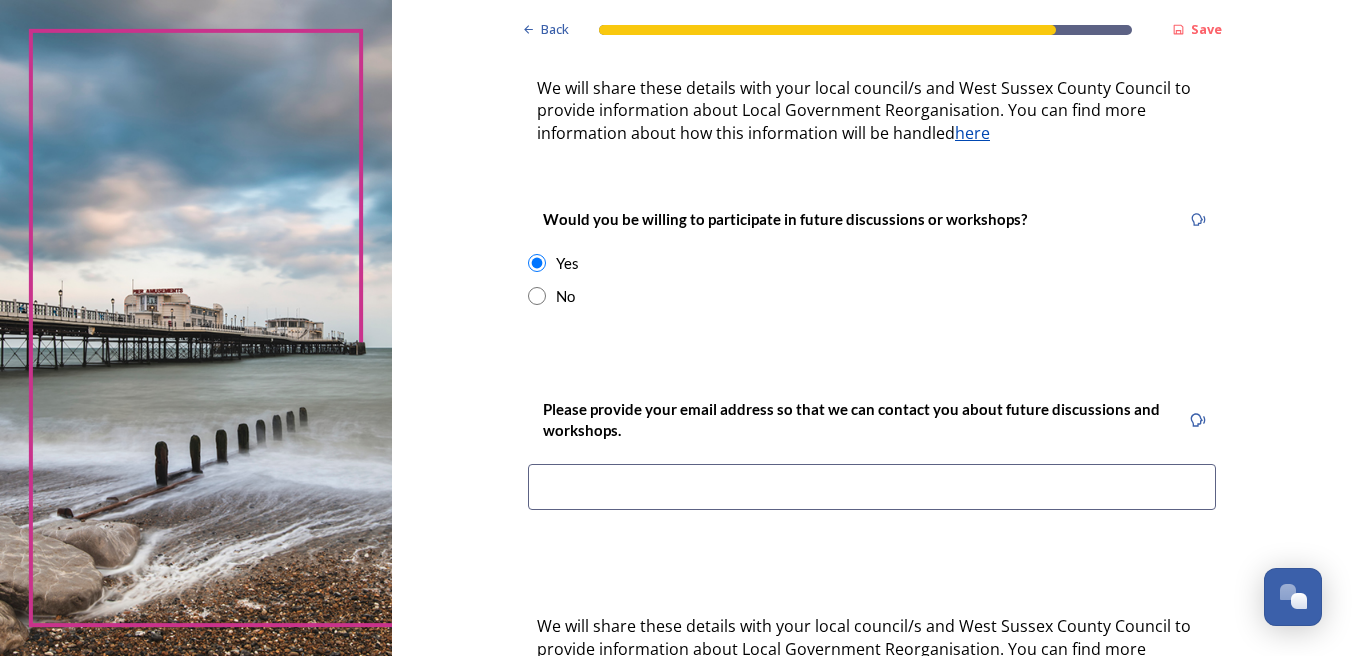 scroll, scrollTop: 700, scrollLeft: 0, axis: vertical 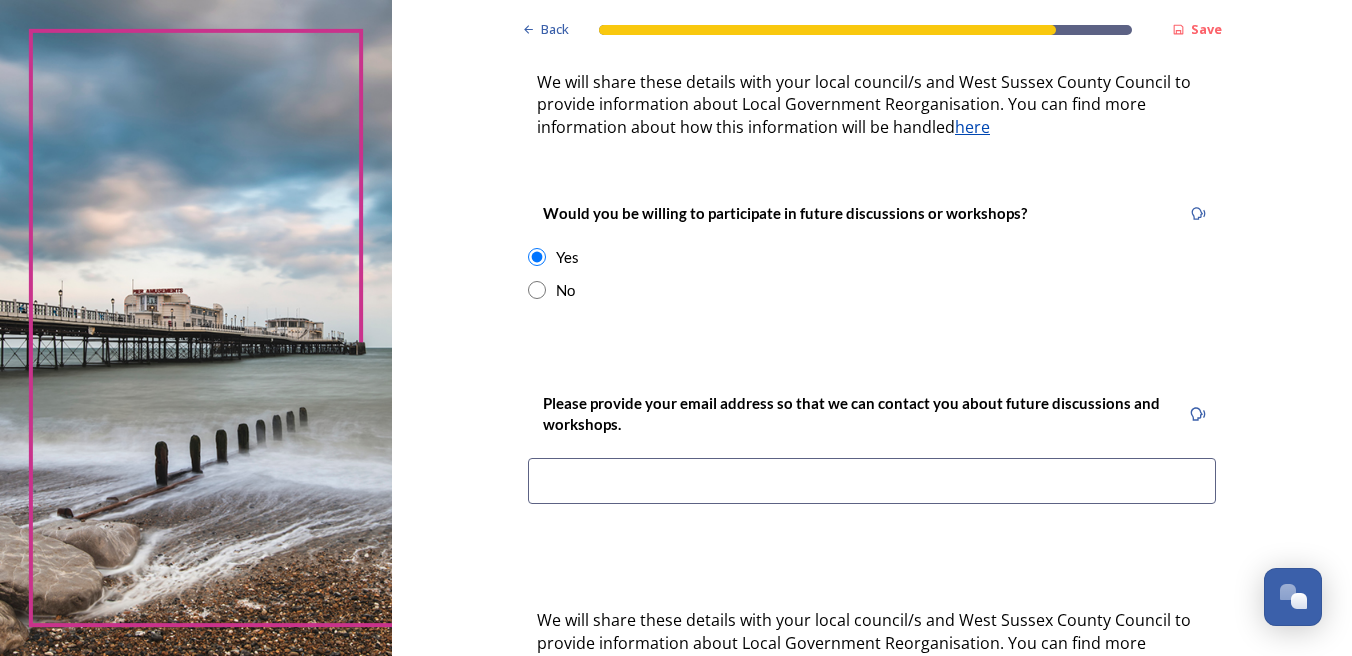click at bounding box center (872, 481) 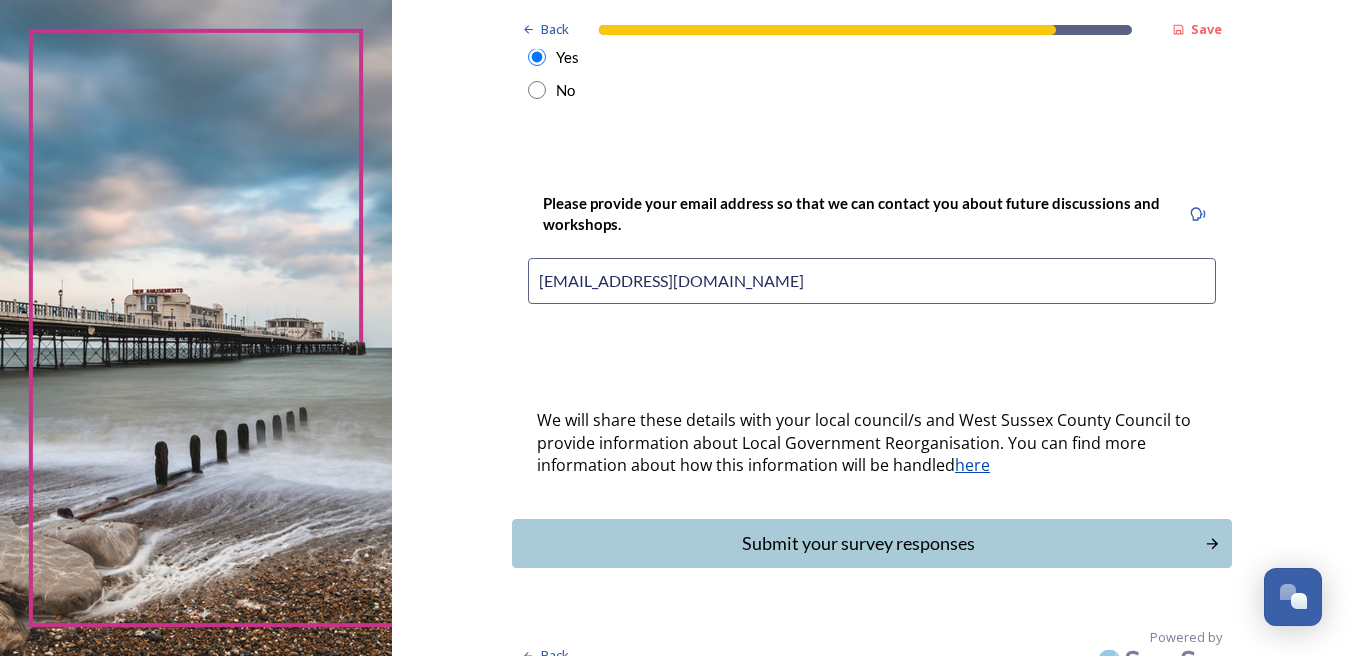 scroll, scrollTop: 903, scrollLeft: 0, axis: vertical 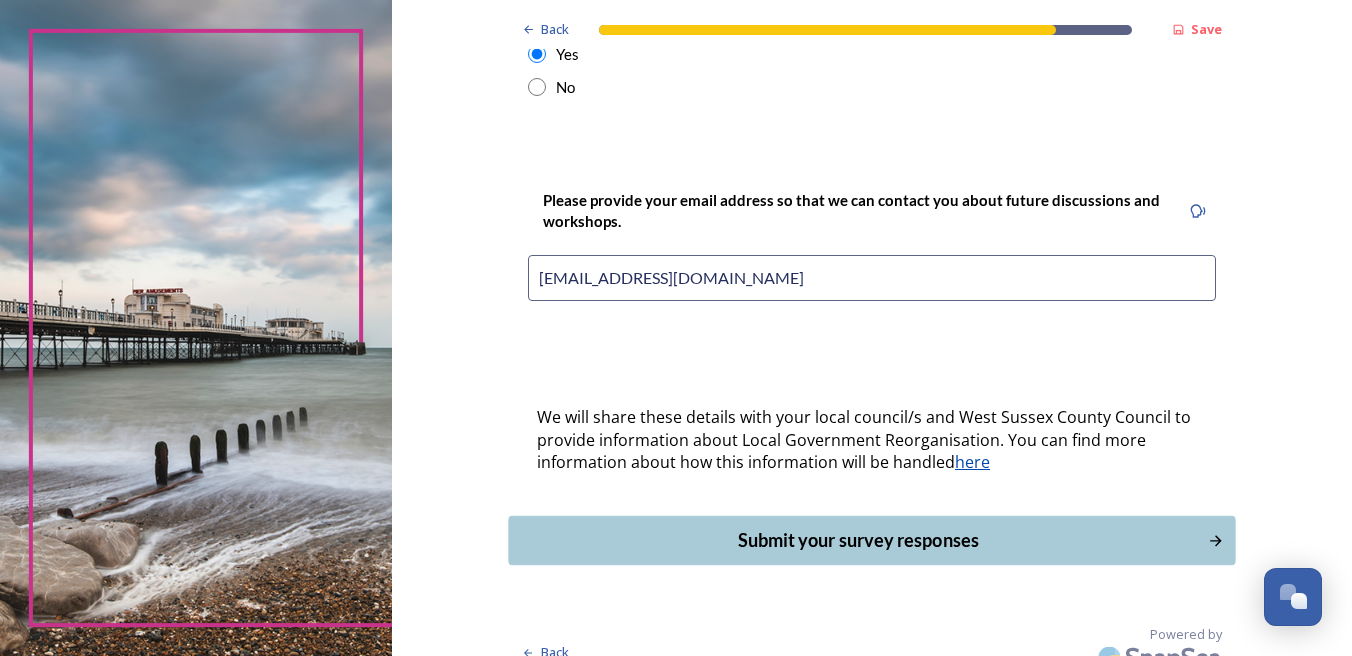 click on "Submit your survey responses" at bounding box center (858, 540) 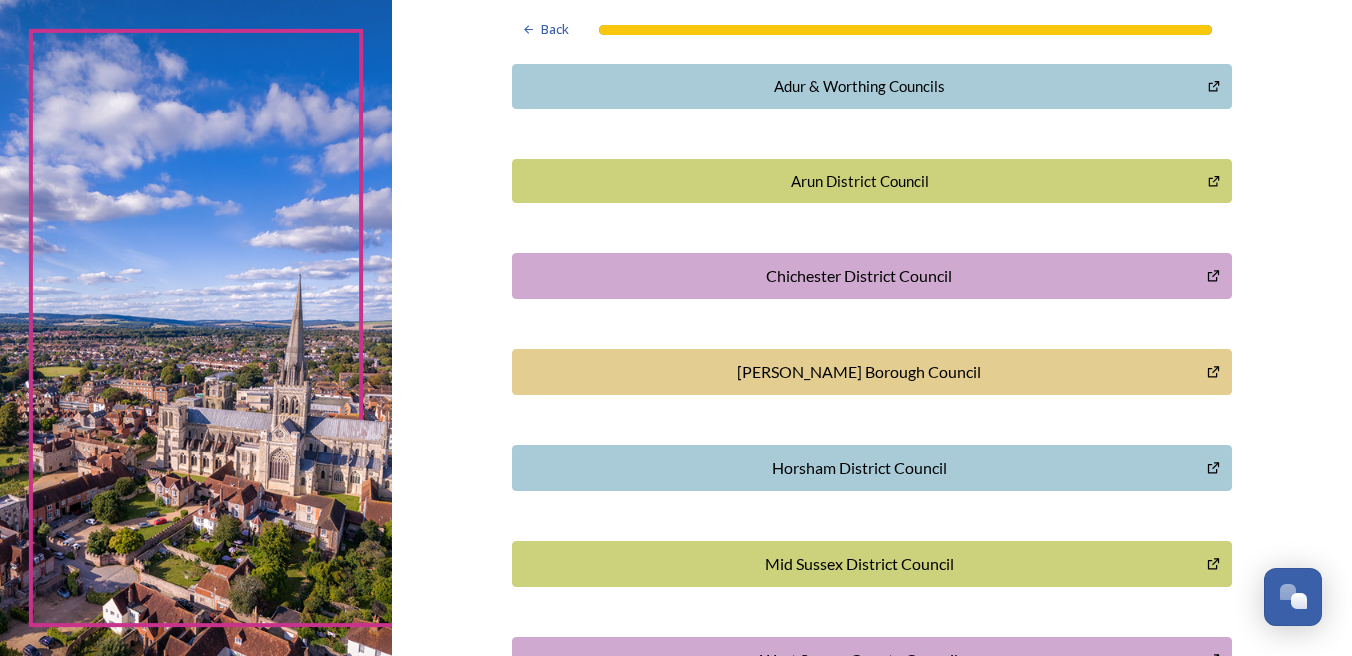scroll, scrollTop: 500, scrollLeft: 0, axis: vertical 